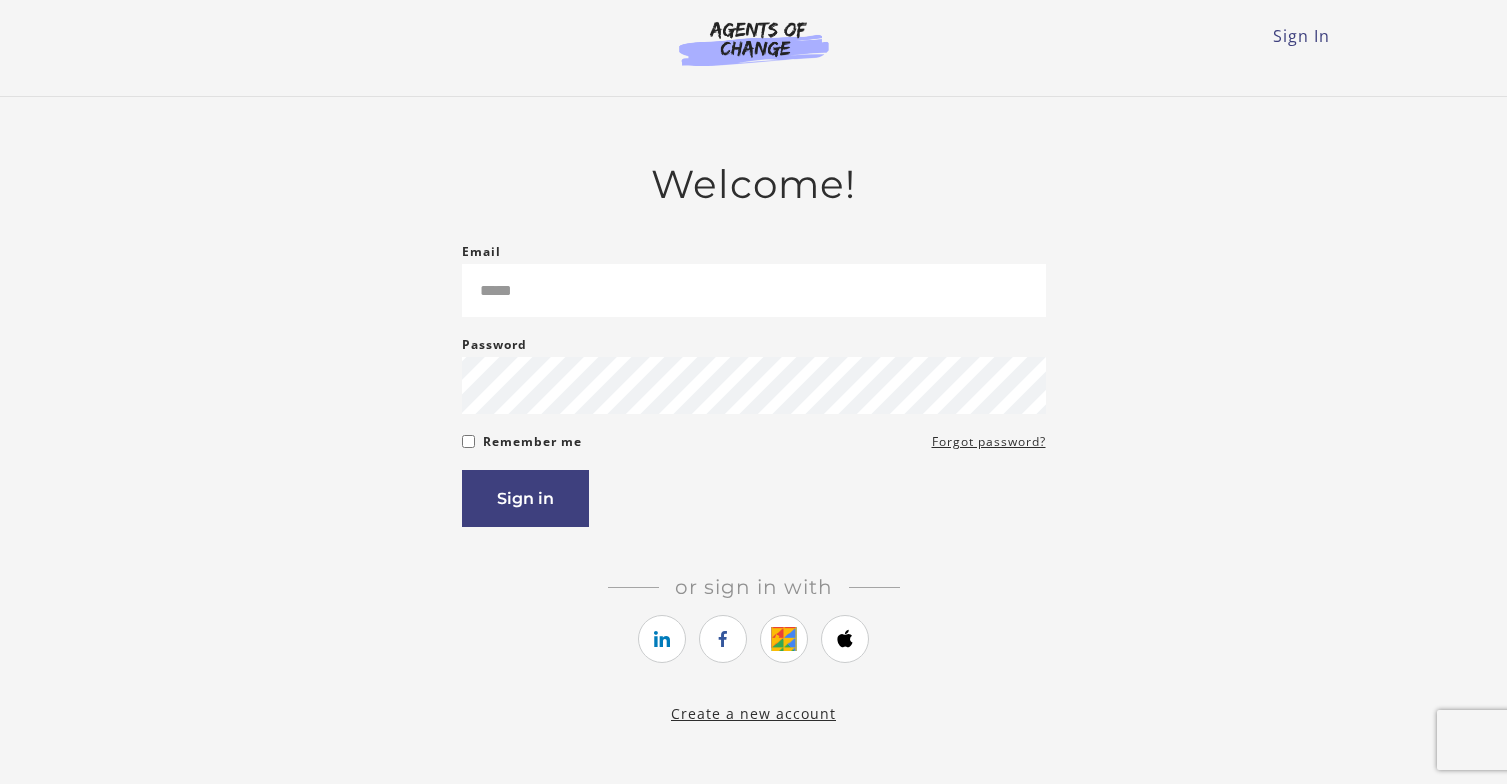 scroll, scrollTop: 0, scrollLeft: 0, axis: both 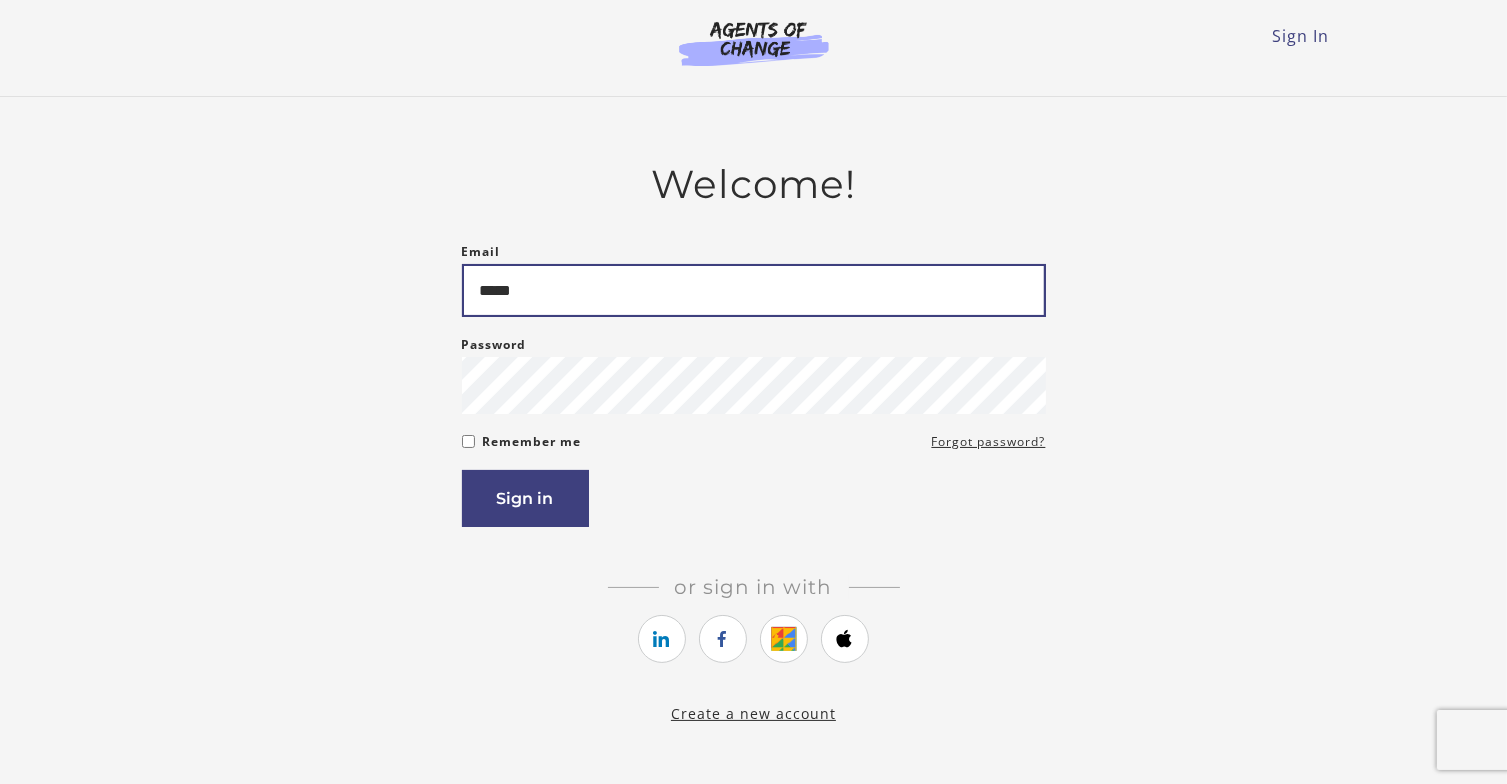 click on "*****" at bounding box center (754, 290) 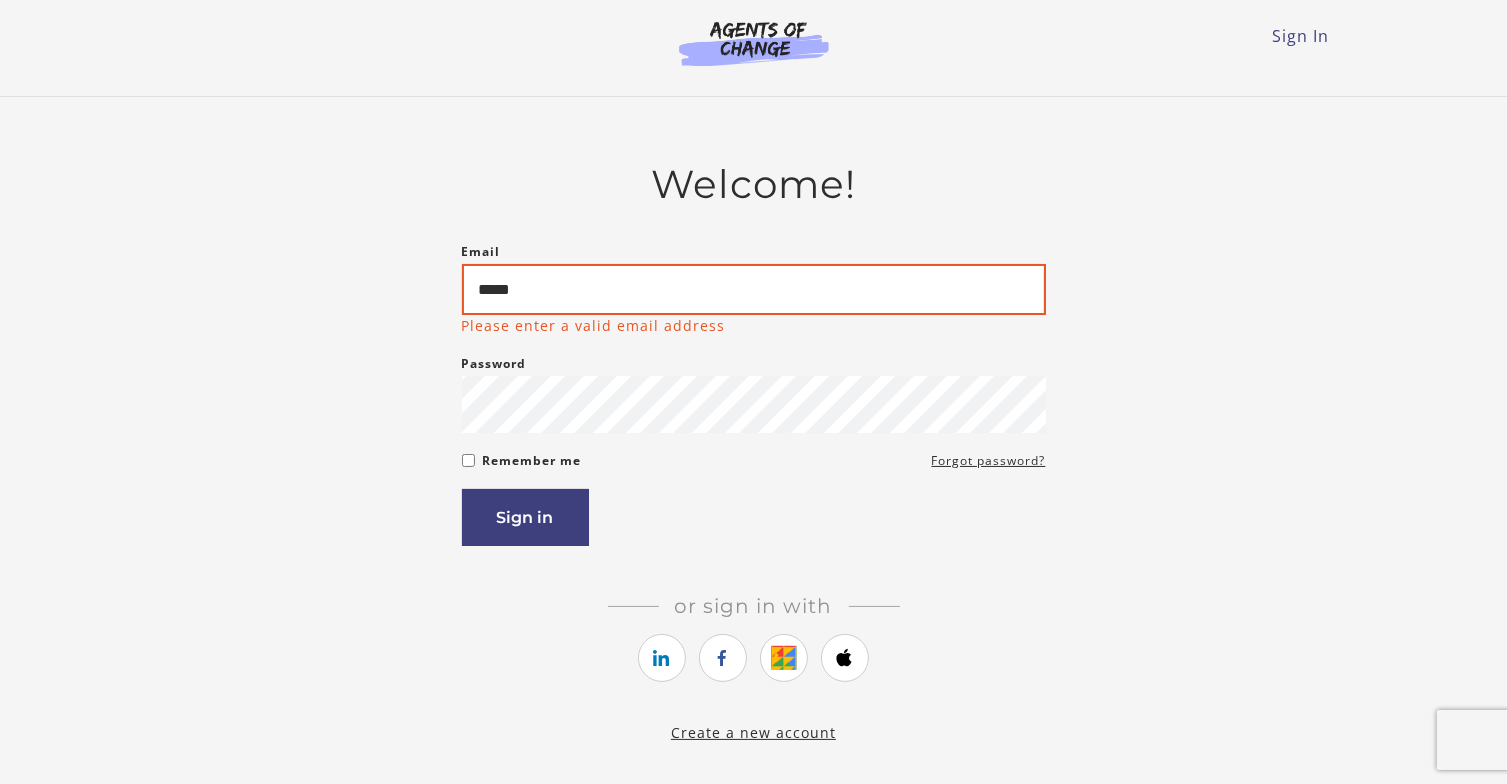 click on "*****" at bounding box center [754, 289] 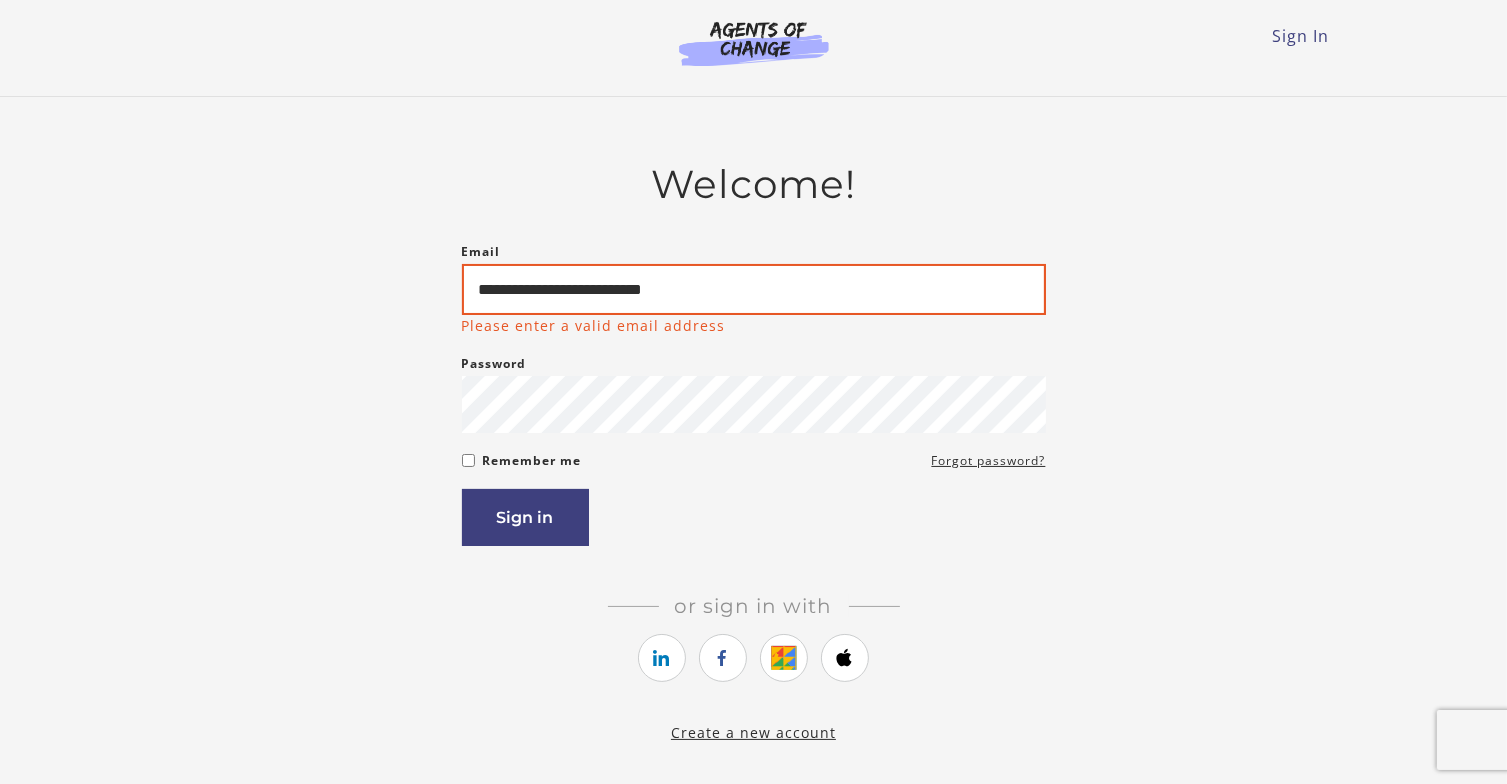 type on "**********" 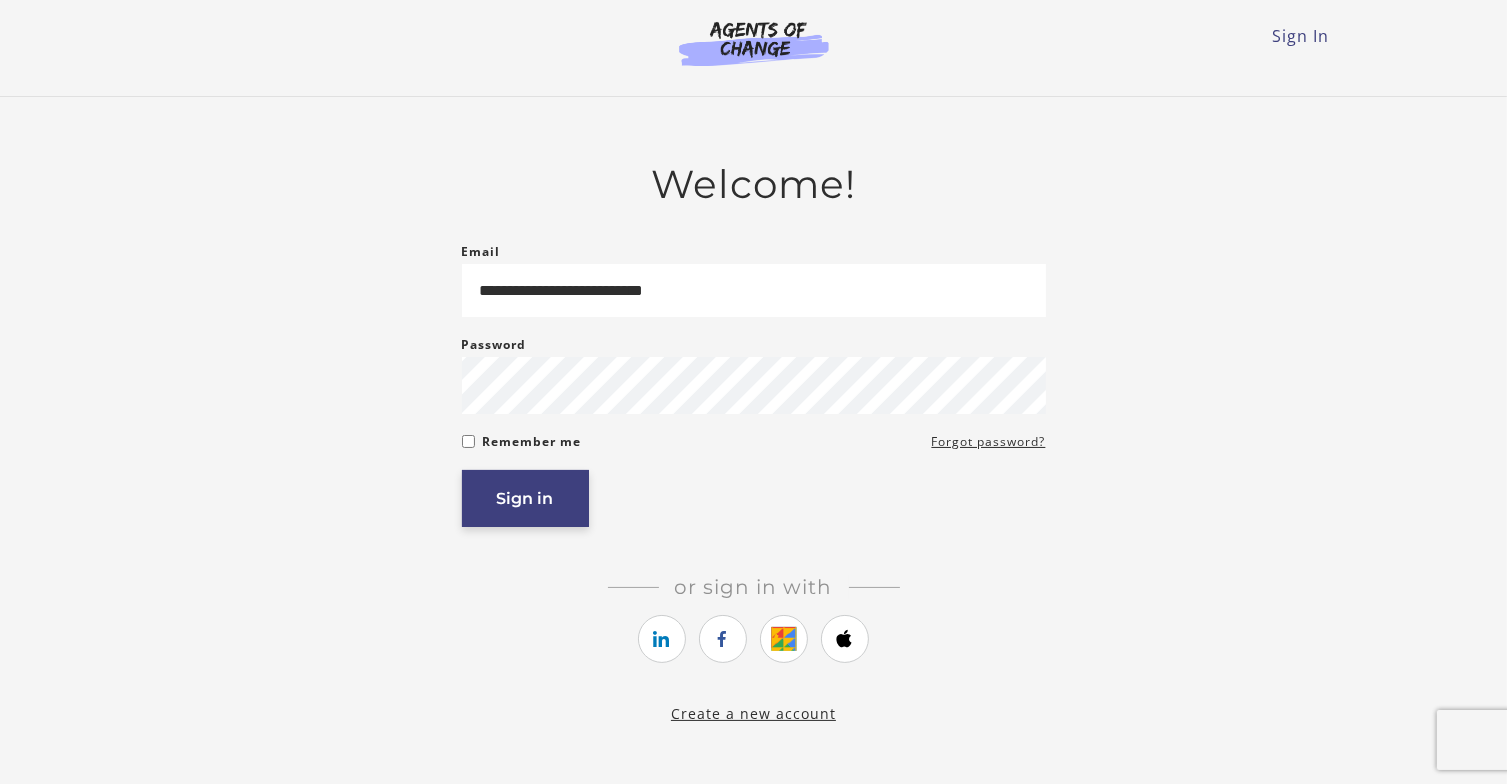 click on "Sign in" at bounding box center (525, 498) 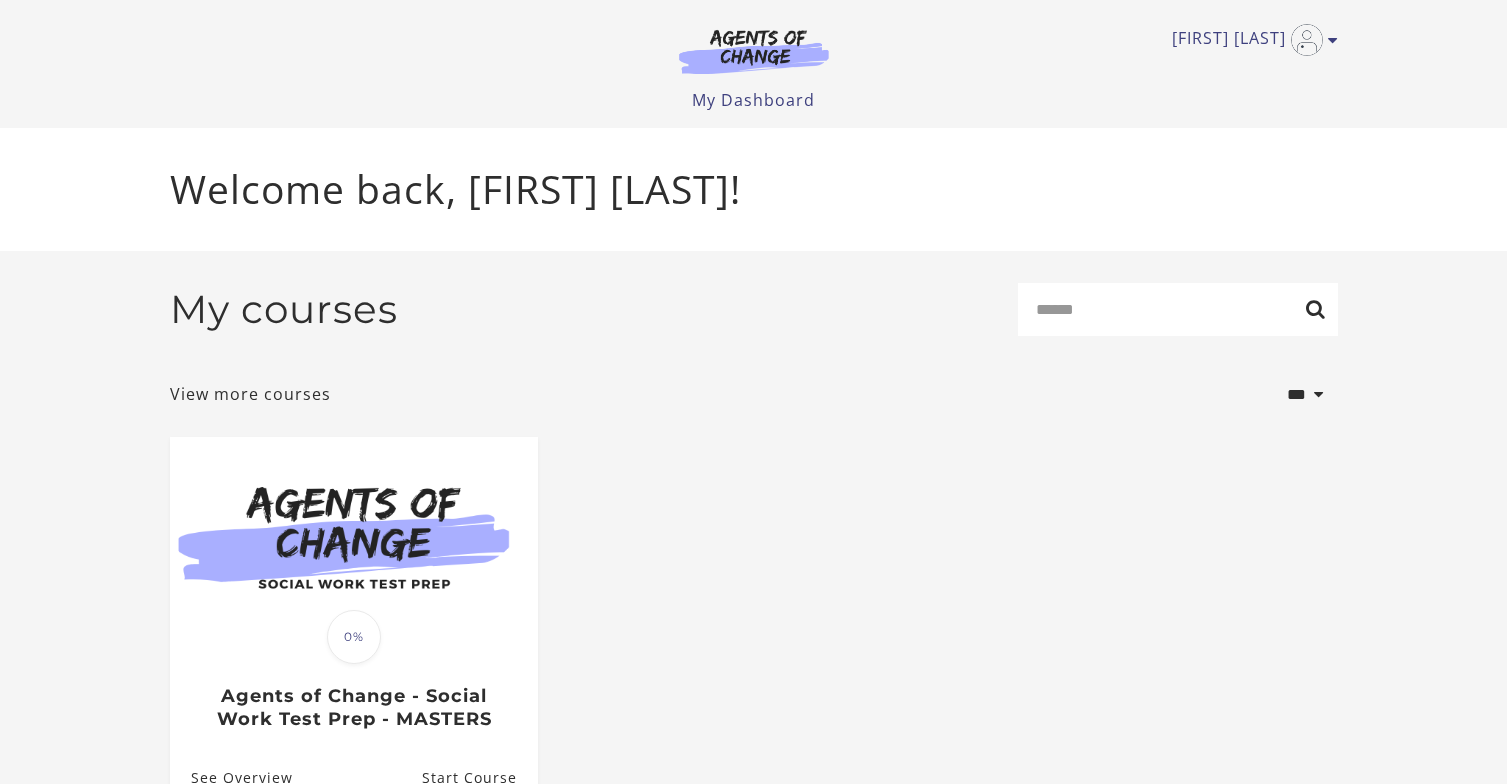 scroll, scrollTop: 0, scrollLeft: 0, axis: both 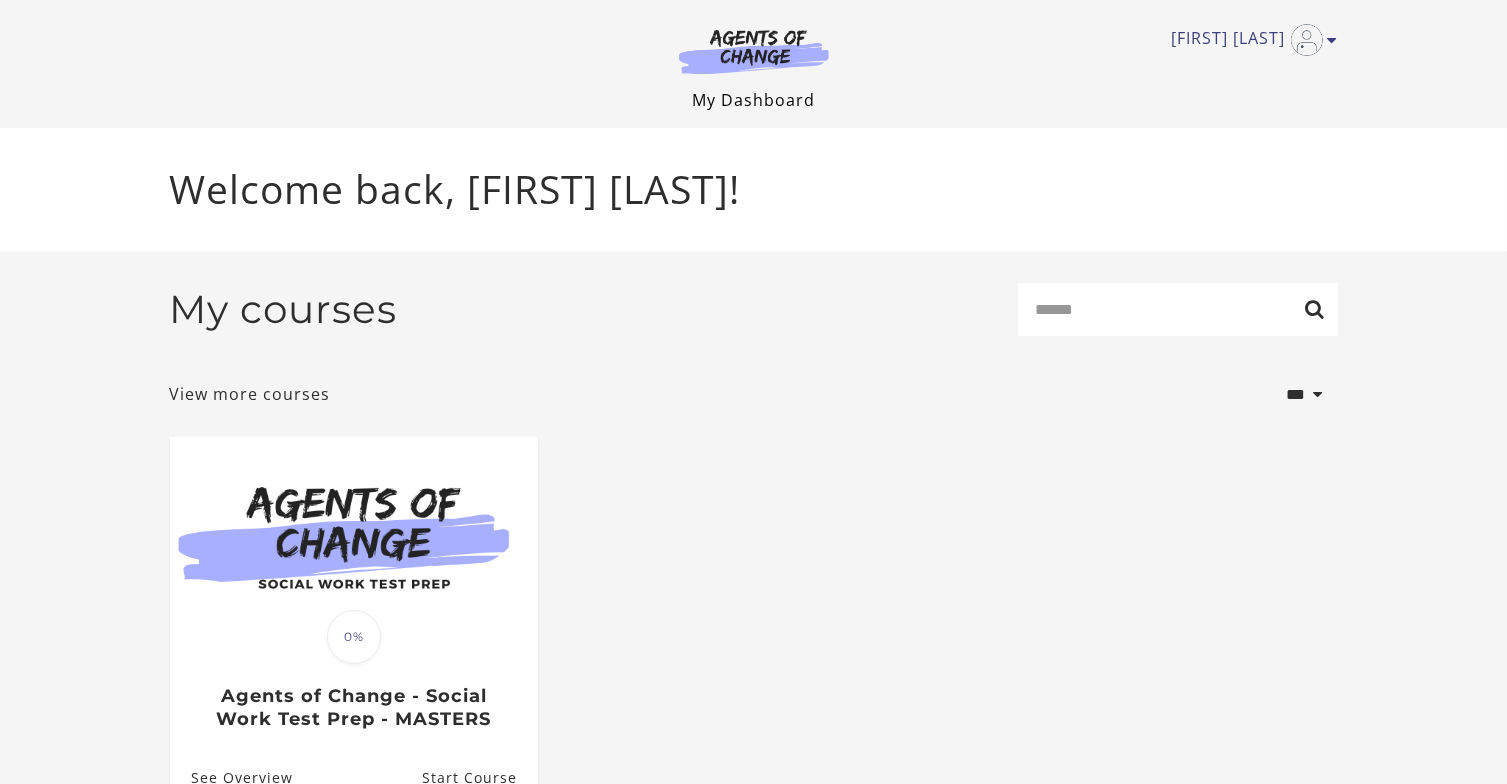 click on "My Dashboard" at bounding box center (753, 100) 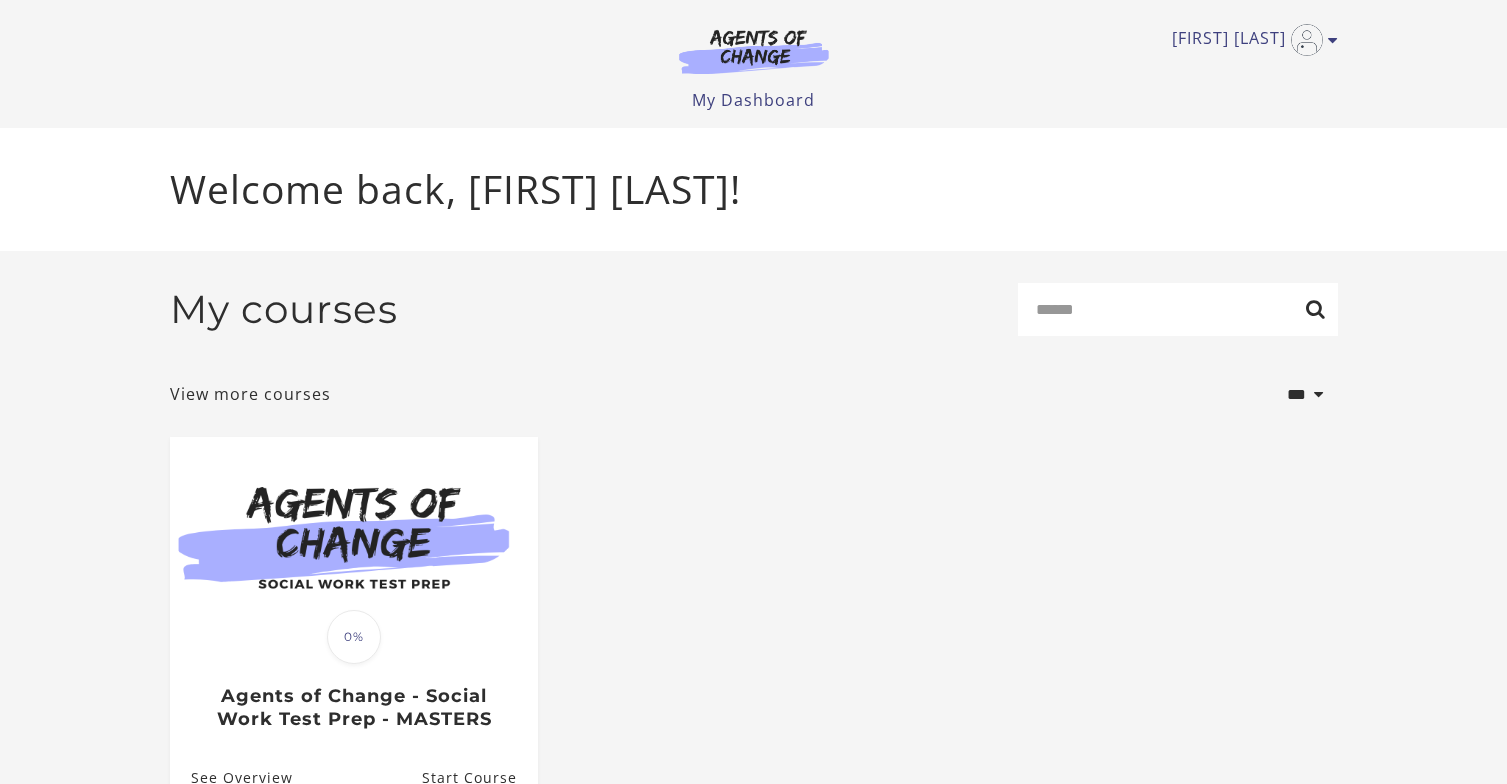 scroll, scrollTop: 0, scrollLeft: 0, axis: both 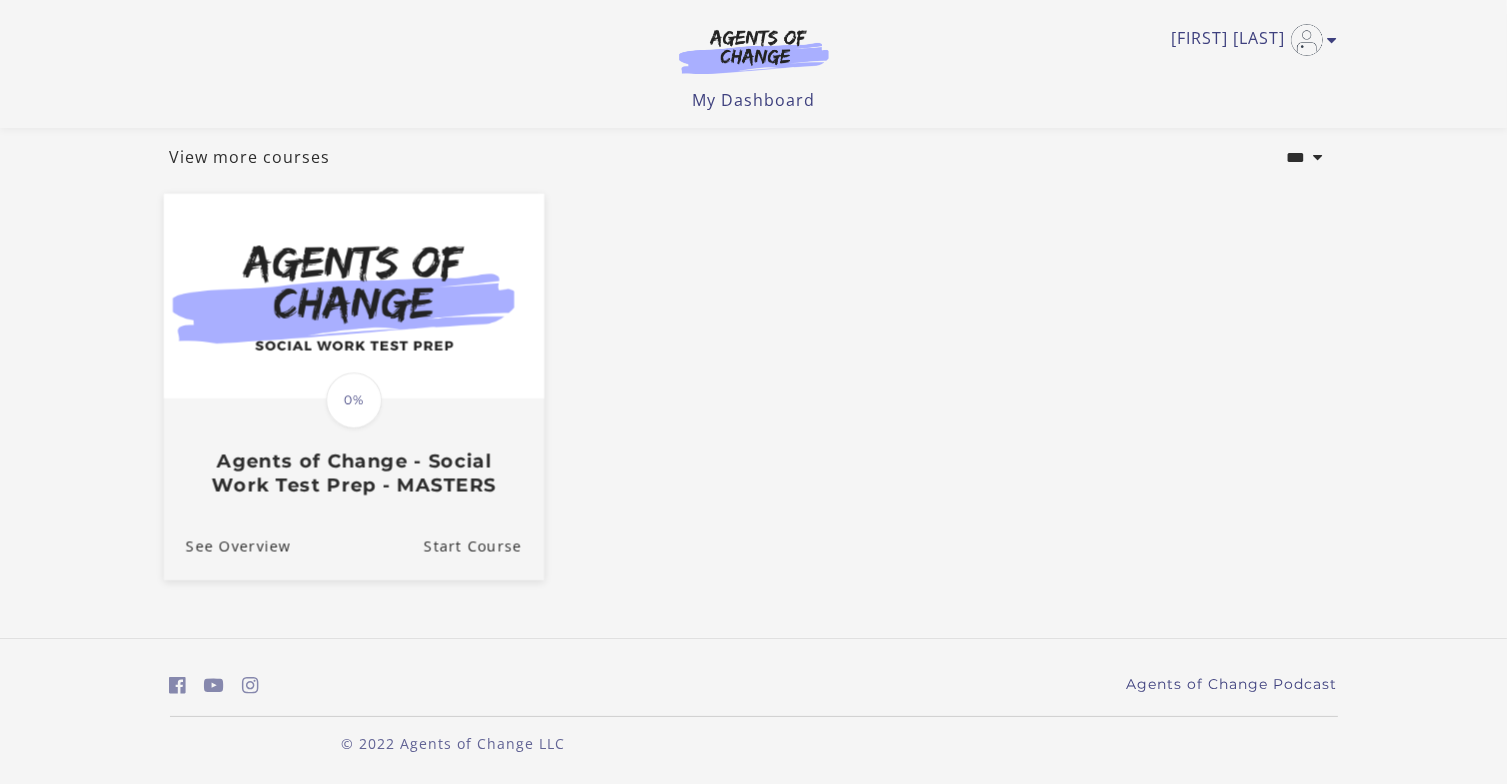 click at bounding box center [353, 296] 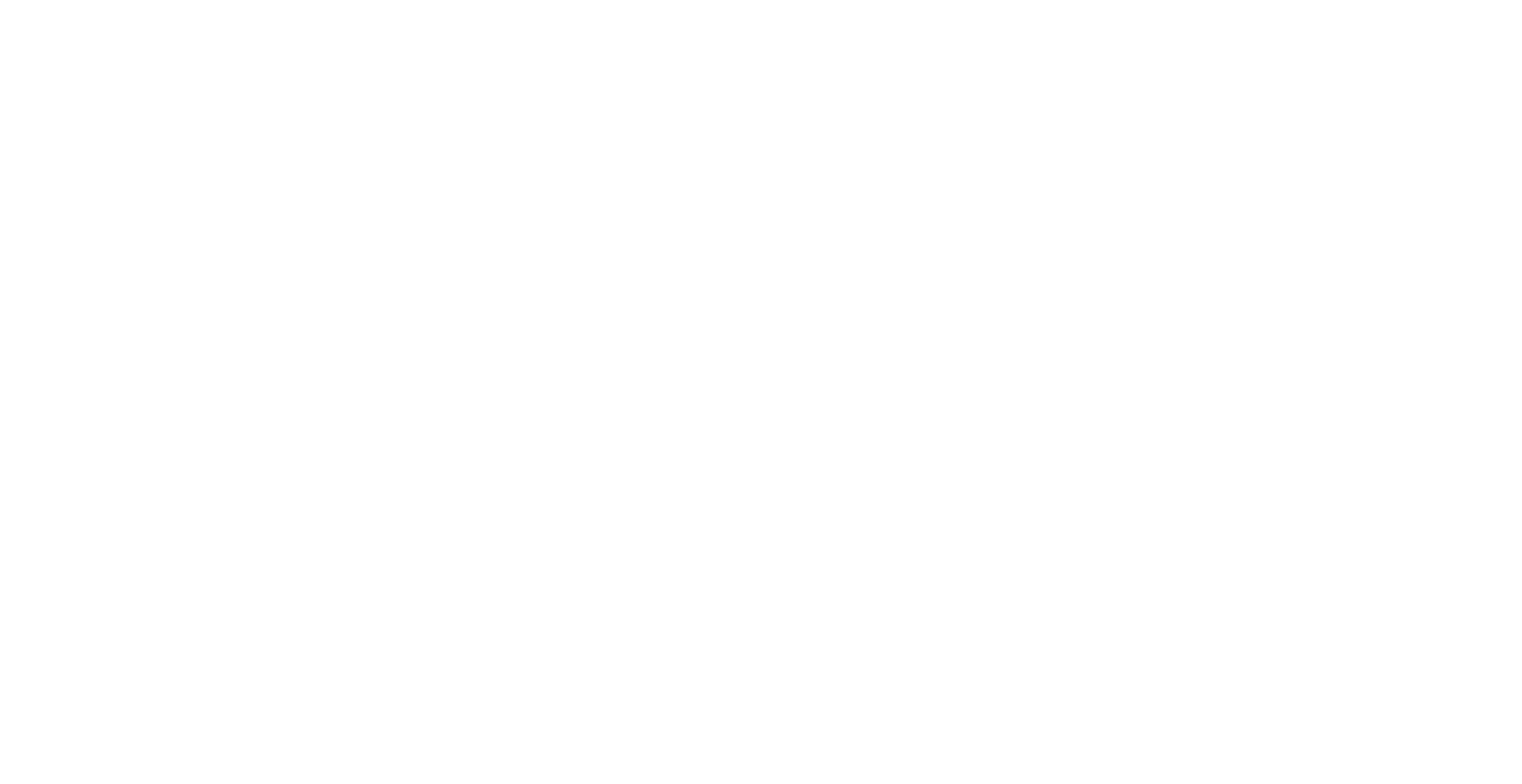 scroll, scrollTop: 0, scrollLeft: 0, axis: both 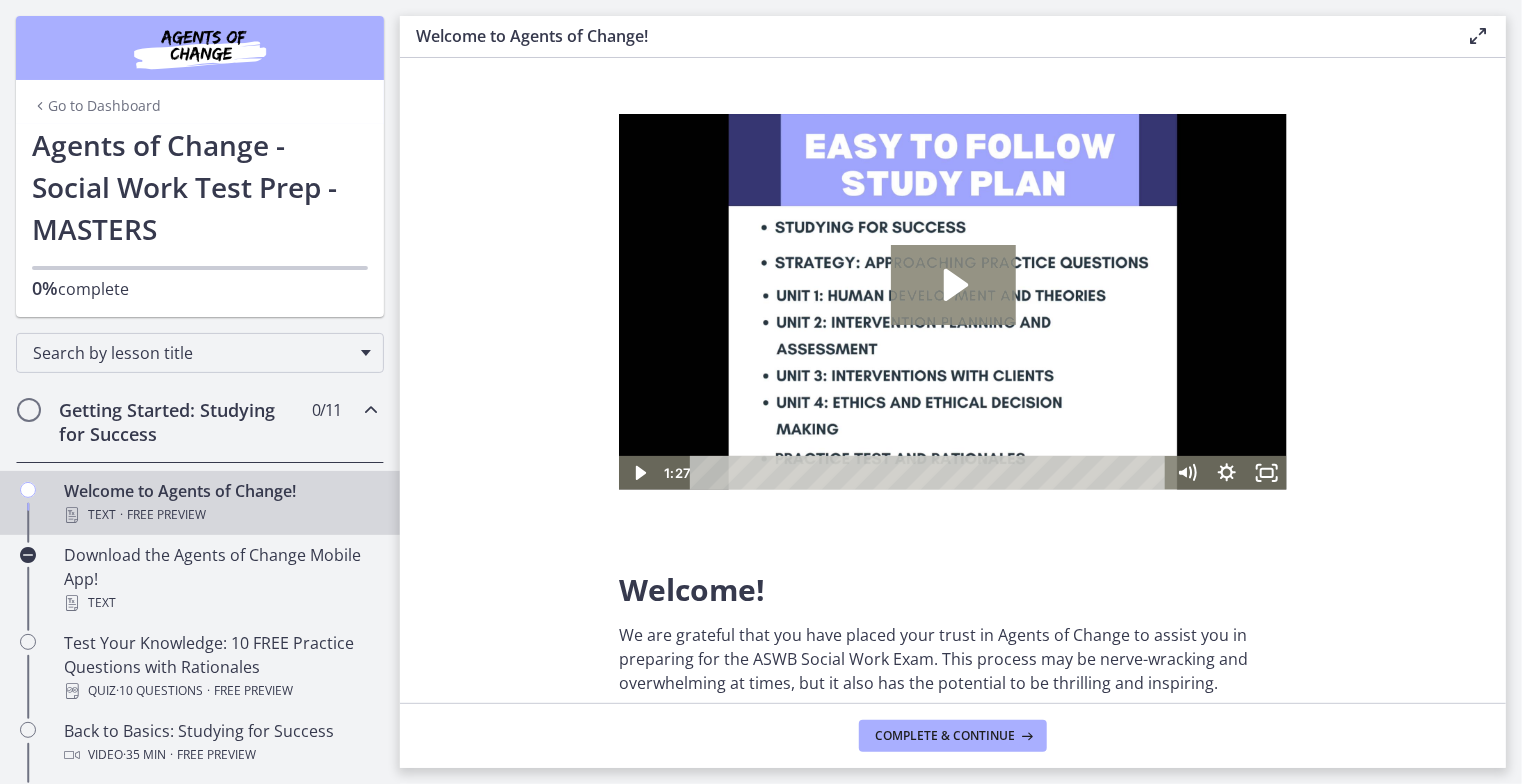 click 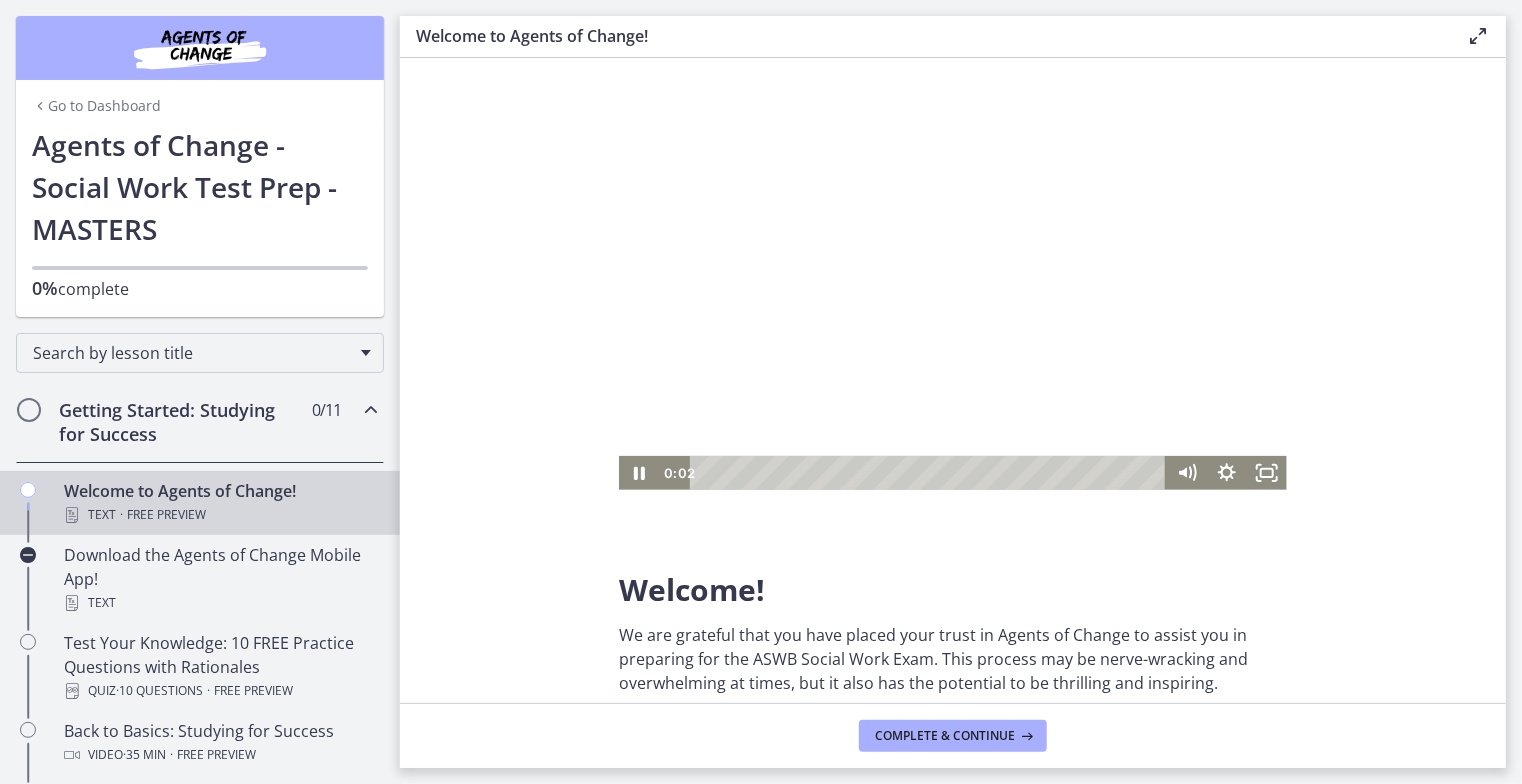 click at bounding box center (952, 301) 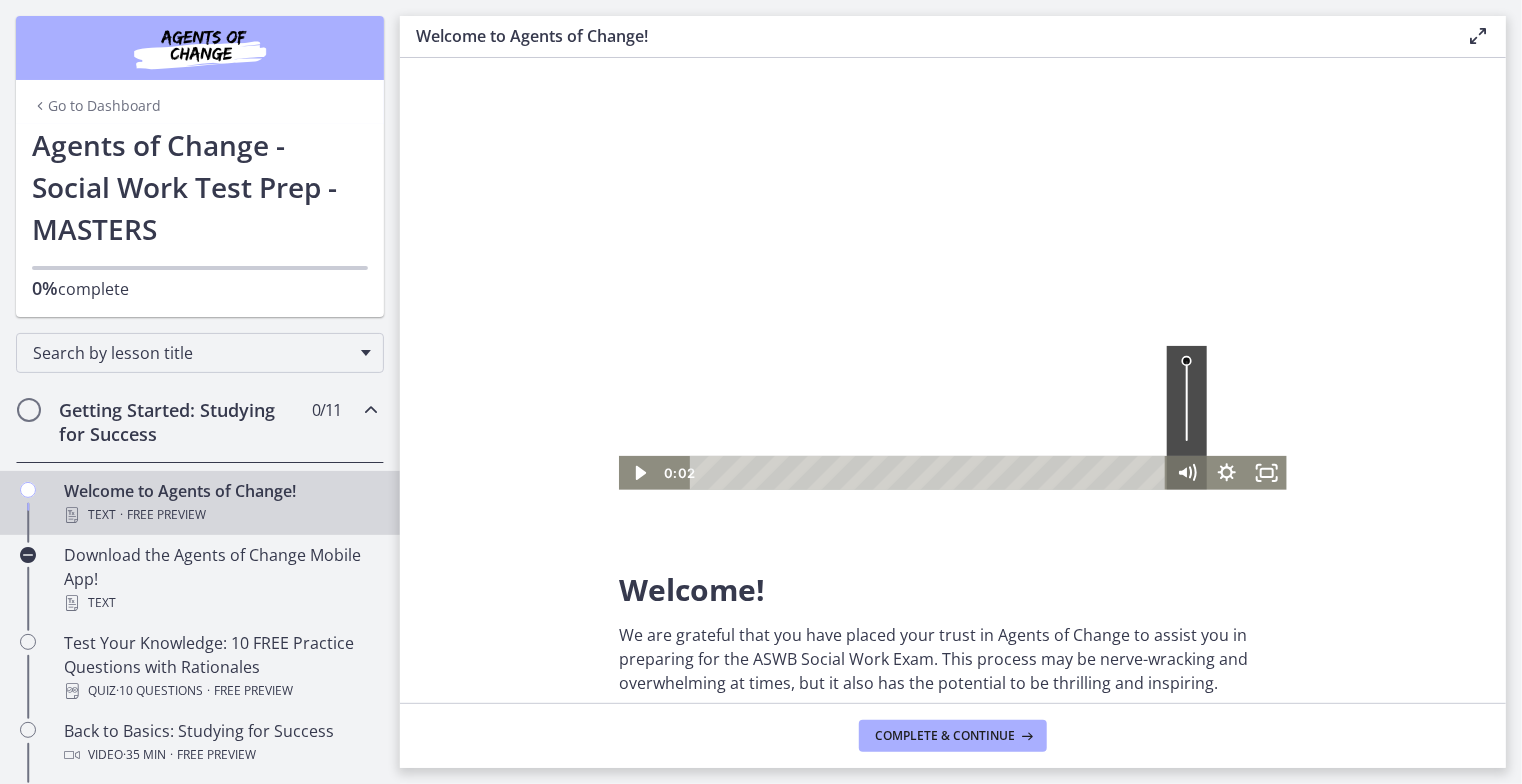 click 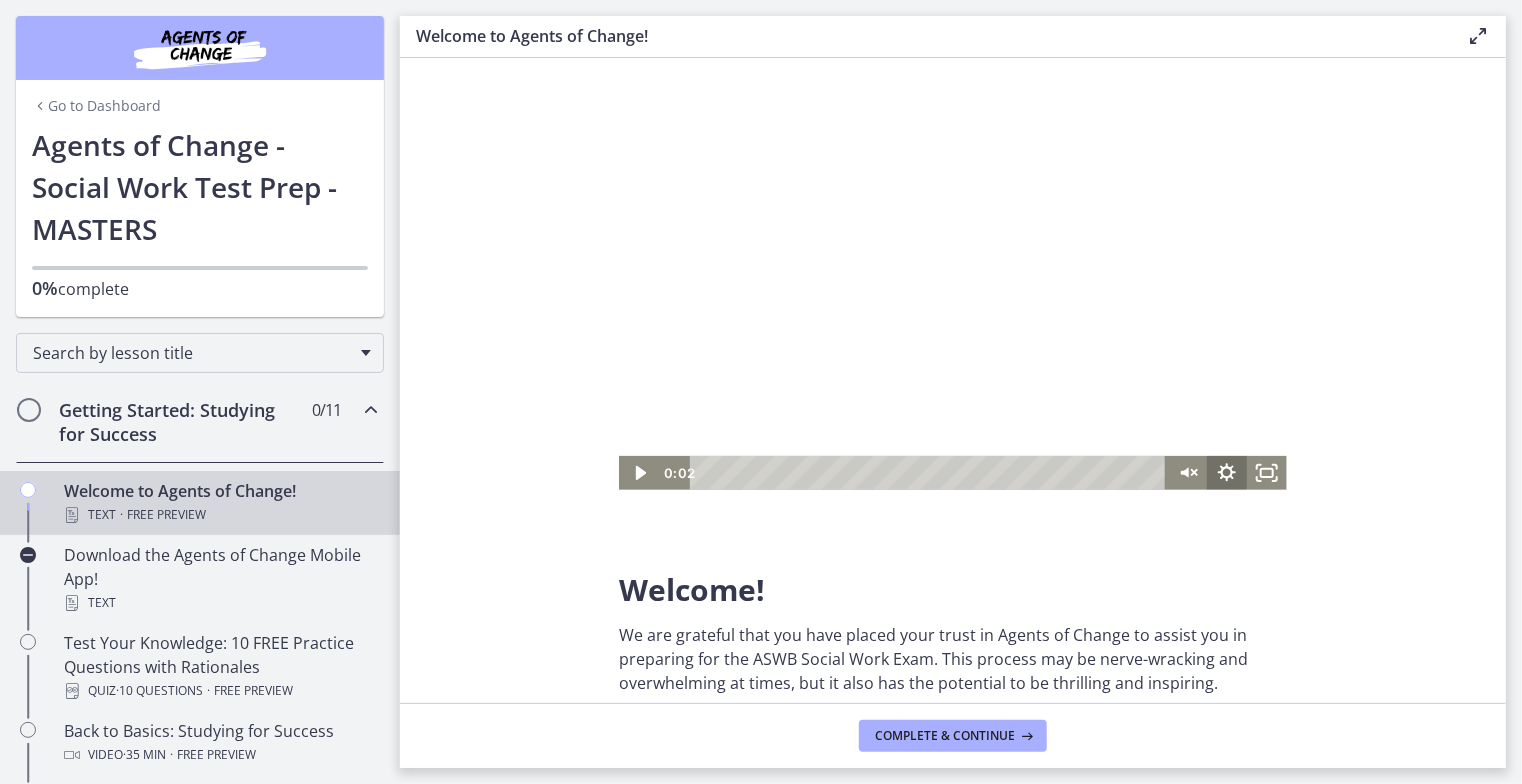 click 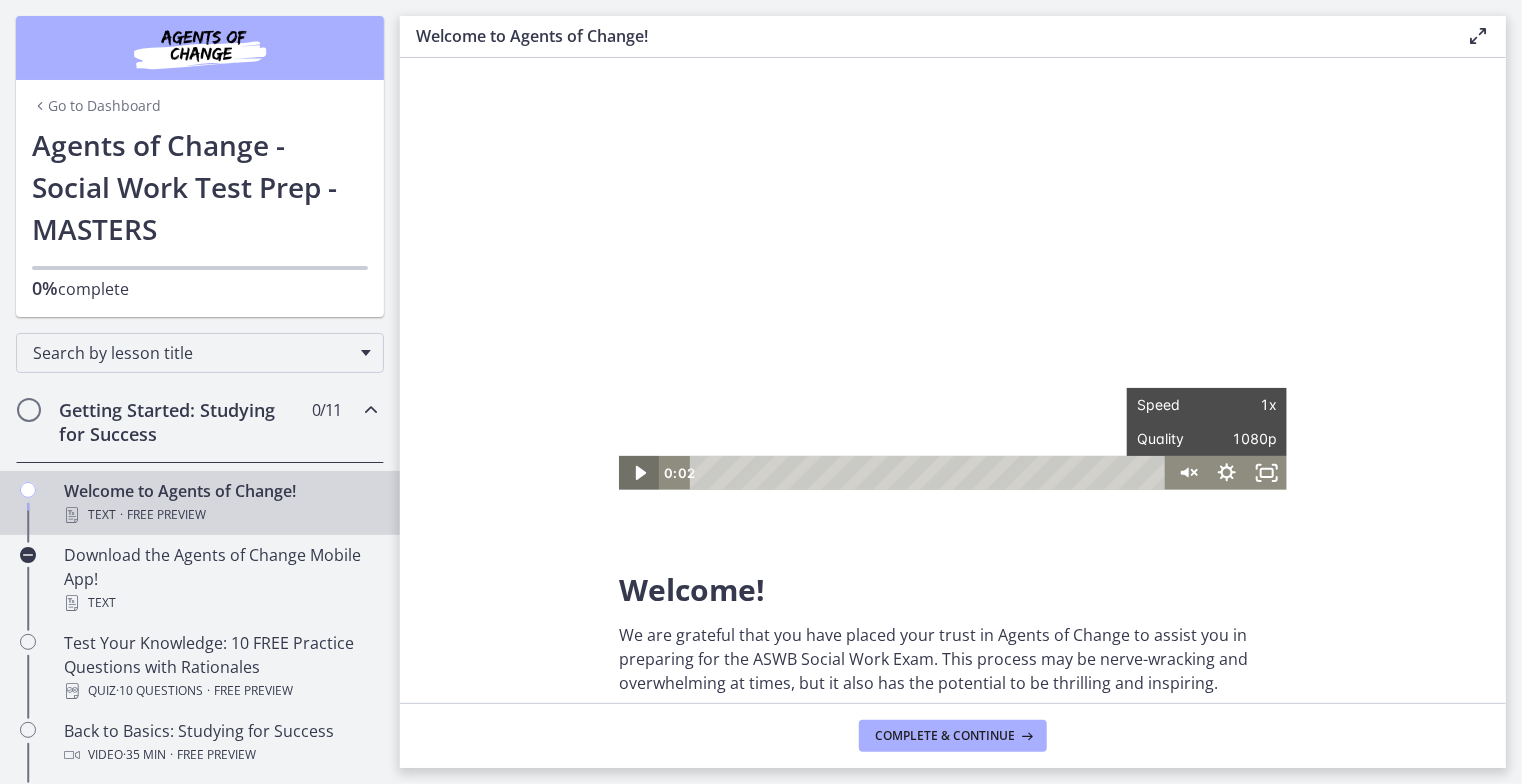 click 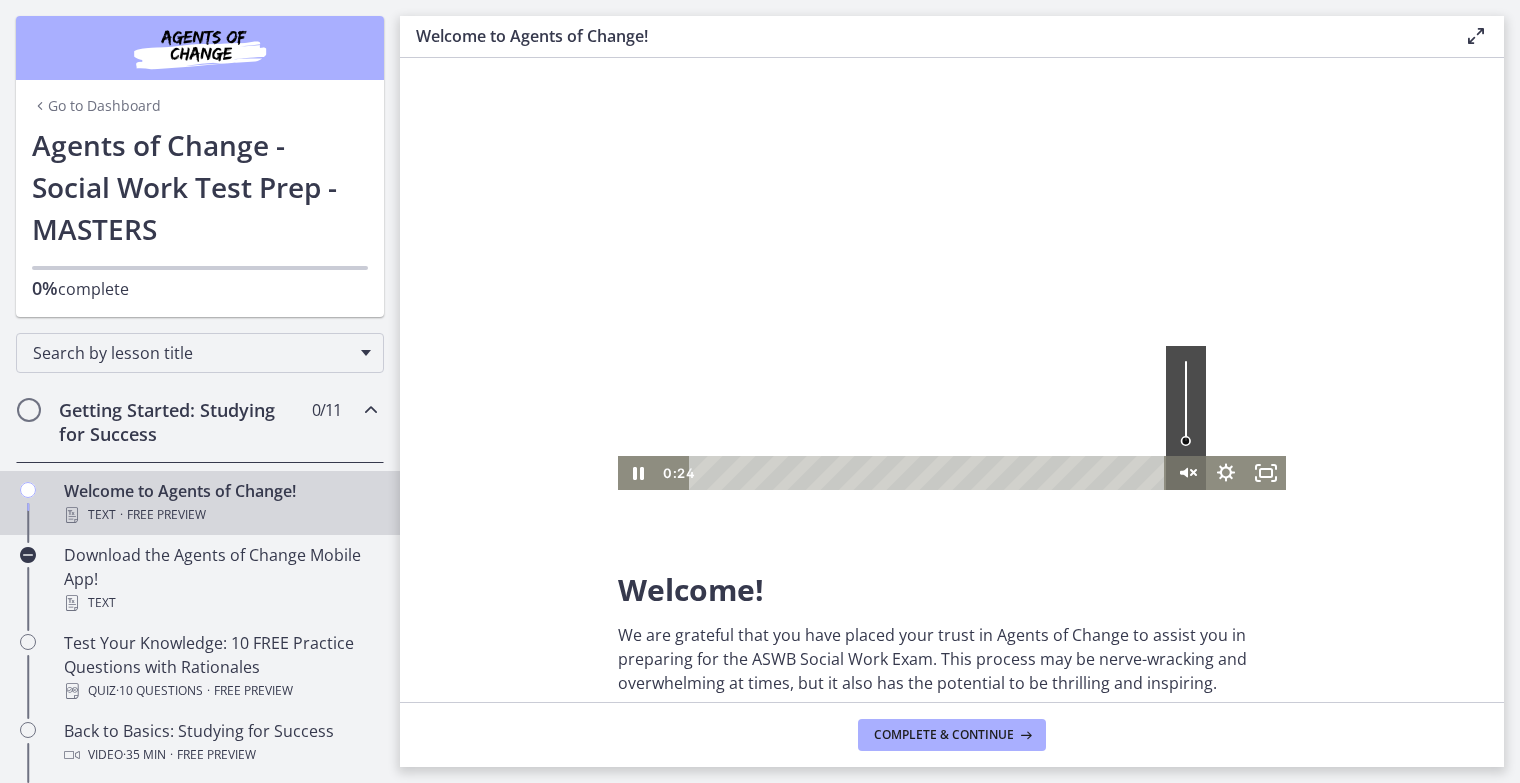 click 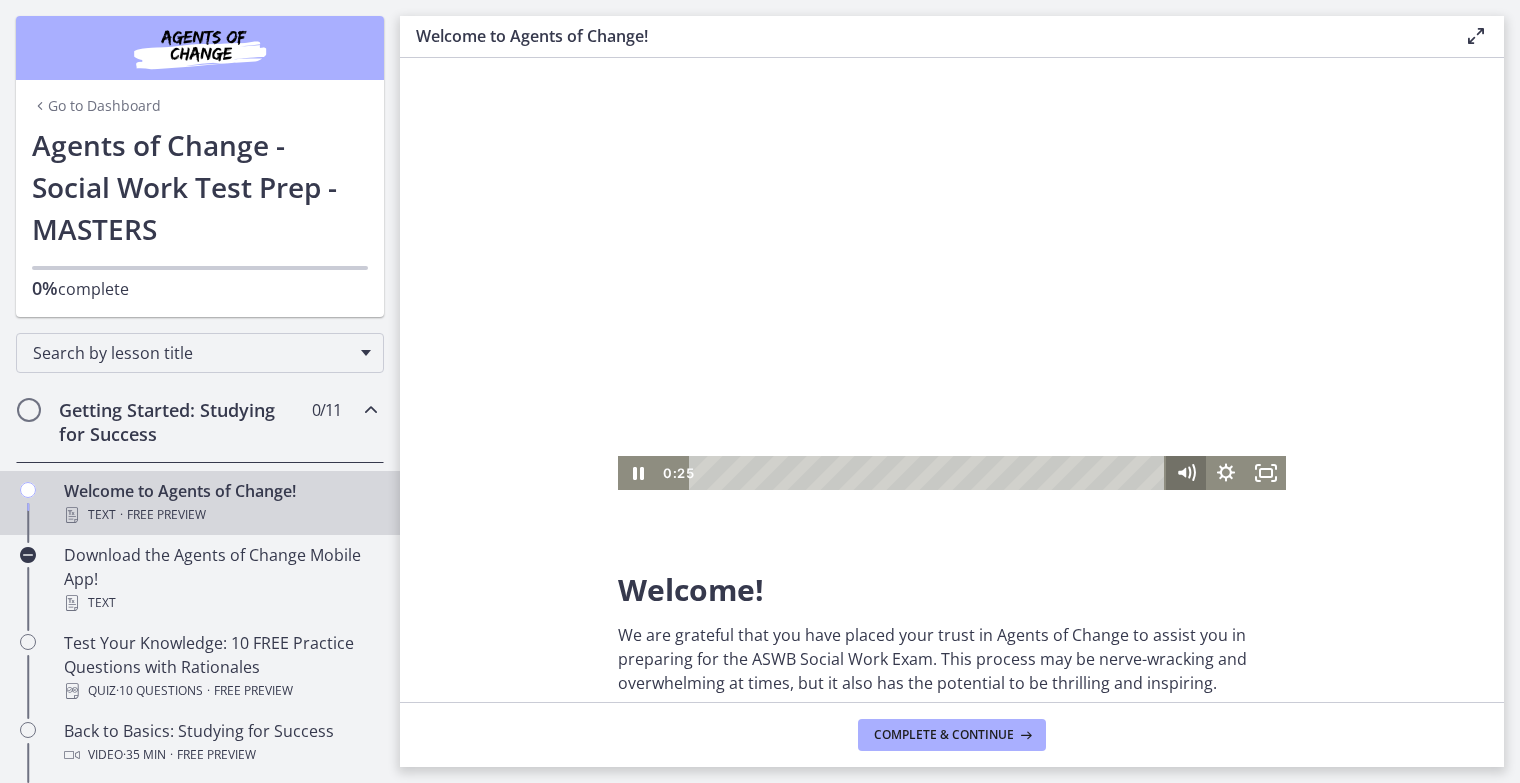click 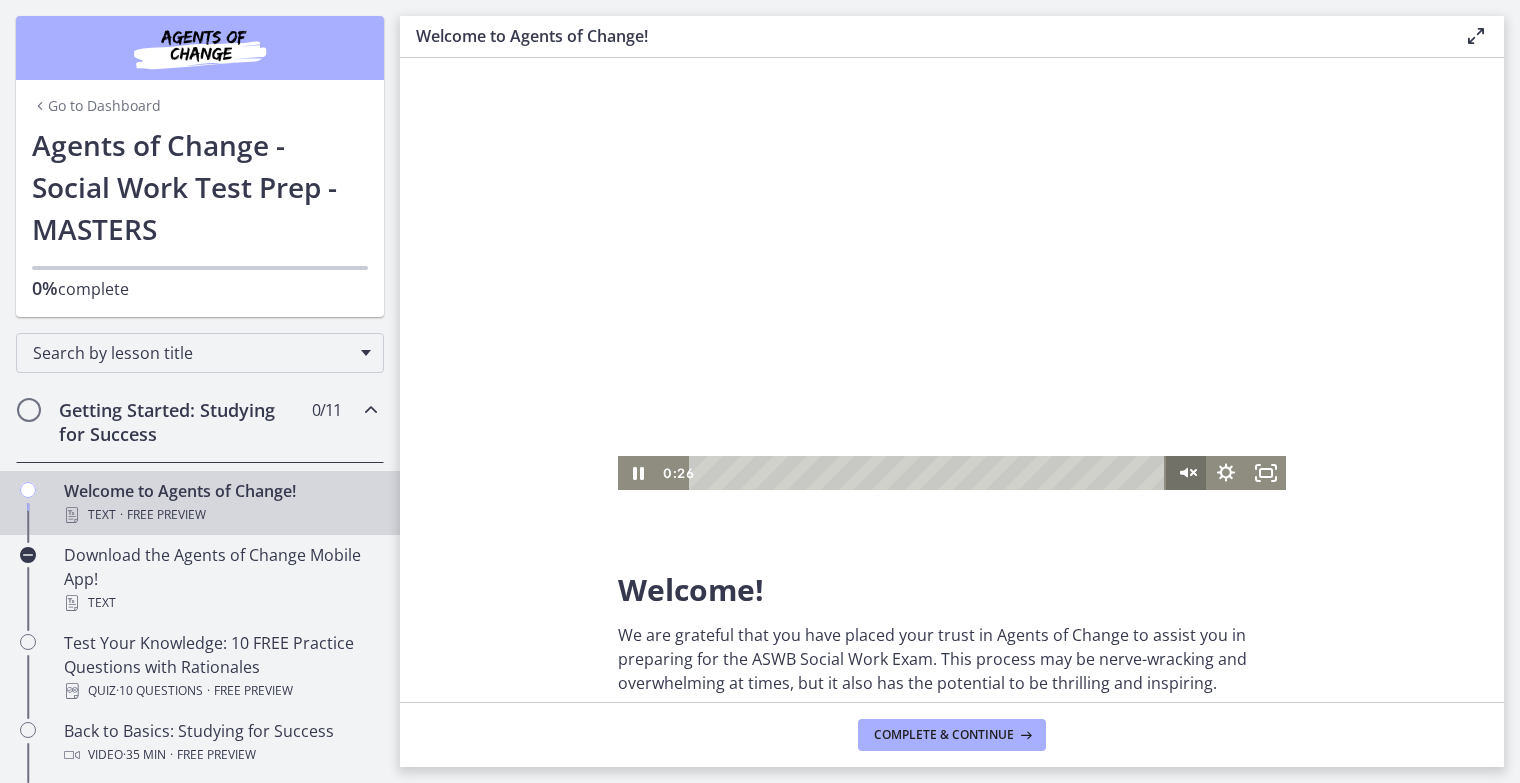 click 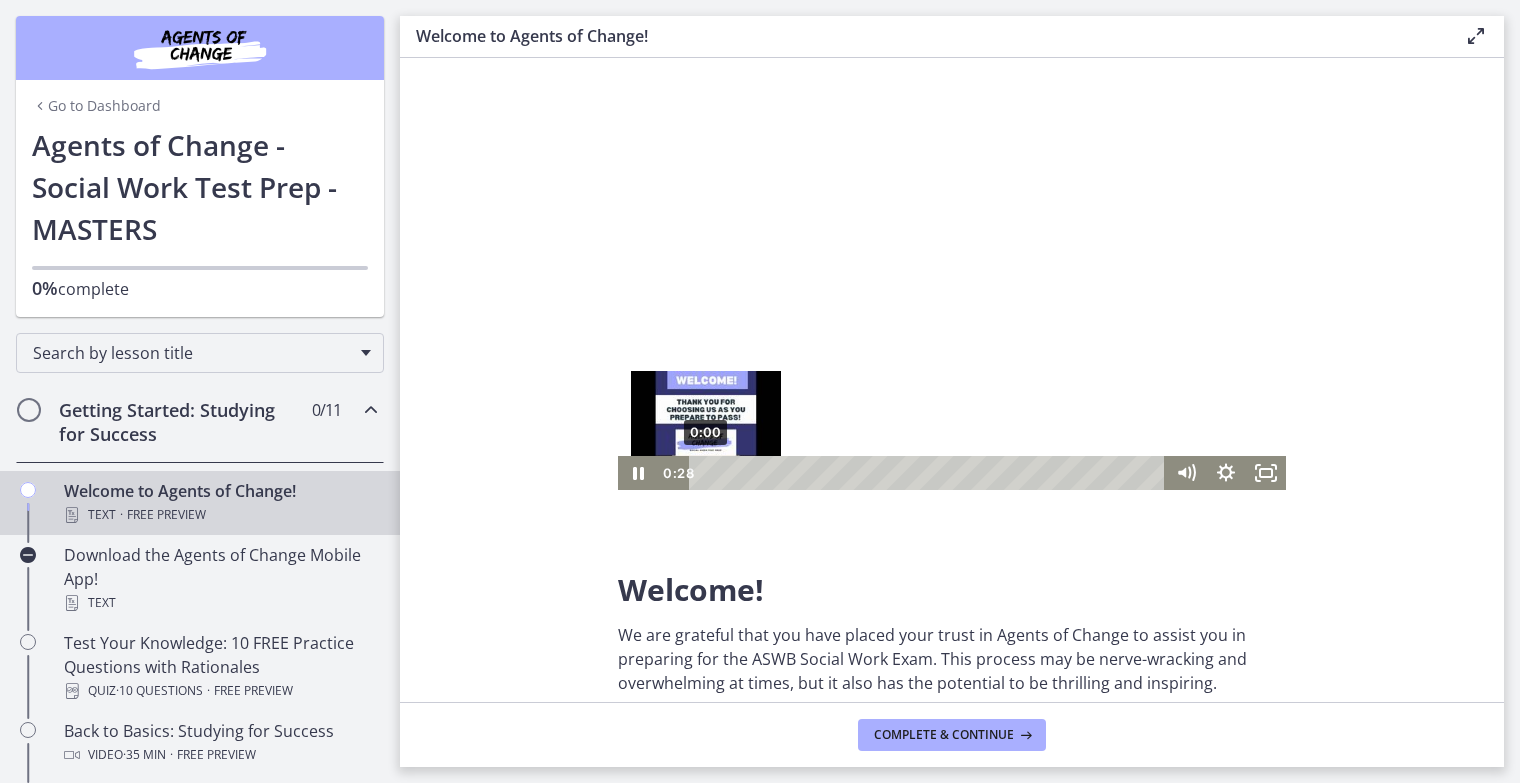 click on "0:00" at bounding box center (930, 473) 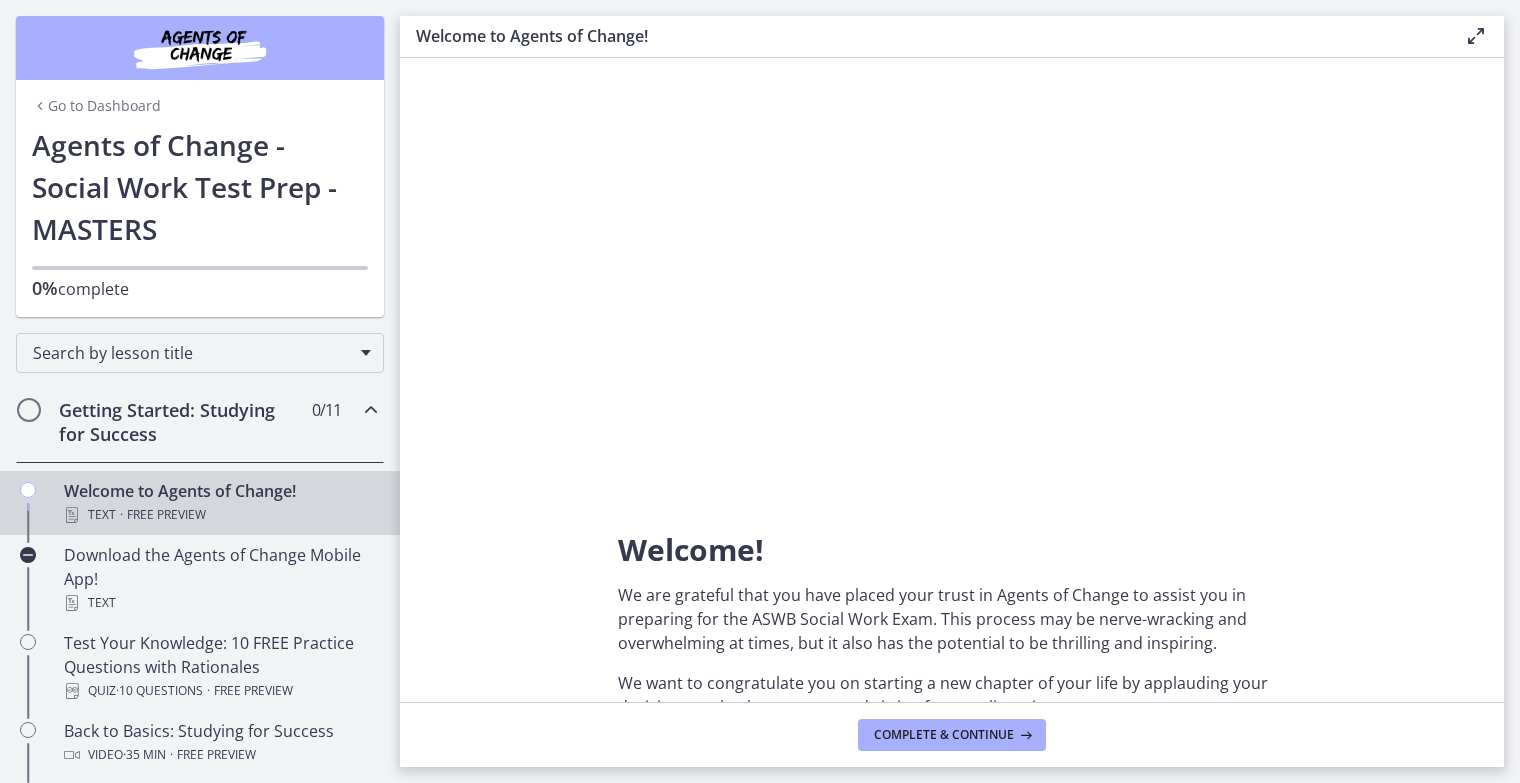 scroll, scrollTop: 40, scrollLeft: 0, axis: vertical 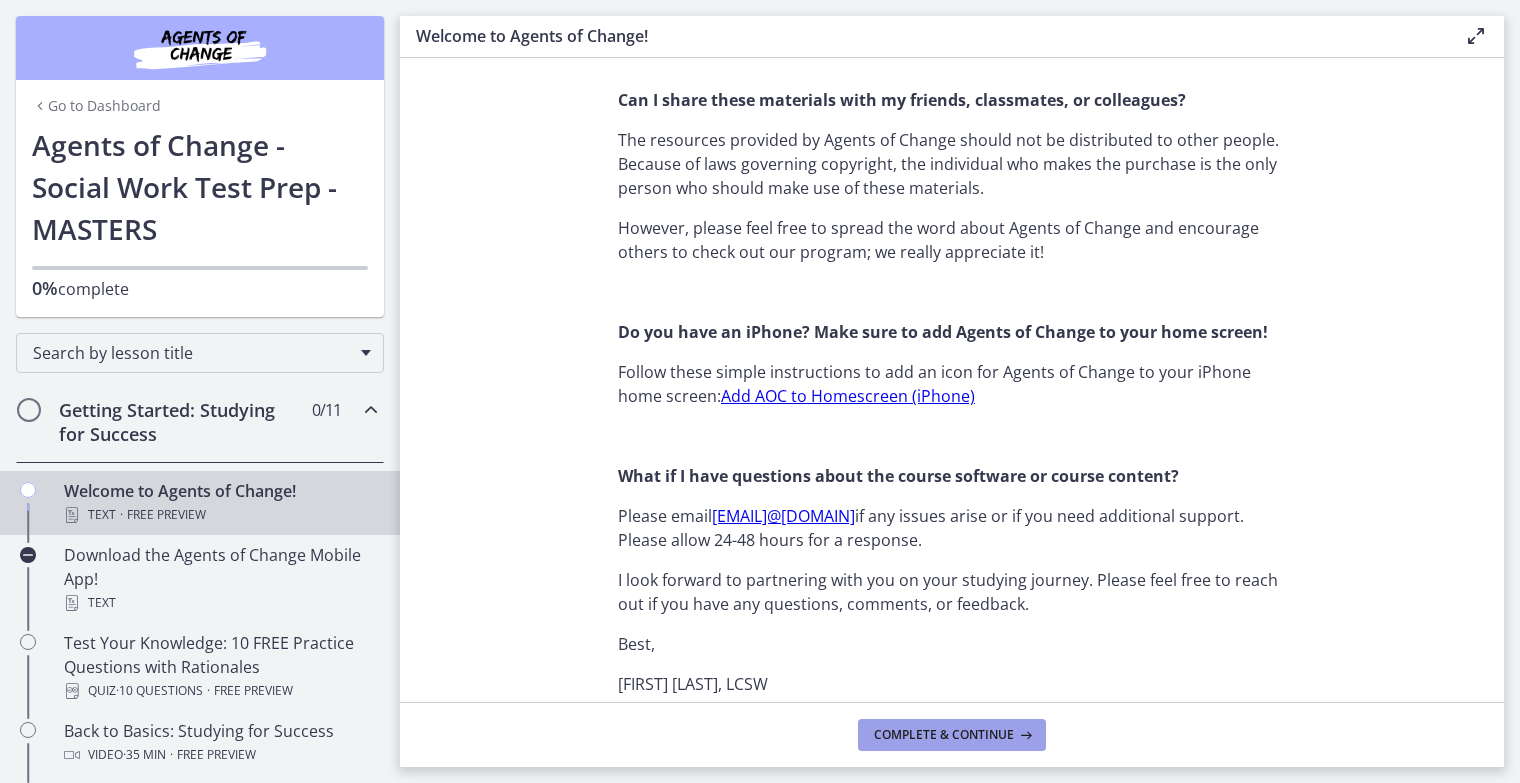 click on "Complete & continue" at bounding box center [952, 735] 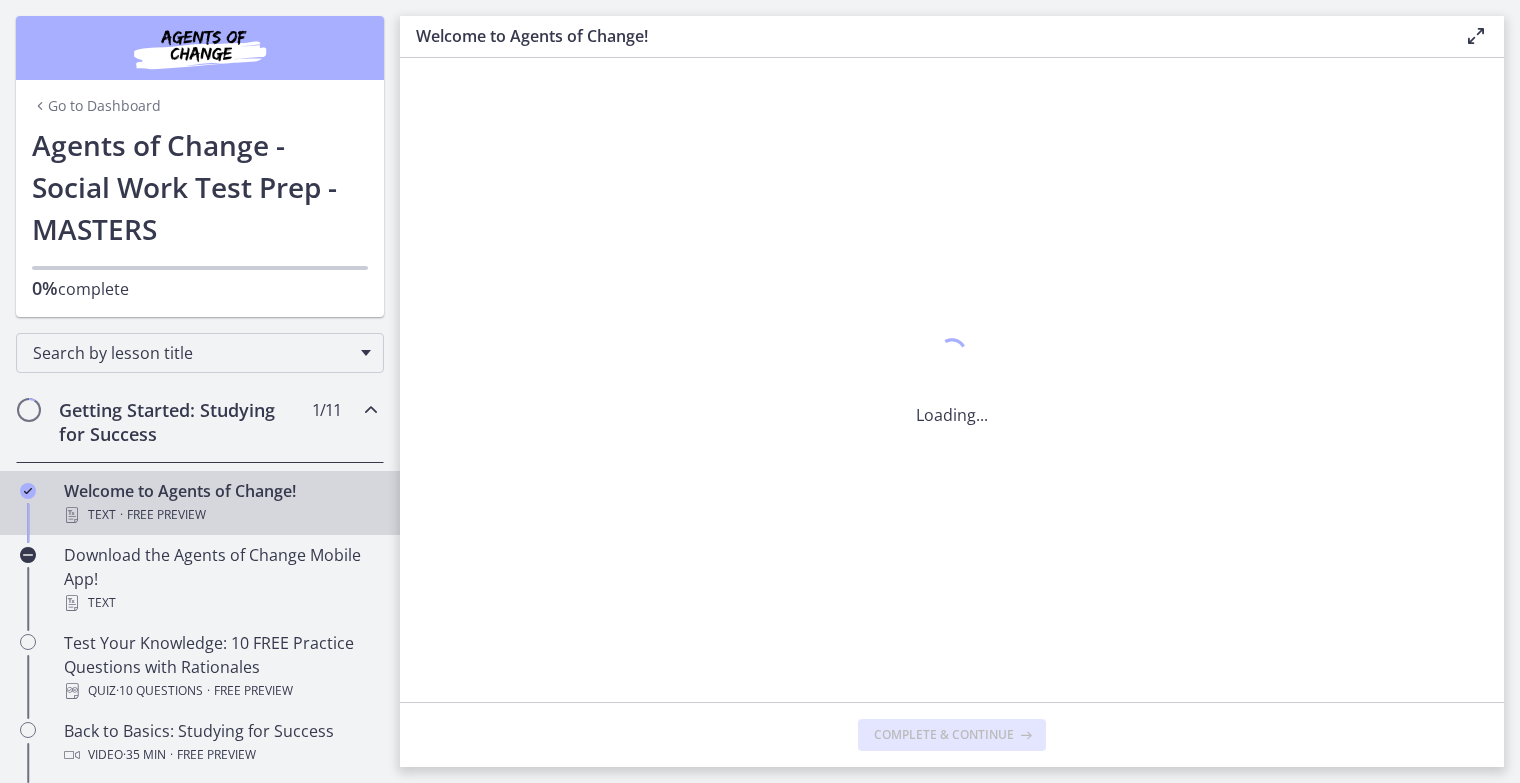 scroll, scrollTop: 0, scrollLeft: 0, axis: both 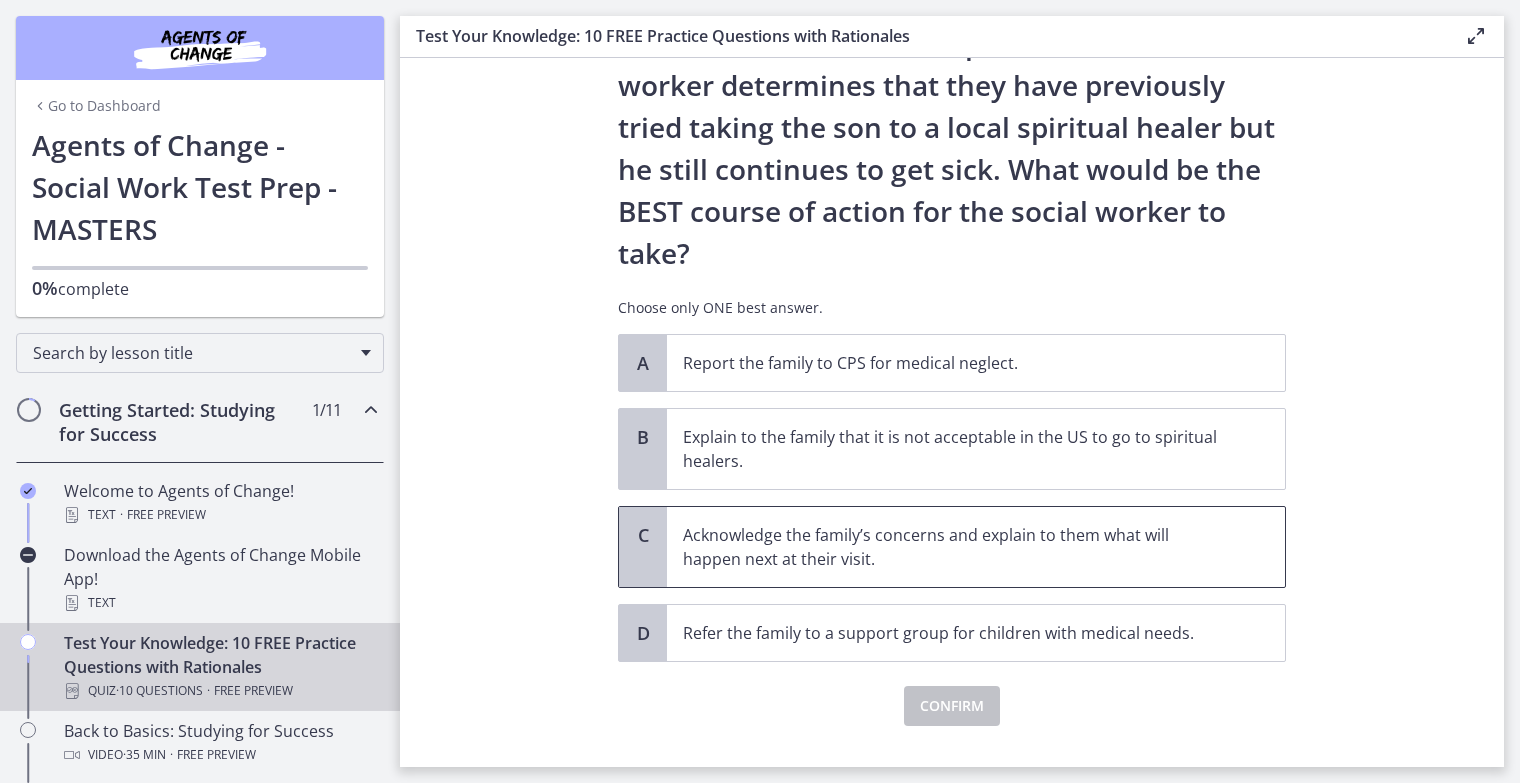 click on "Acknowledge the family’s concerns and explain to them what will happen next at their visit." at bounding box center (956, 547) 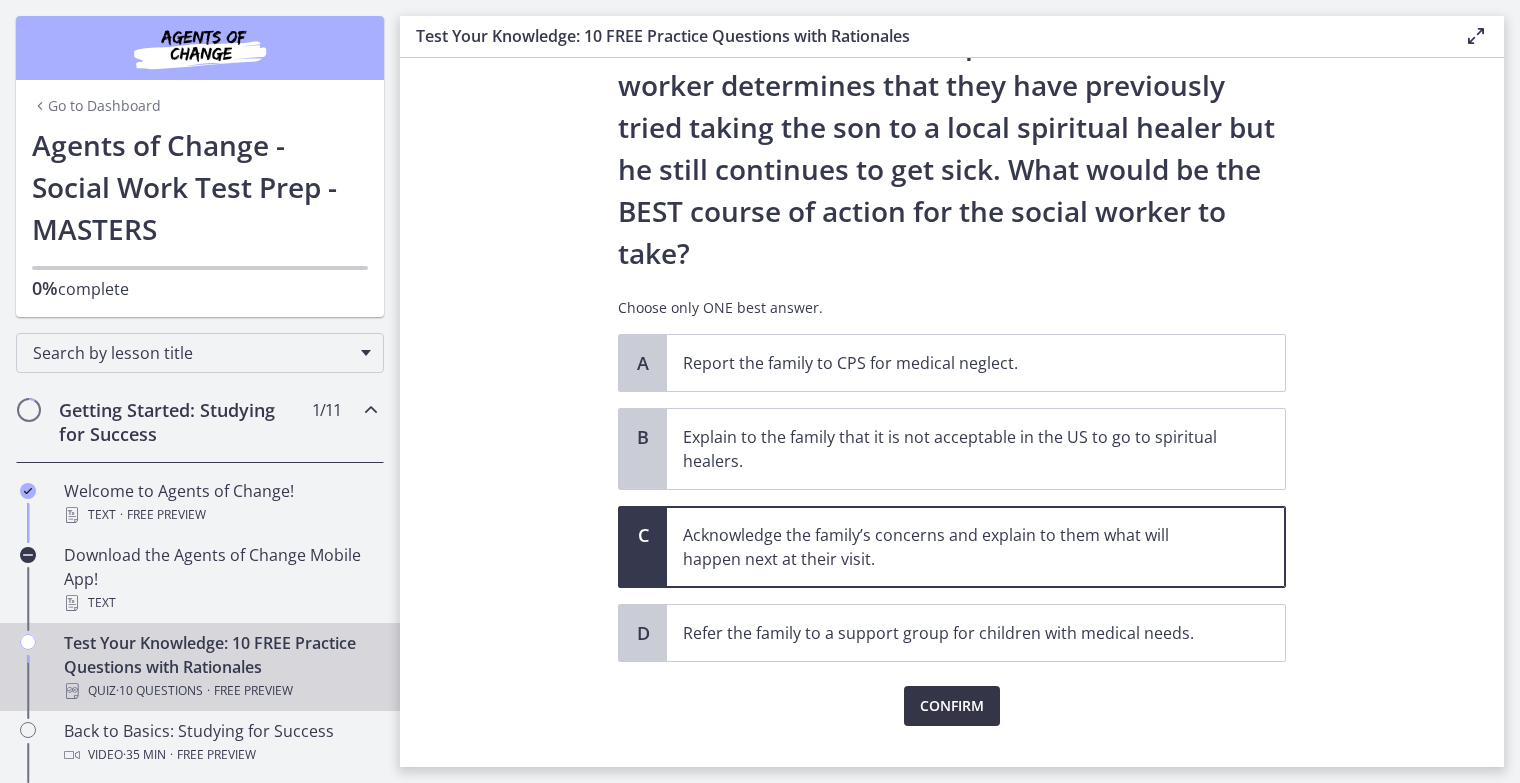 click on "Confirm" at bounding box center [952, 706] 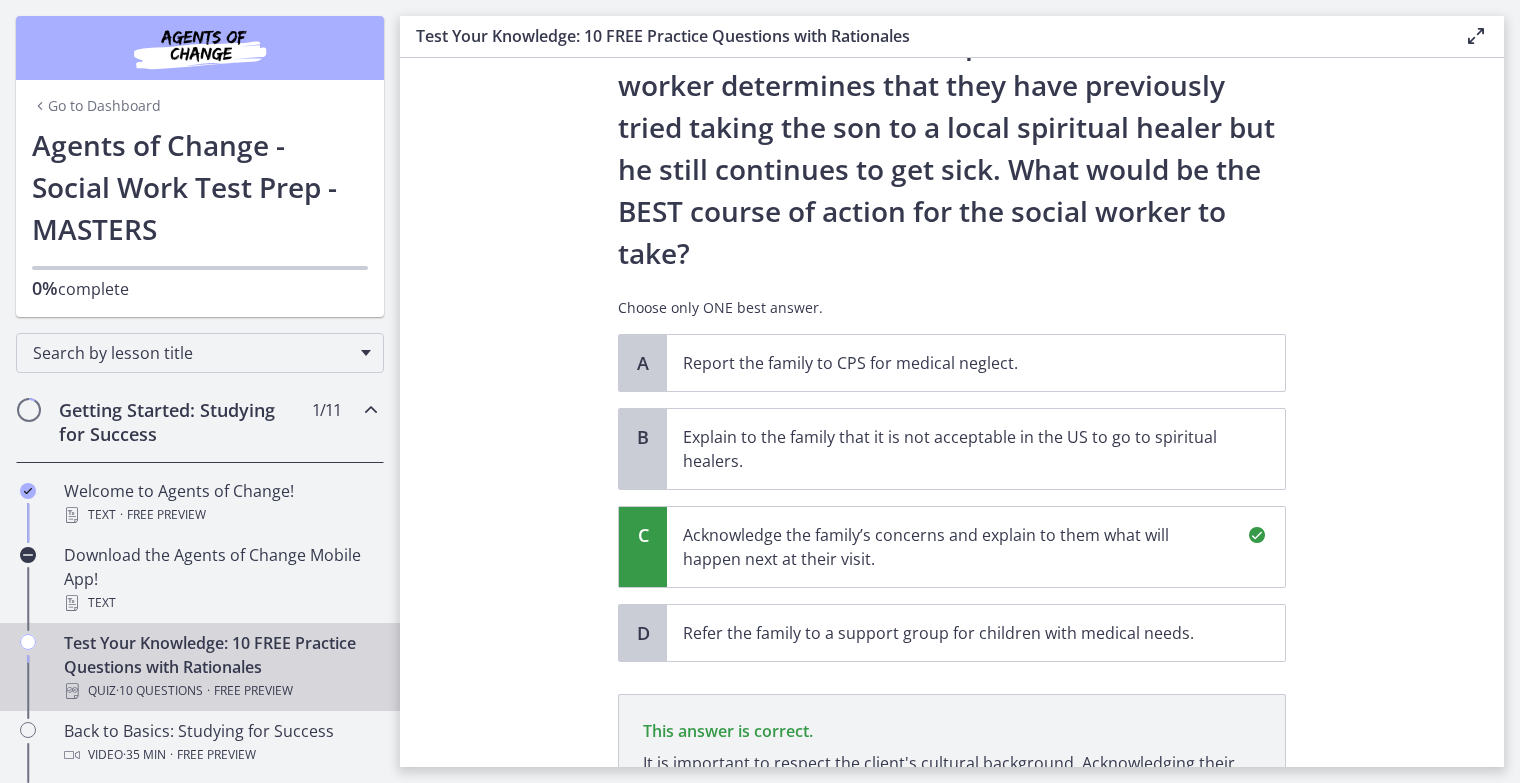 scroll, scrollTop: 580, scrollLeft: 0, axis: vertical 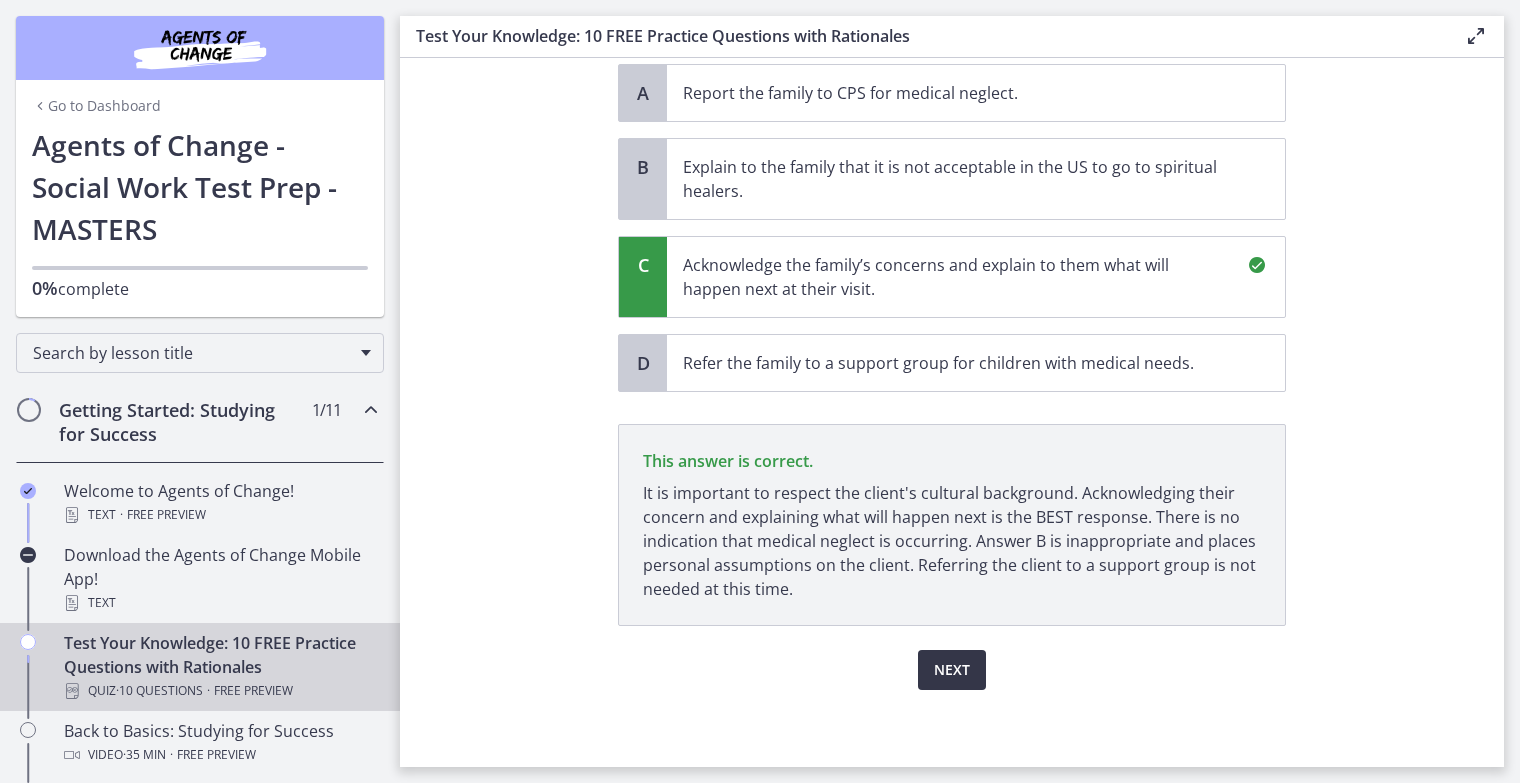 click on "Next" at bounding box center (952, 670) 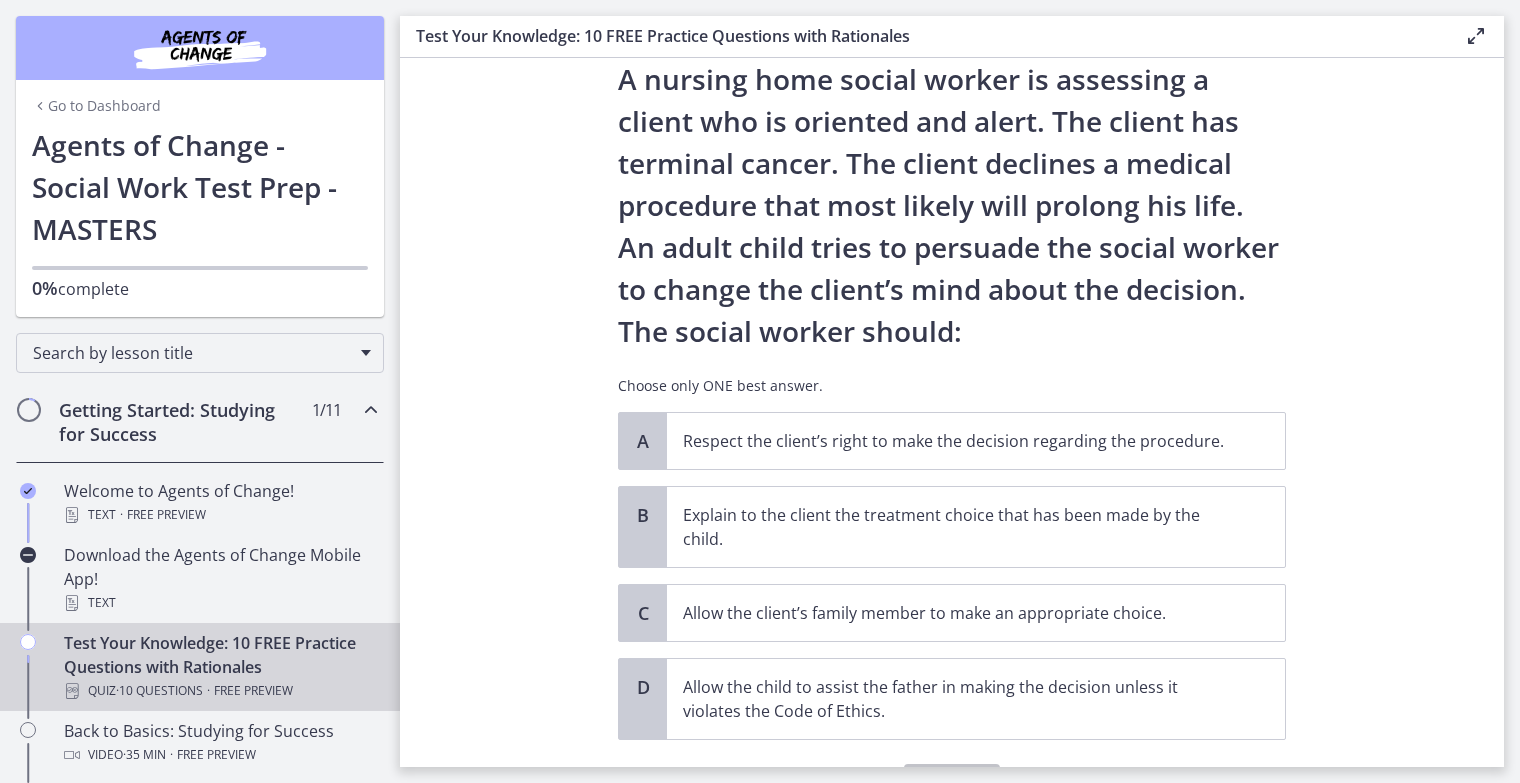 scroll, scrollTop: 64, scrollLeft: 0, axis: vertical 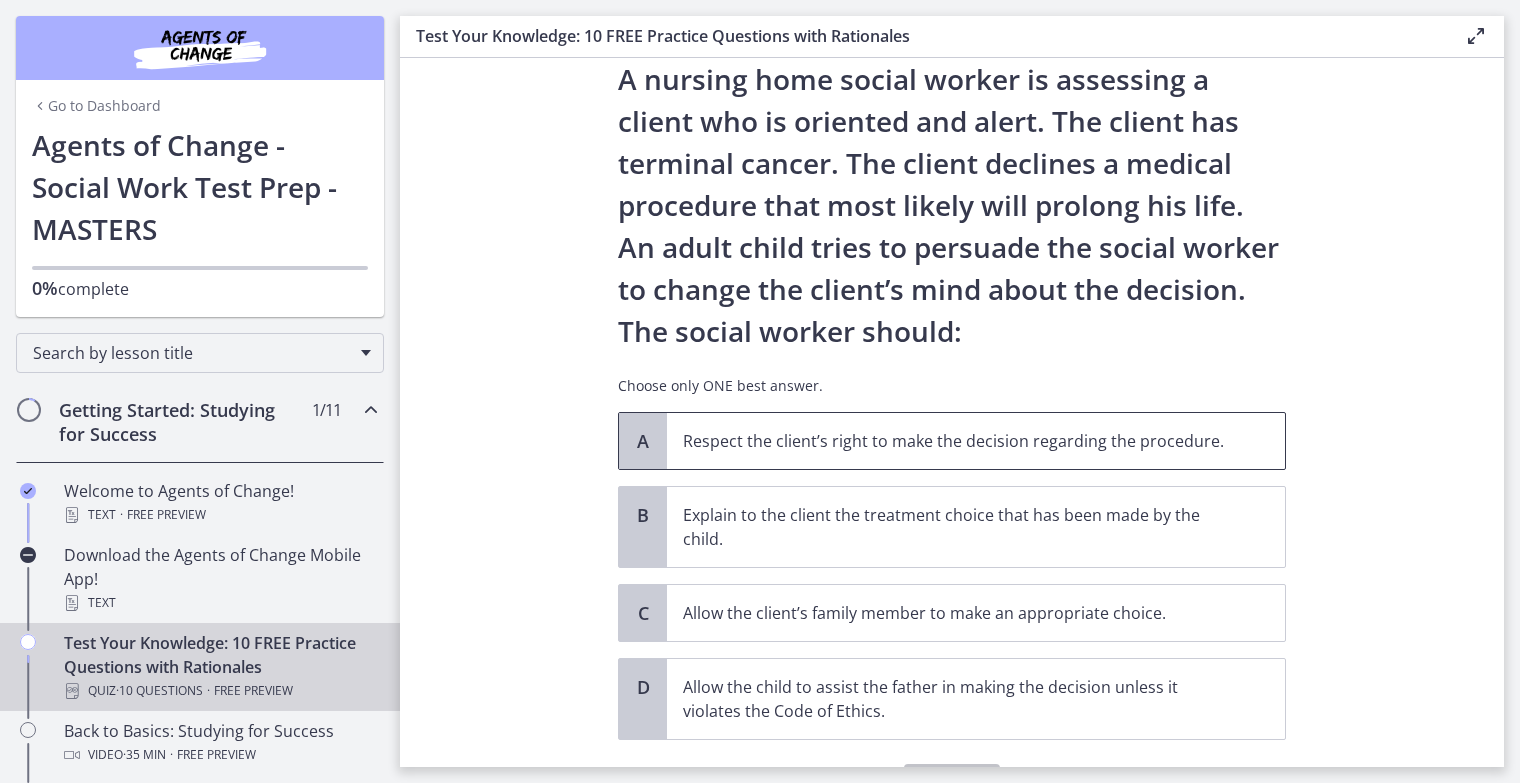 click on "Respect the client’s right to make the decision regarding the procedure." at bounding box center (956, 441) 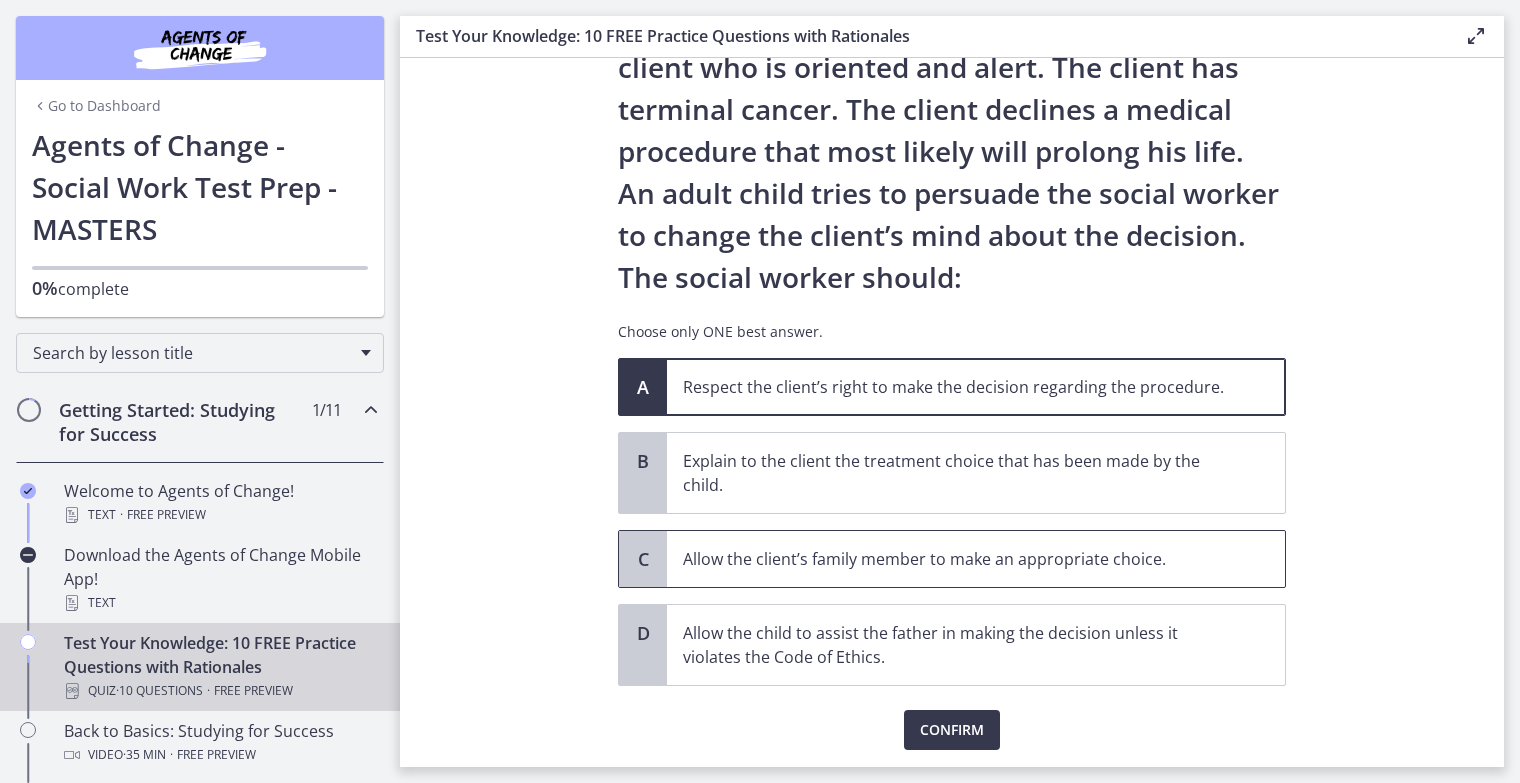 scroll, scrollTop: 120, scrollLeft: 0, axis: vertical 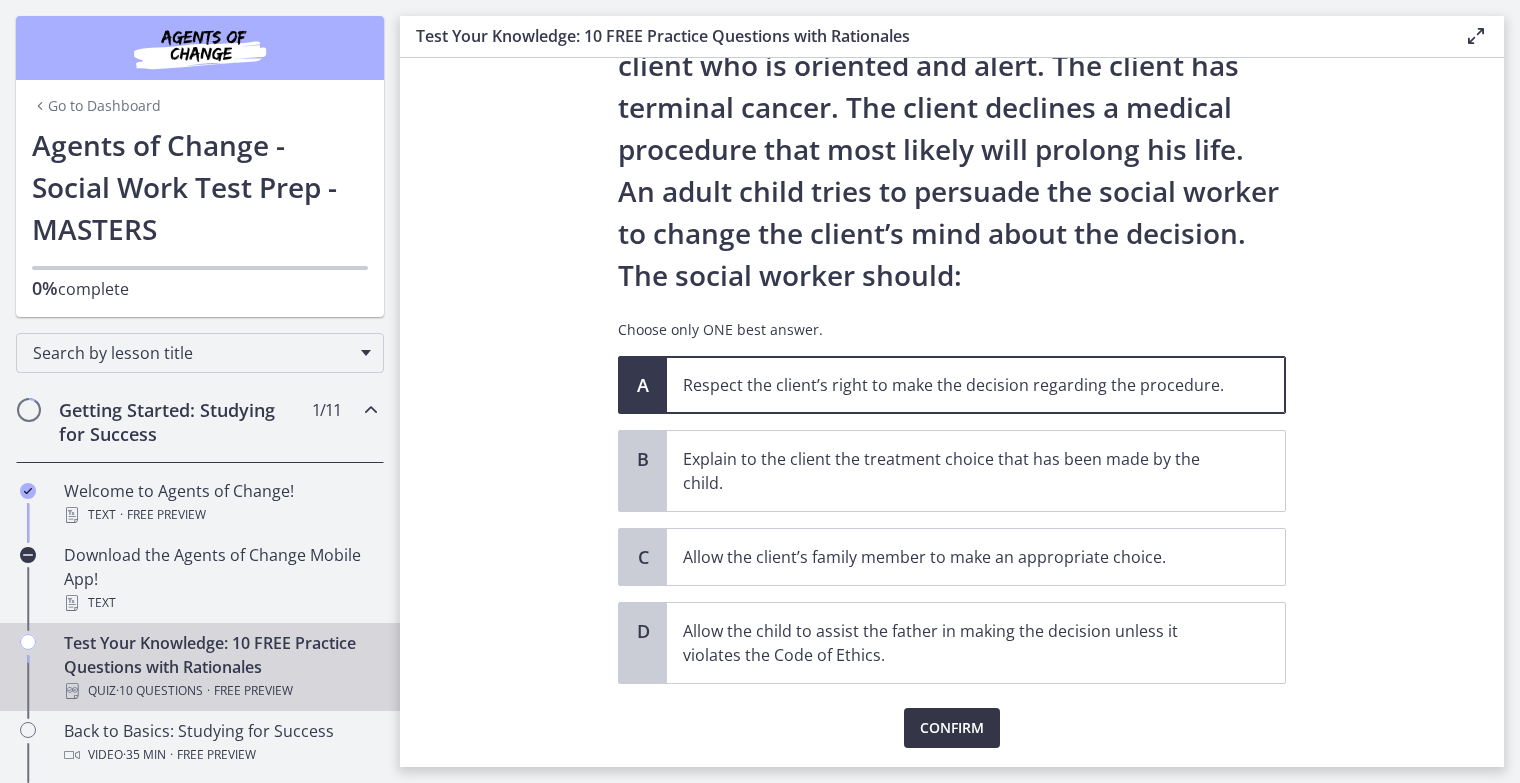click on "Confirm" at bounding box center (952, 728) 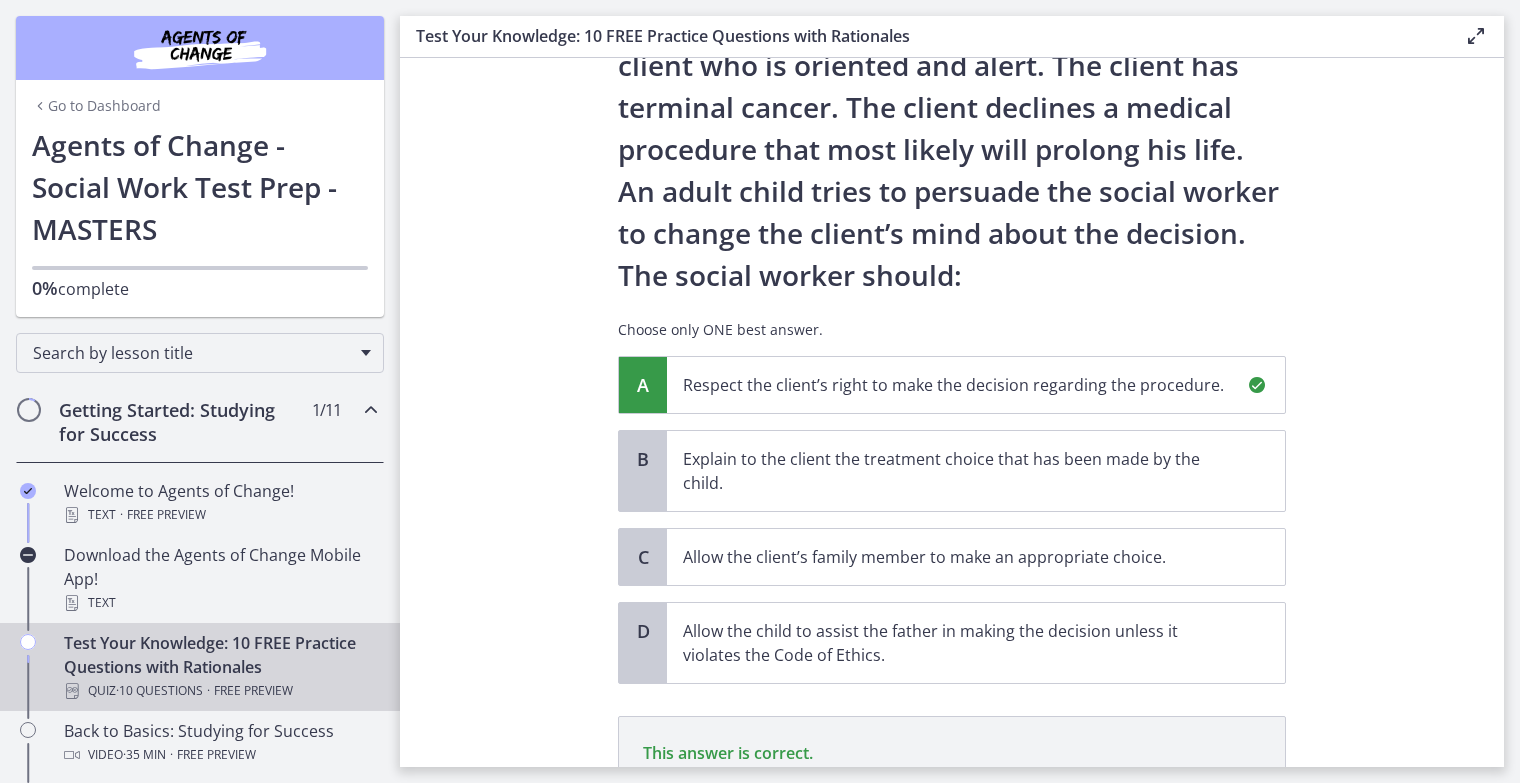 scroll, scrollTop: 388, scrollLeft: 0, axis: vertical 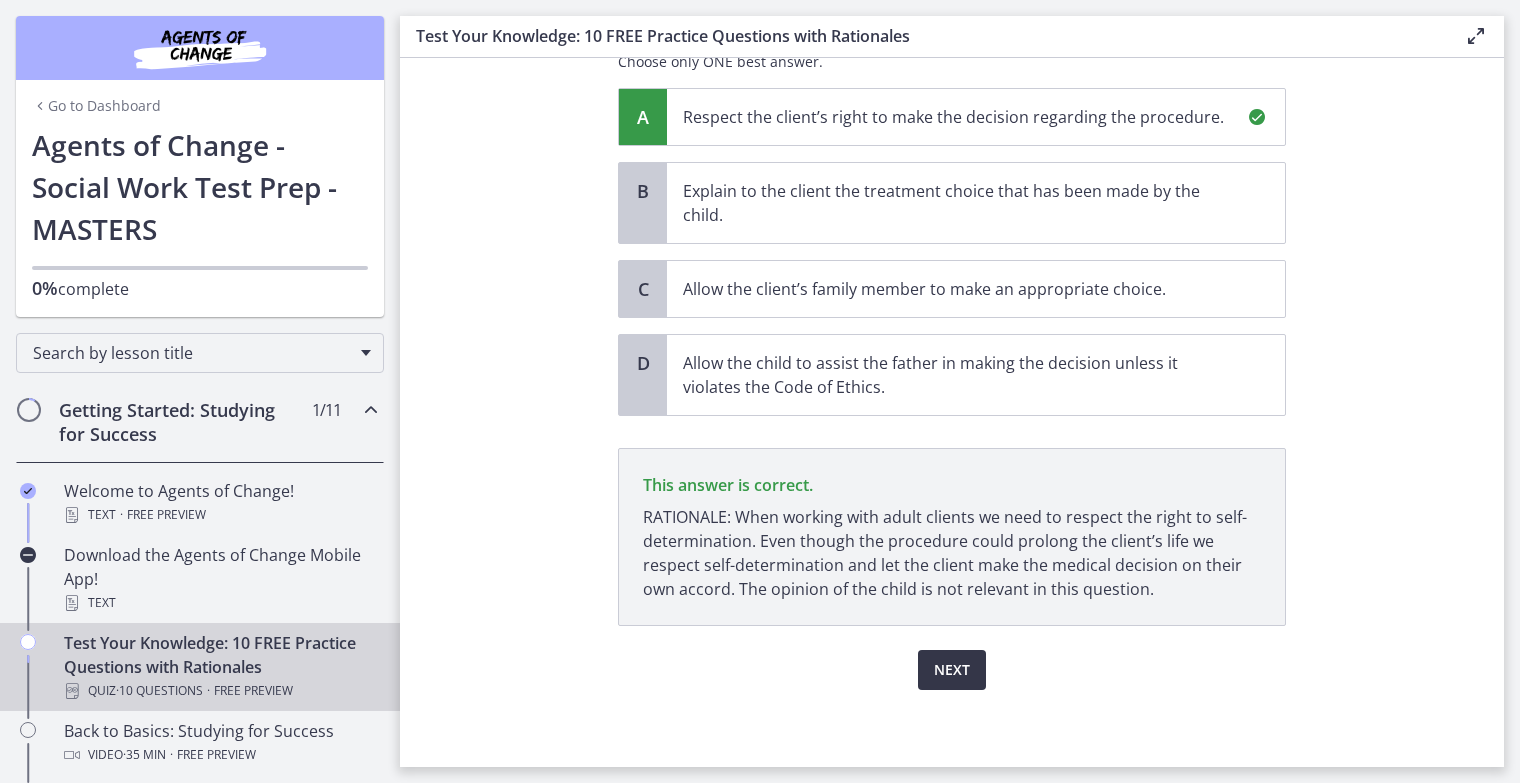 click on "Next" at bounding box center (952, 670) 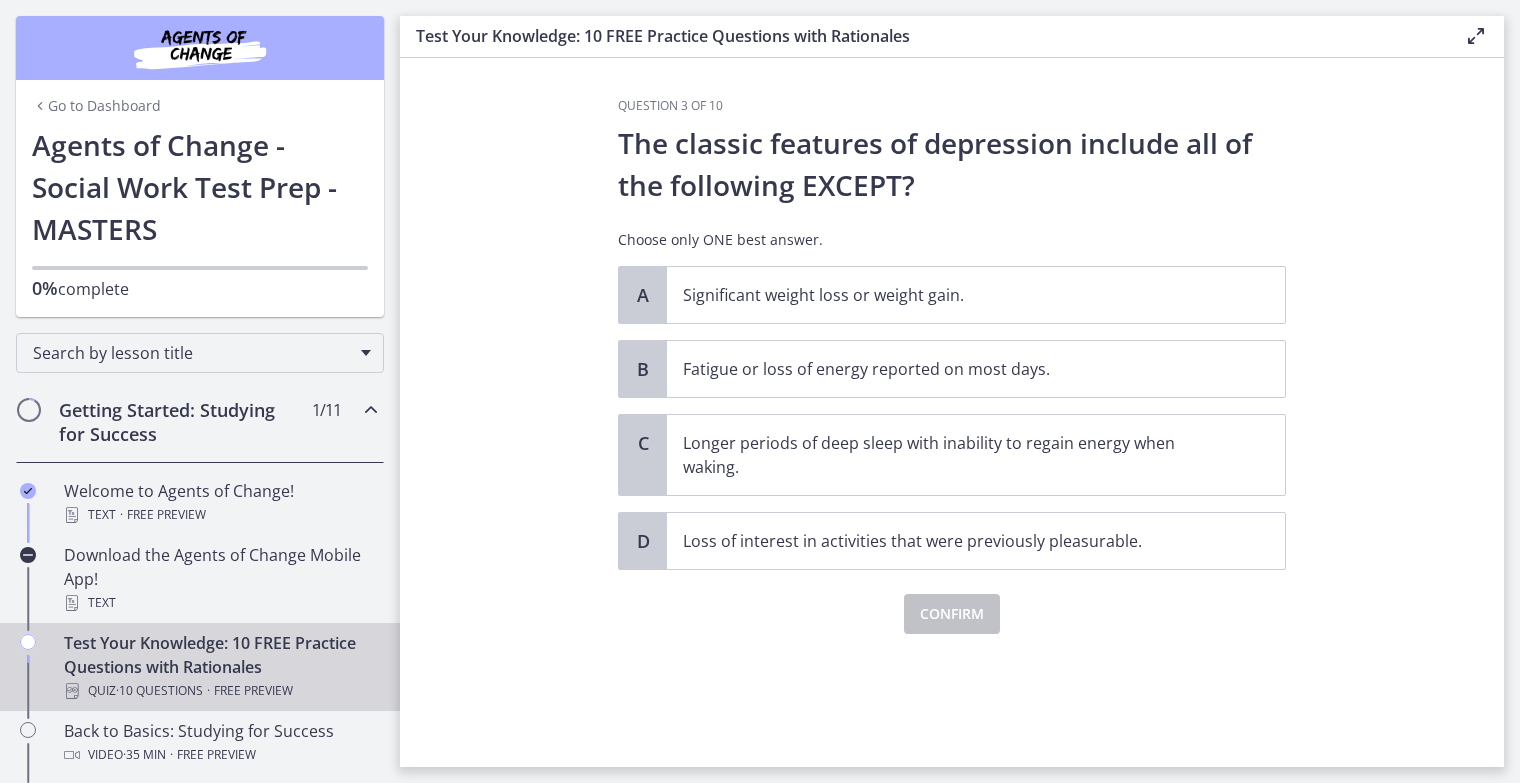 scroll, scrollTop: 0, scrollLeft: 0, axis: both 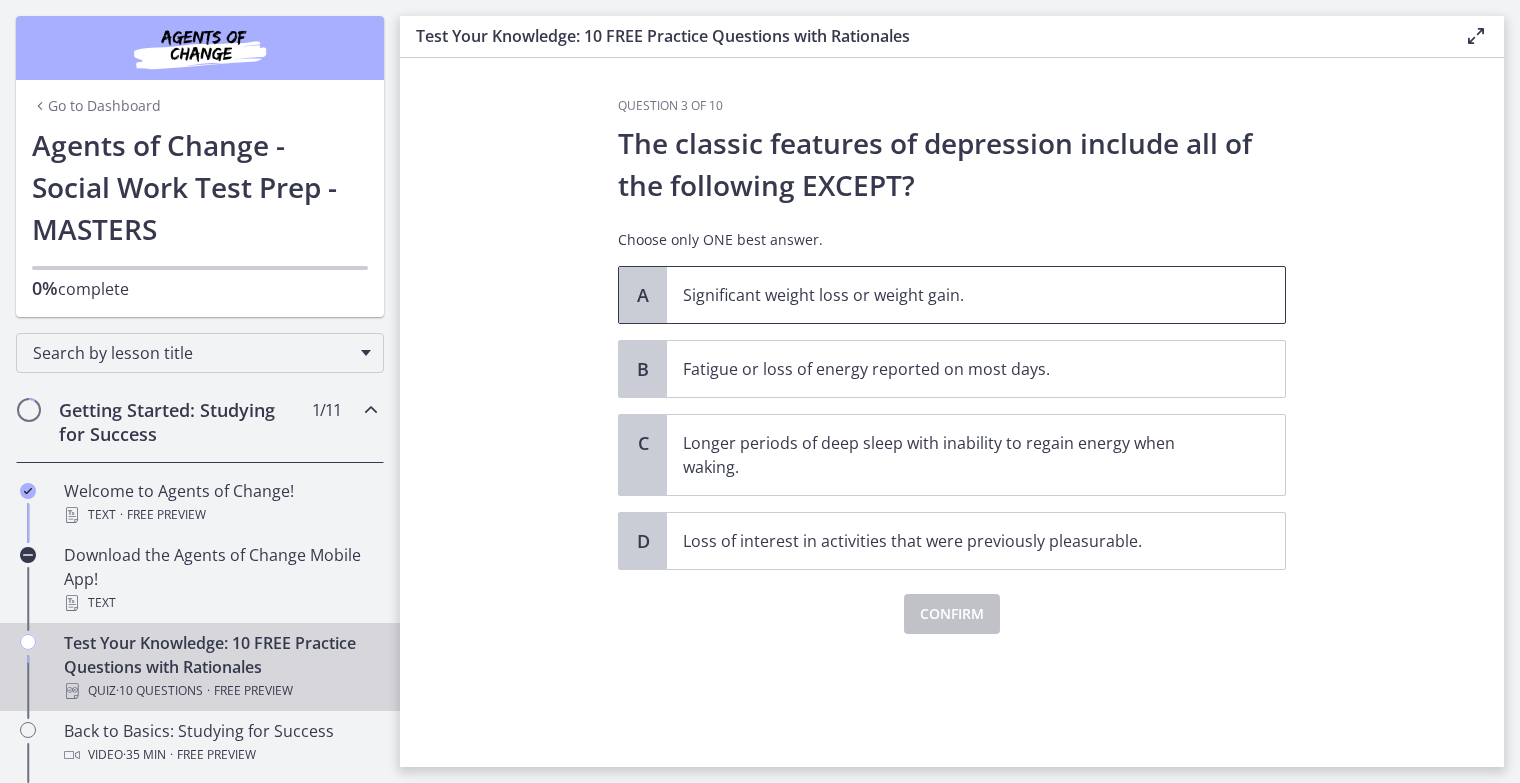click on "Significant weight loss or weight gain." at bounding box center (956, 295) 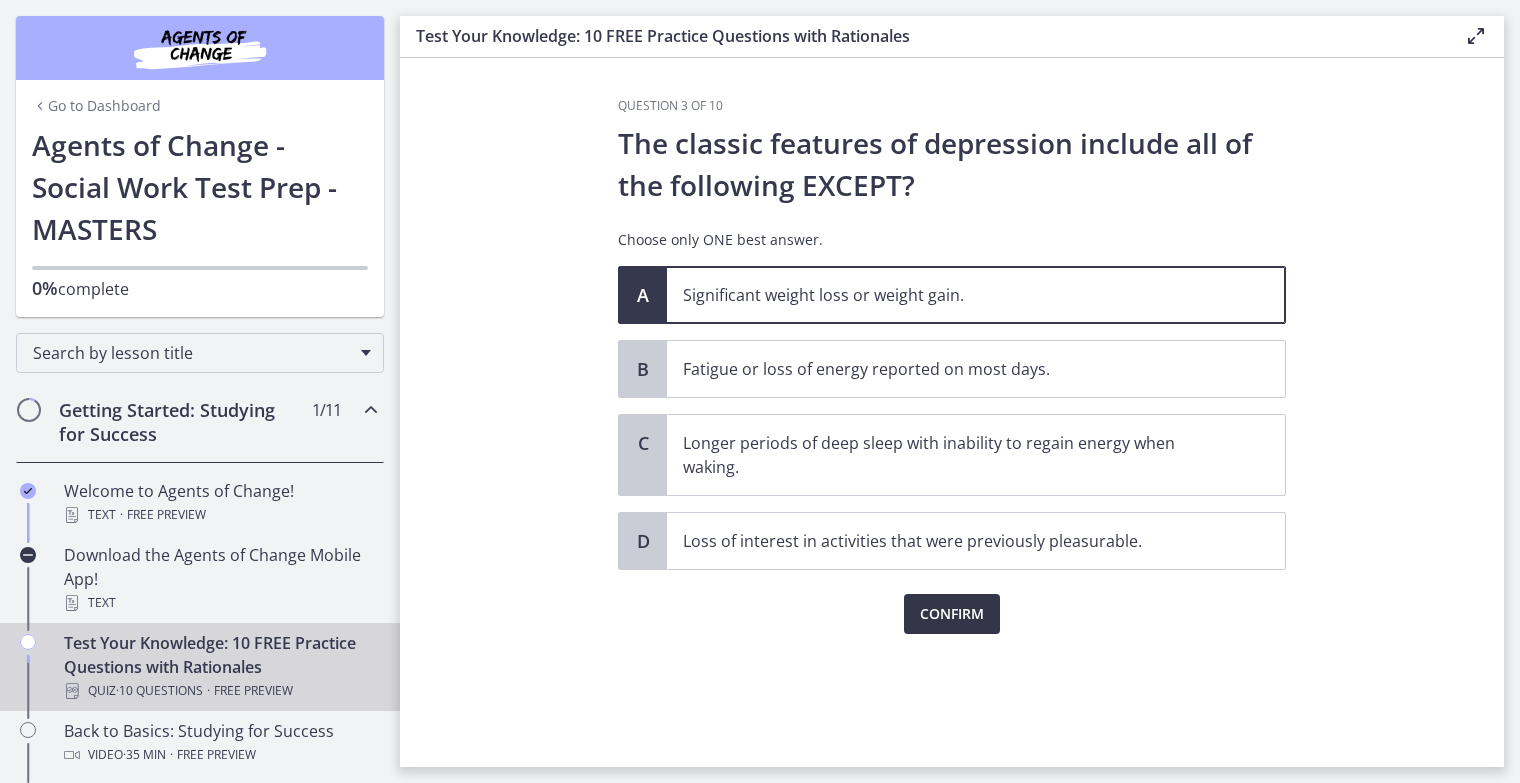 drag, startPoint x: 928, startPoint y: 601, endPoint x: 925, endPoint y: 616, distance: 15.297058 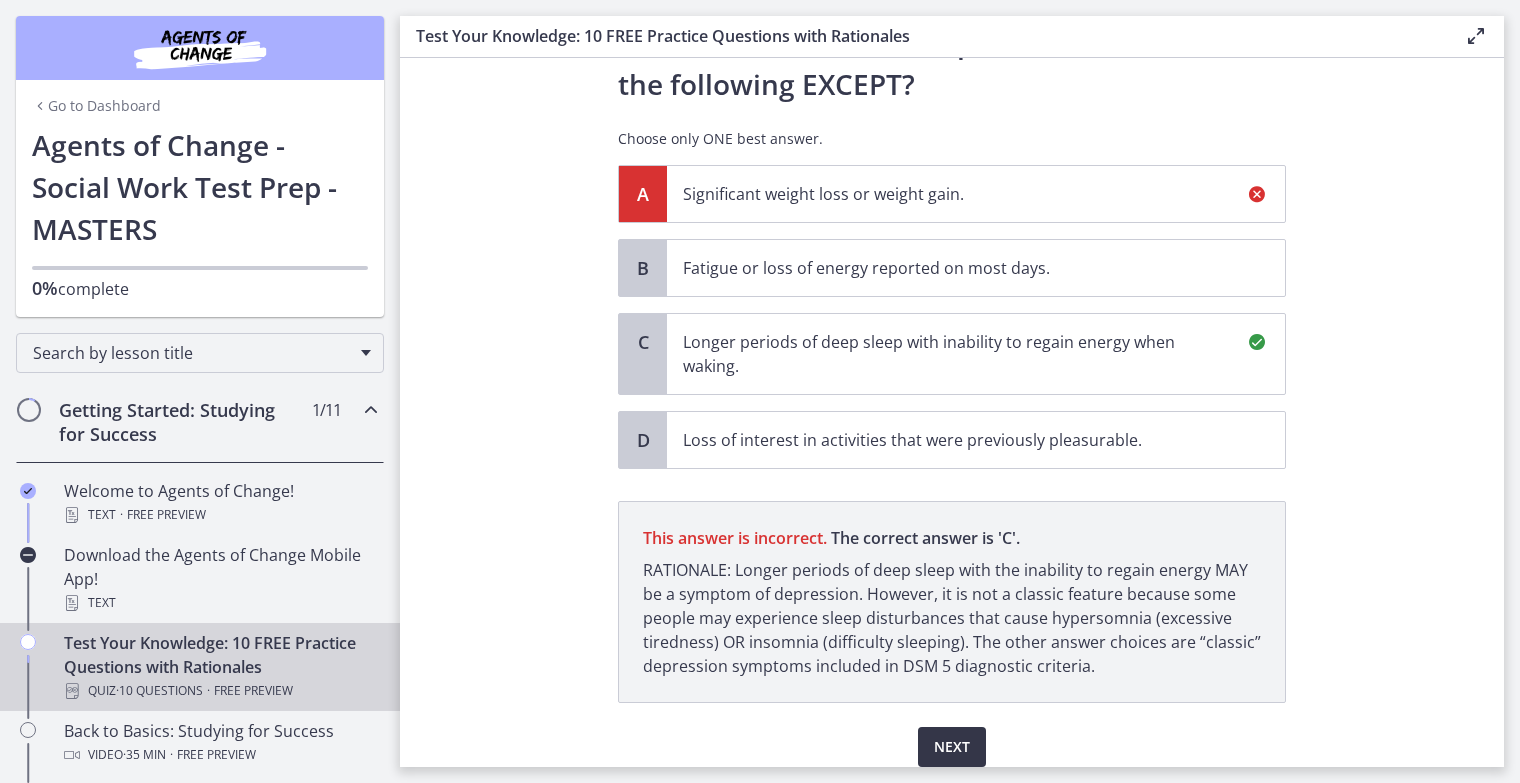 scroll, scrollTop: 178, scrollLeft: 0, axis: vertical 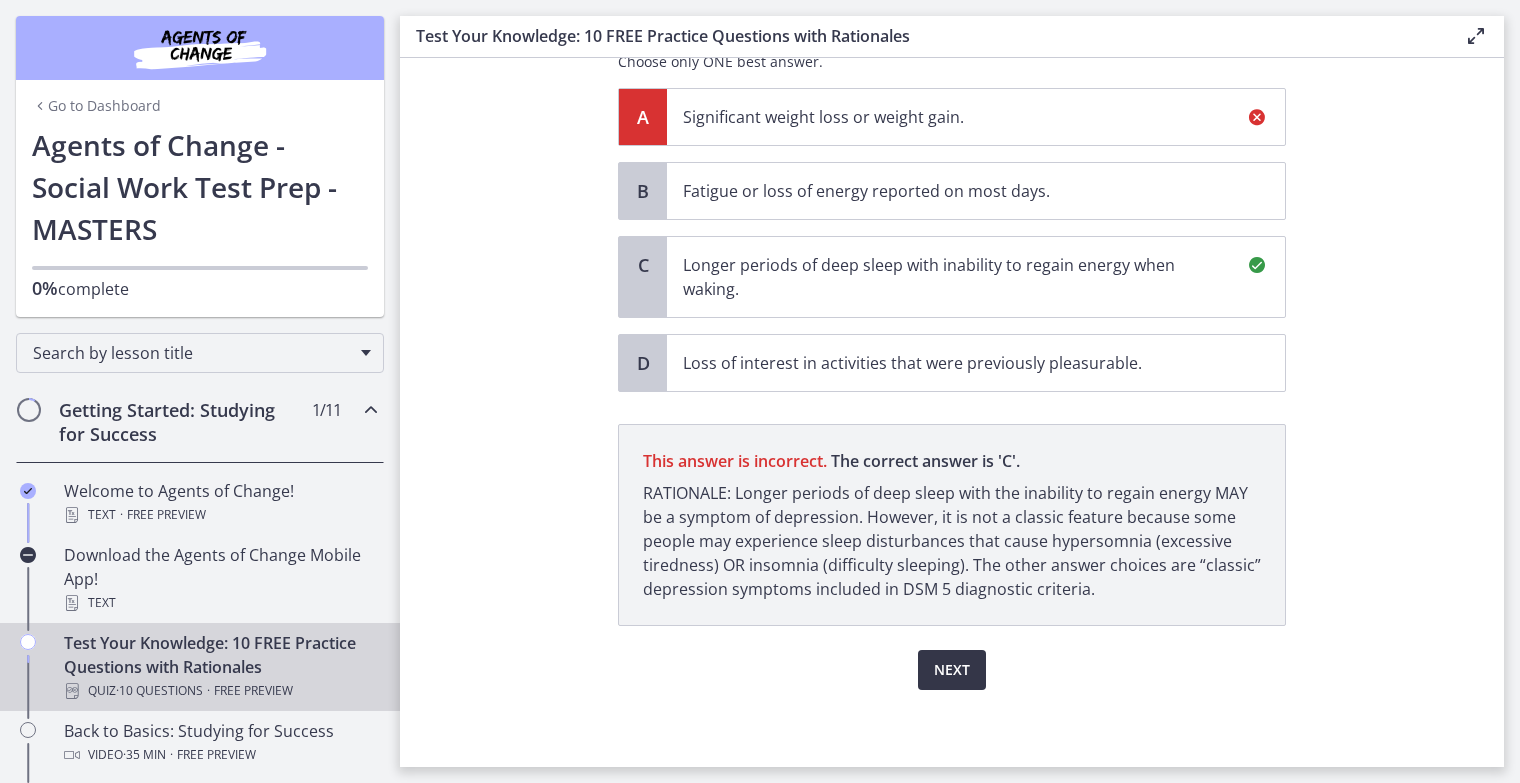 click on "Next" at bounding box center (952, 670) 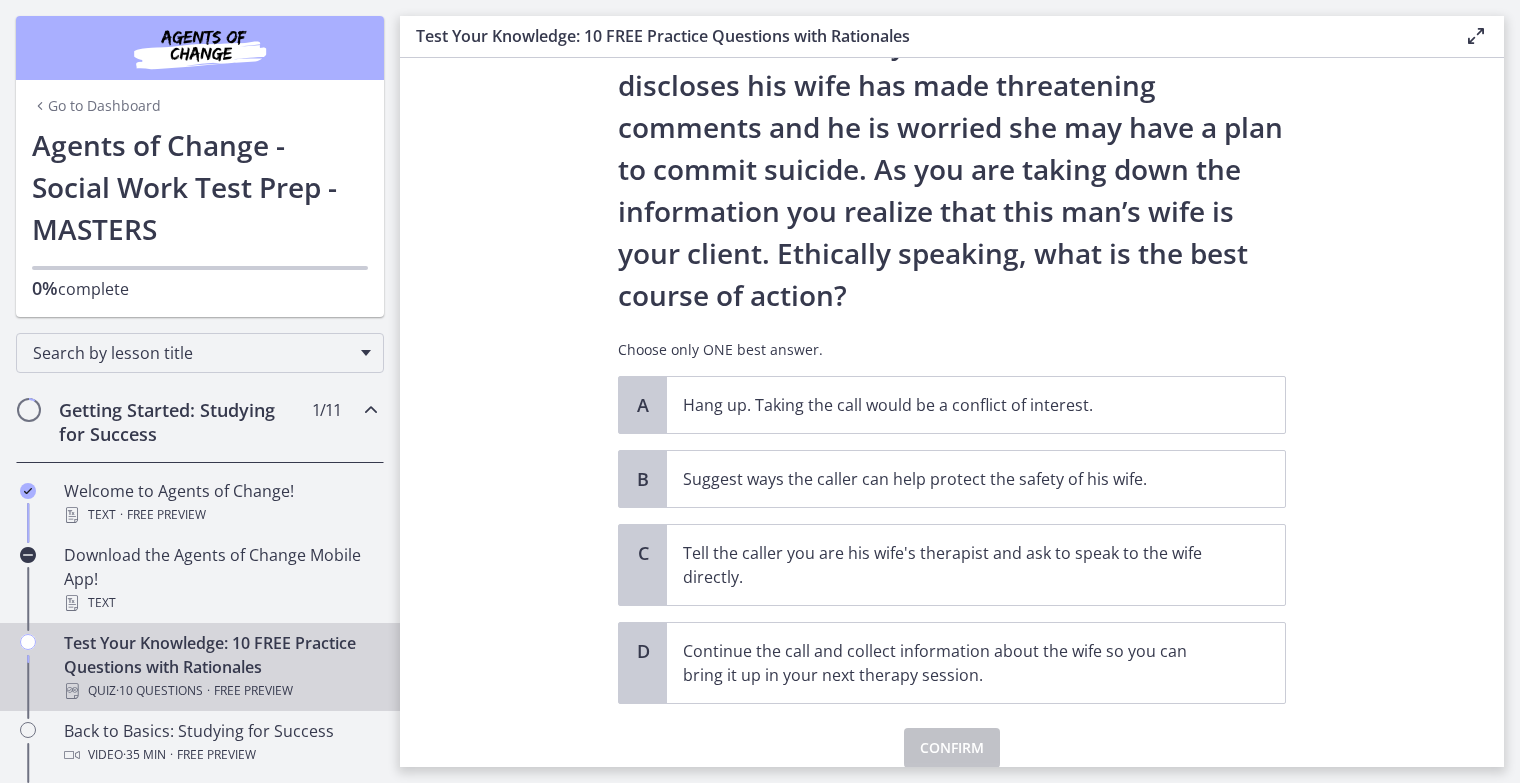 scroll, scrollTop: 143, scrollLeft: 0, axis: vertical 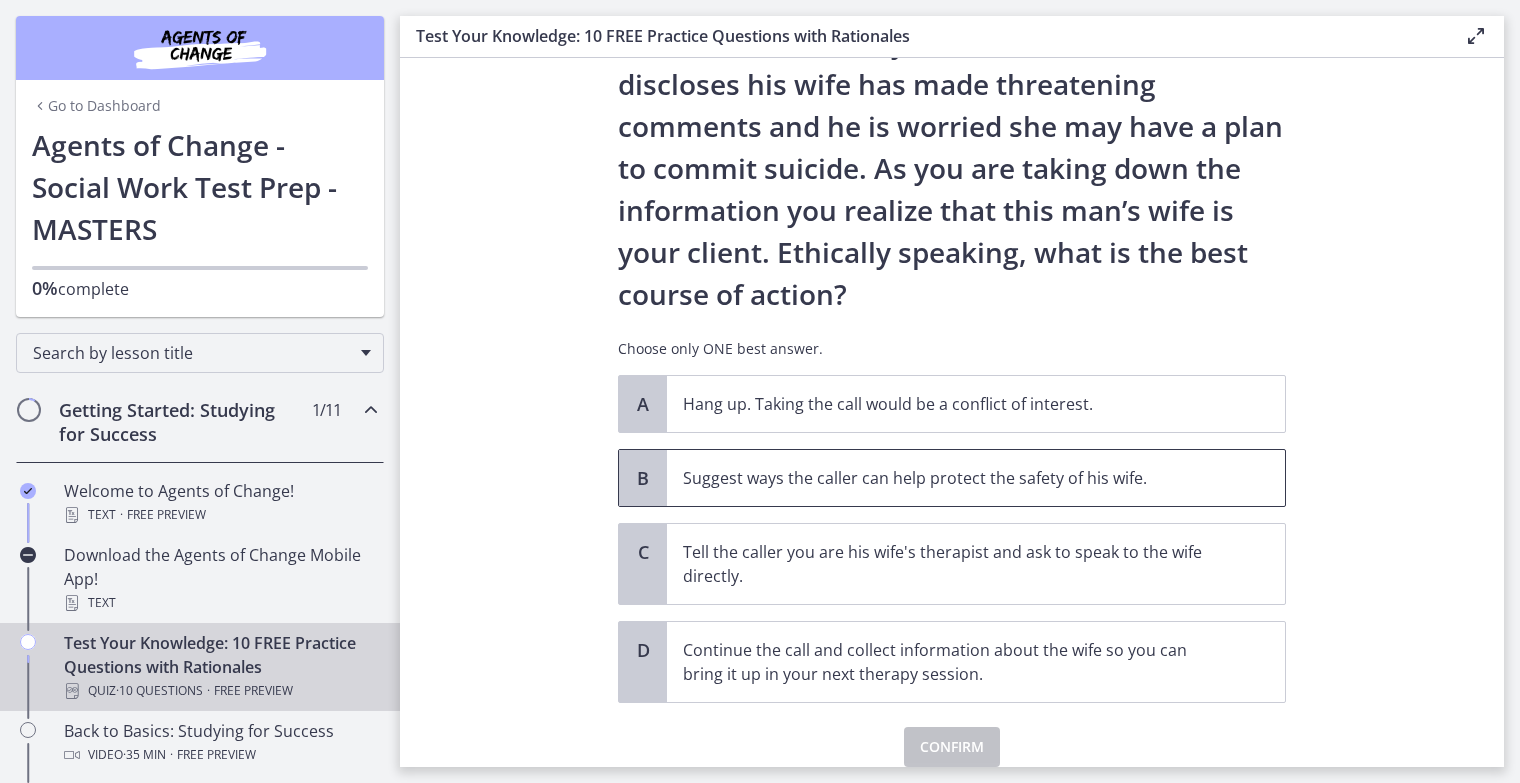 click on "Suggest ways the caller can help protect the safety of his wife." at bounding box center [956, 478] 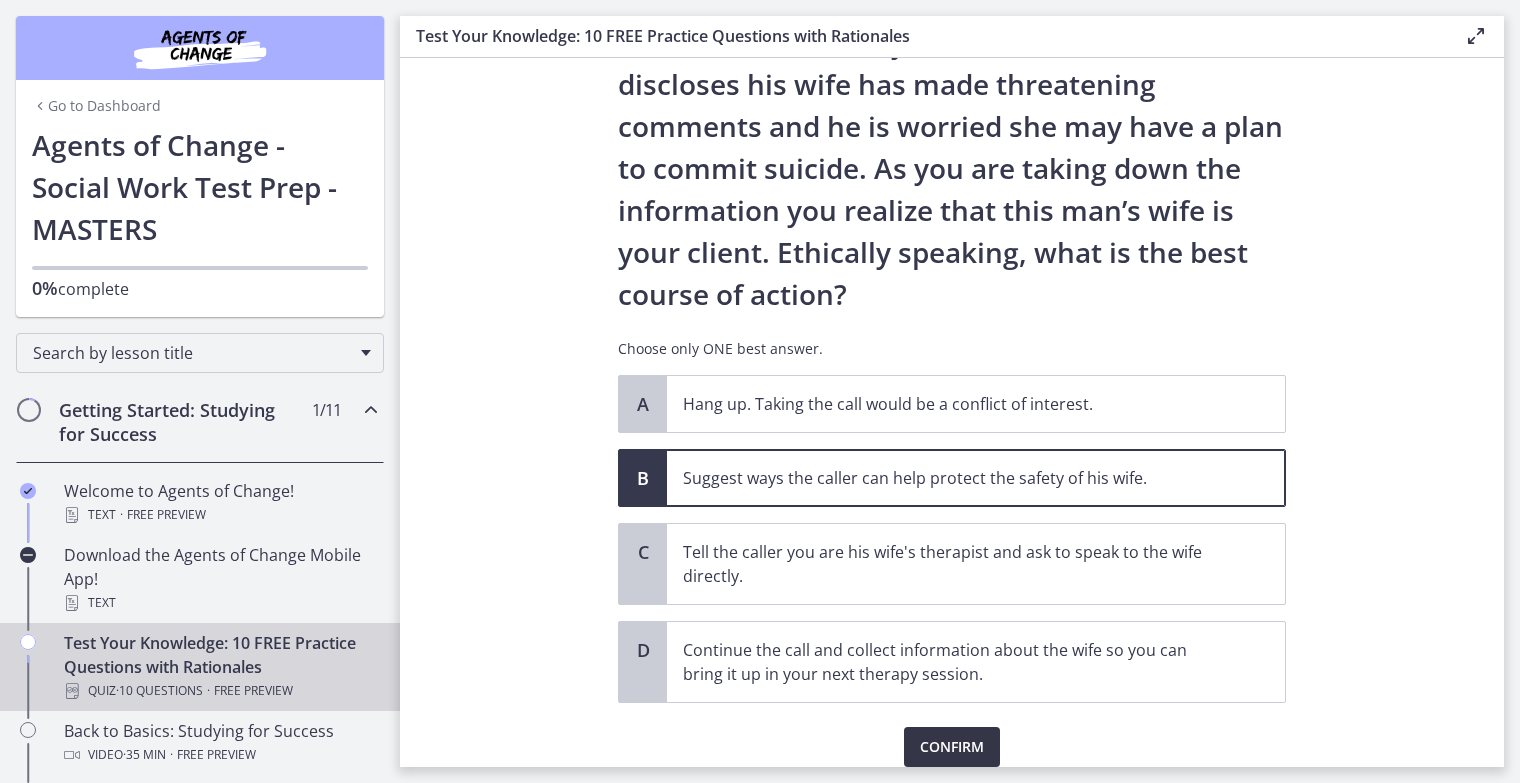 click on "Confirm" at bounding box center (952, 747) 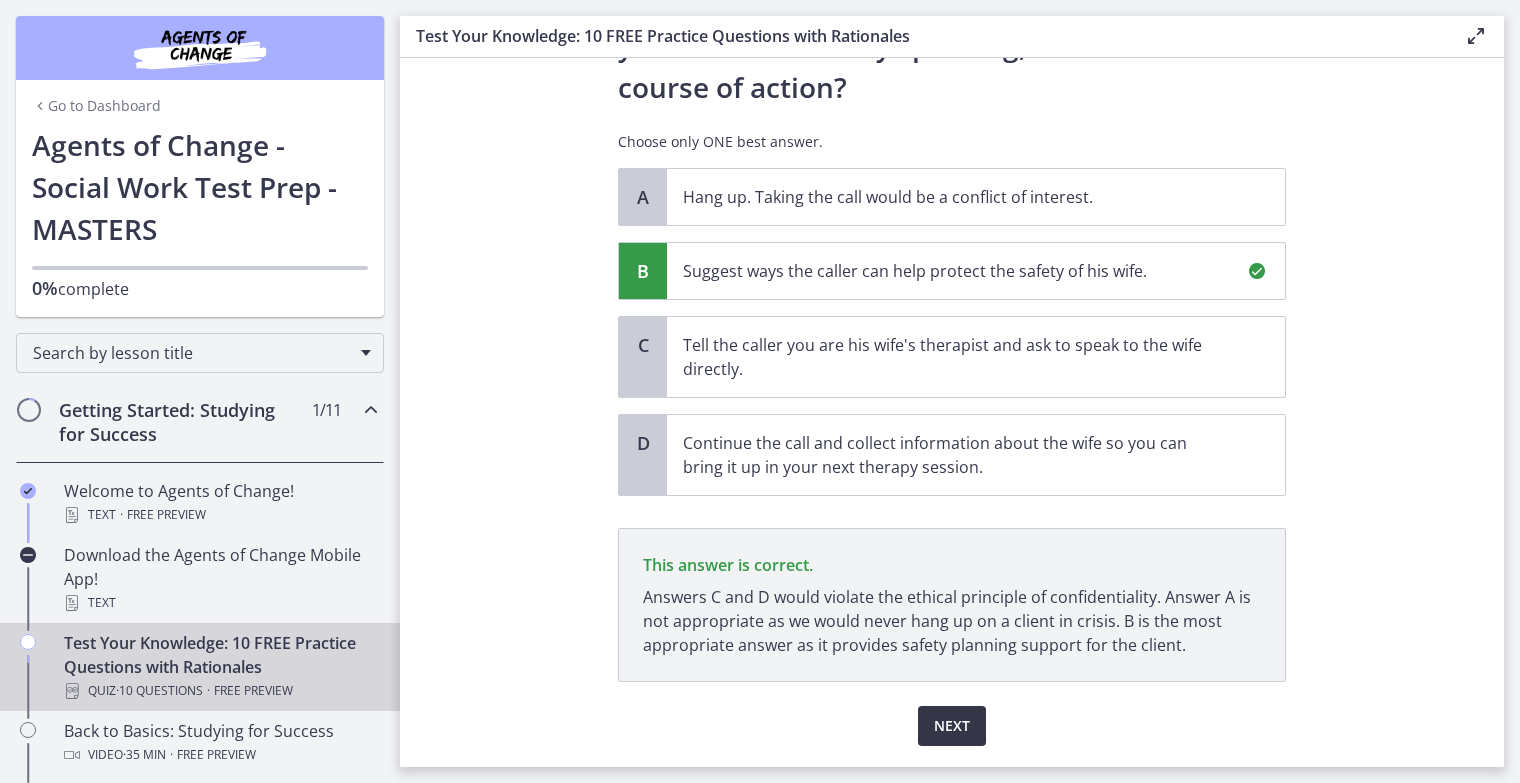scroll, scrollTop: 406, scrollLeft: 0, axis: vertical 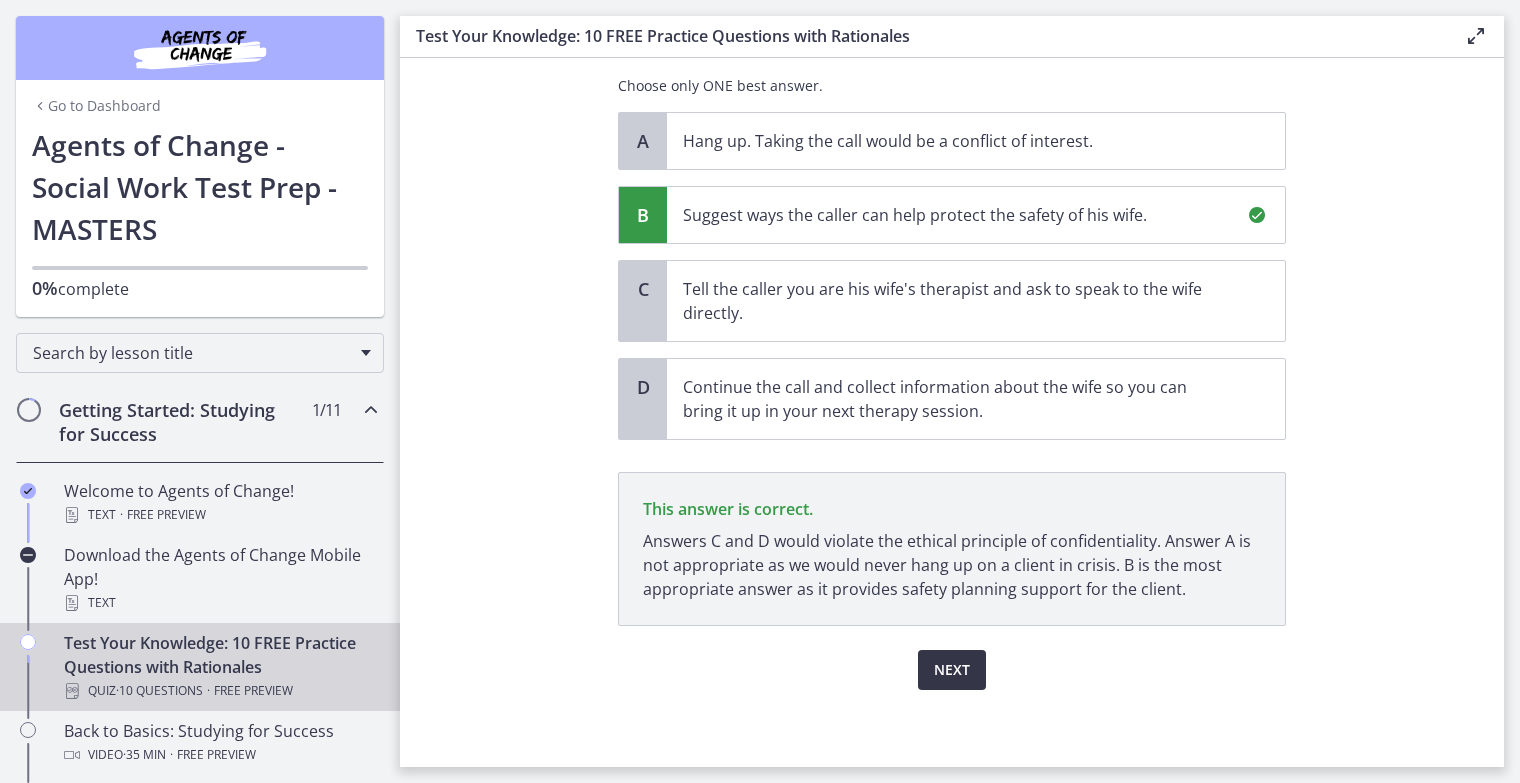 click on "Next" at bounding box center [952, 670] 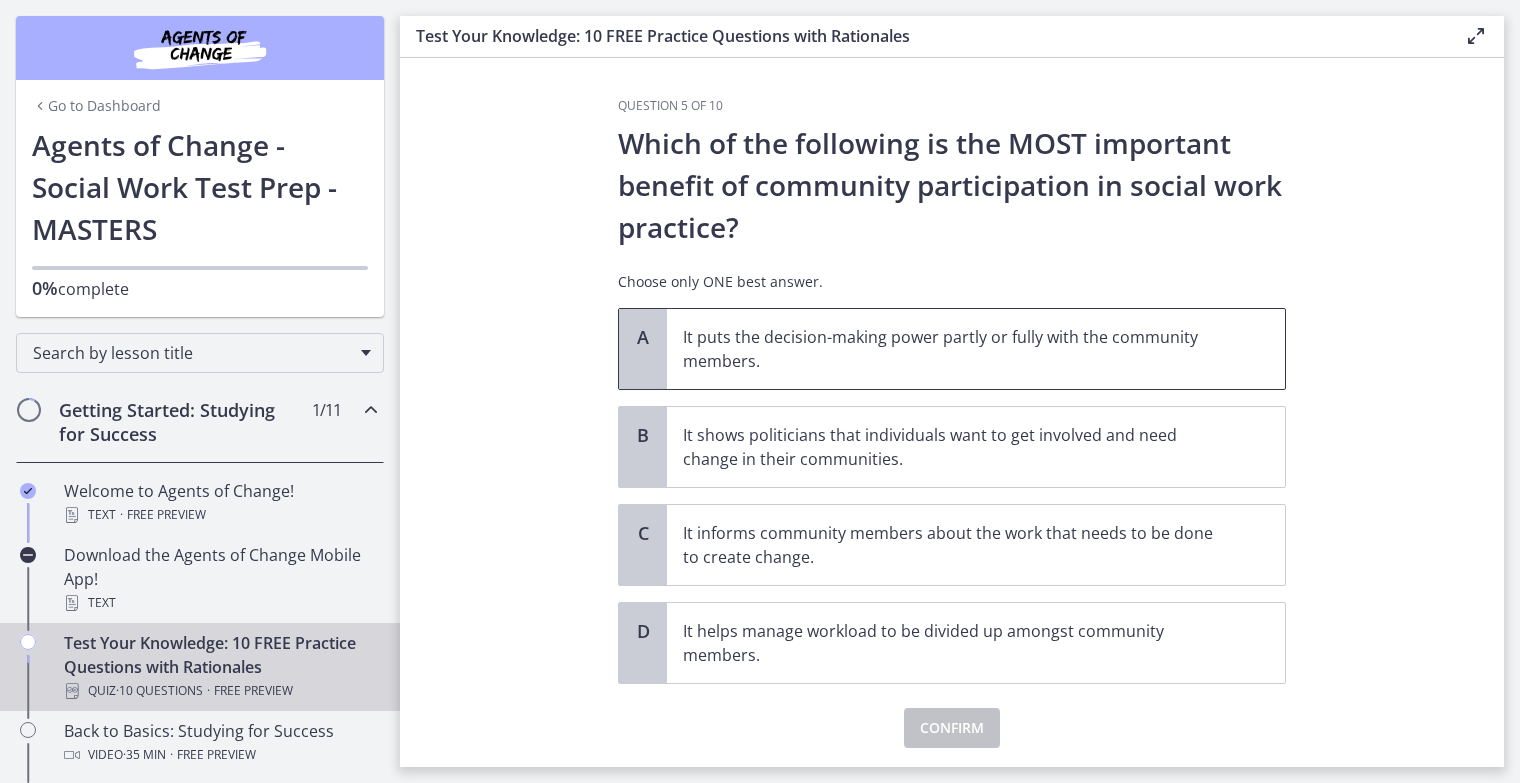click on "It puts the decision-making power partly or fully with the community members." at bounding box center (956, 349) 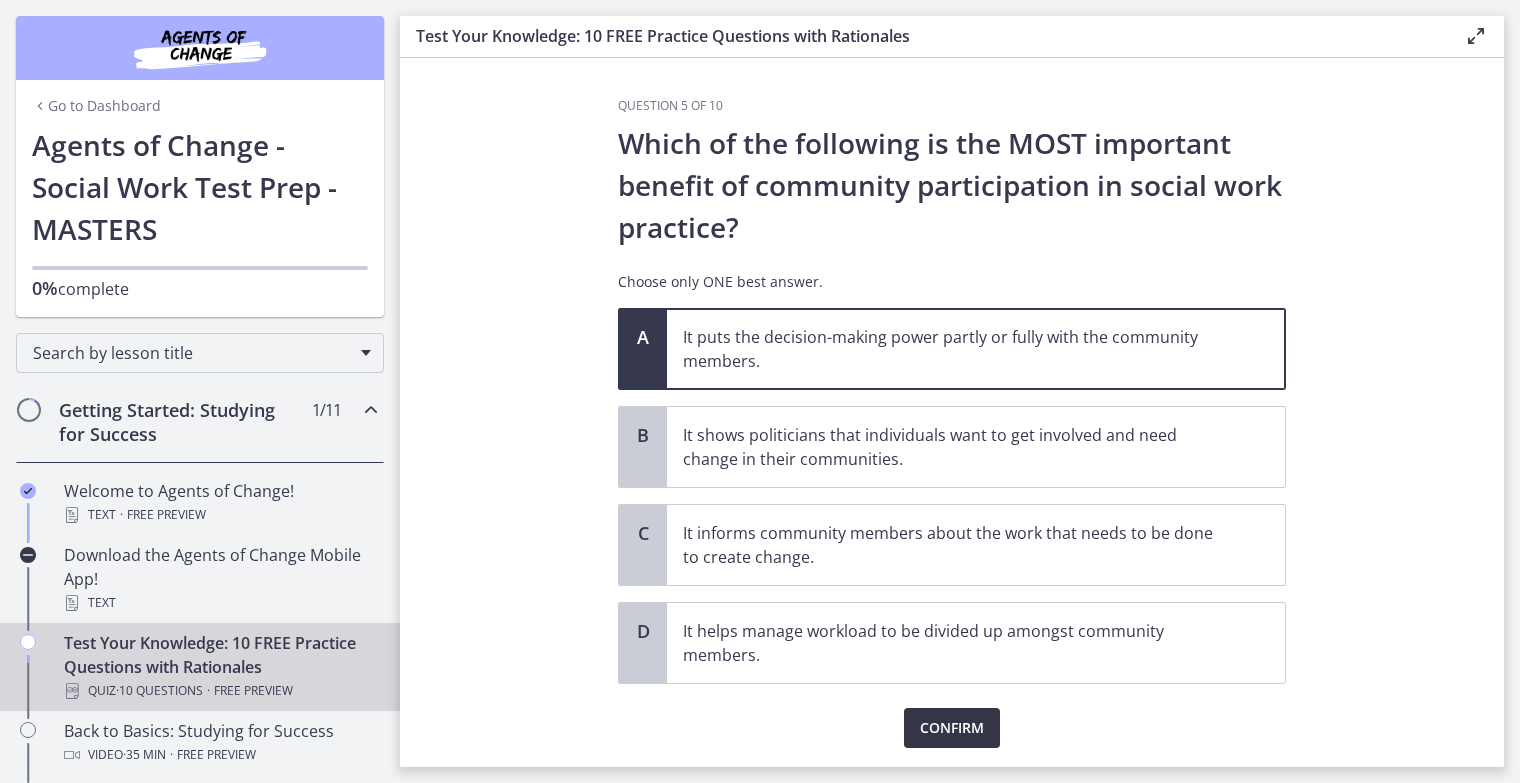 click on "Confirm" at bounding box center [952, 728] 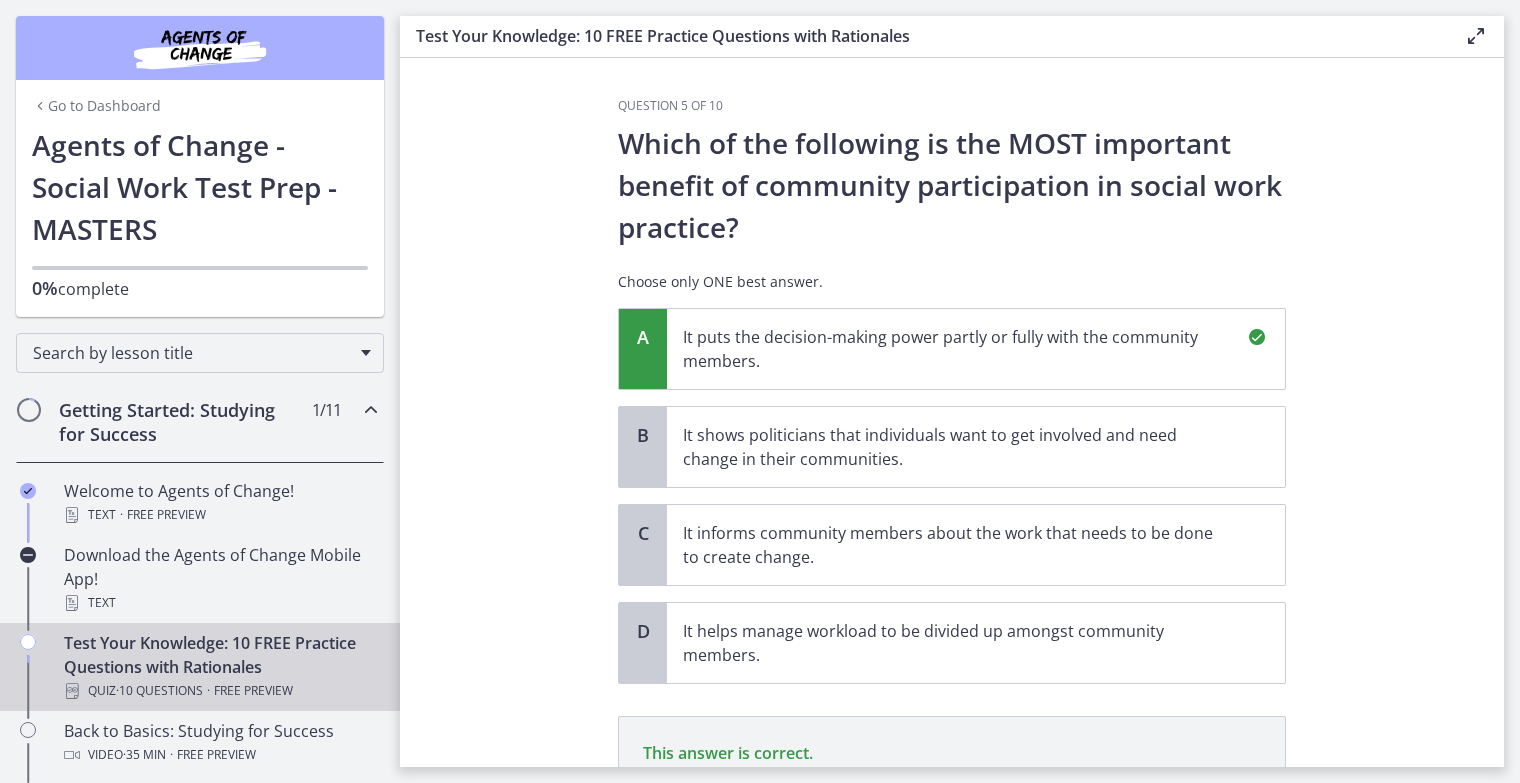 scroll, scrollTop: 268, scrollLeft: 0, axis: vertical 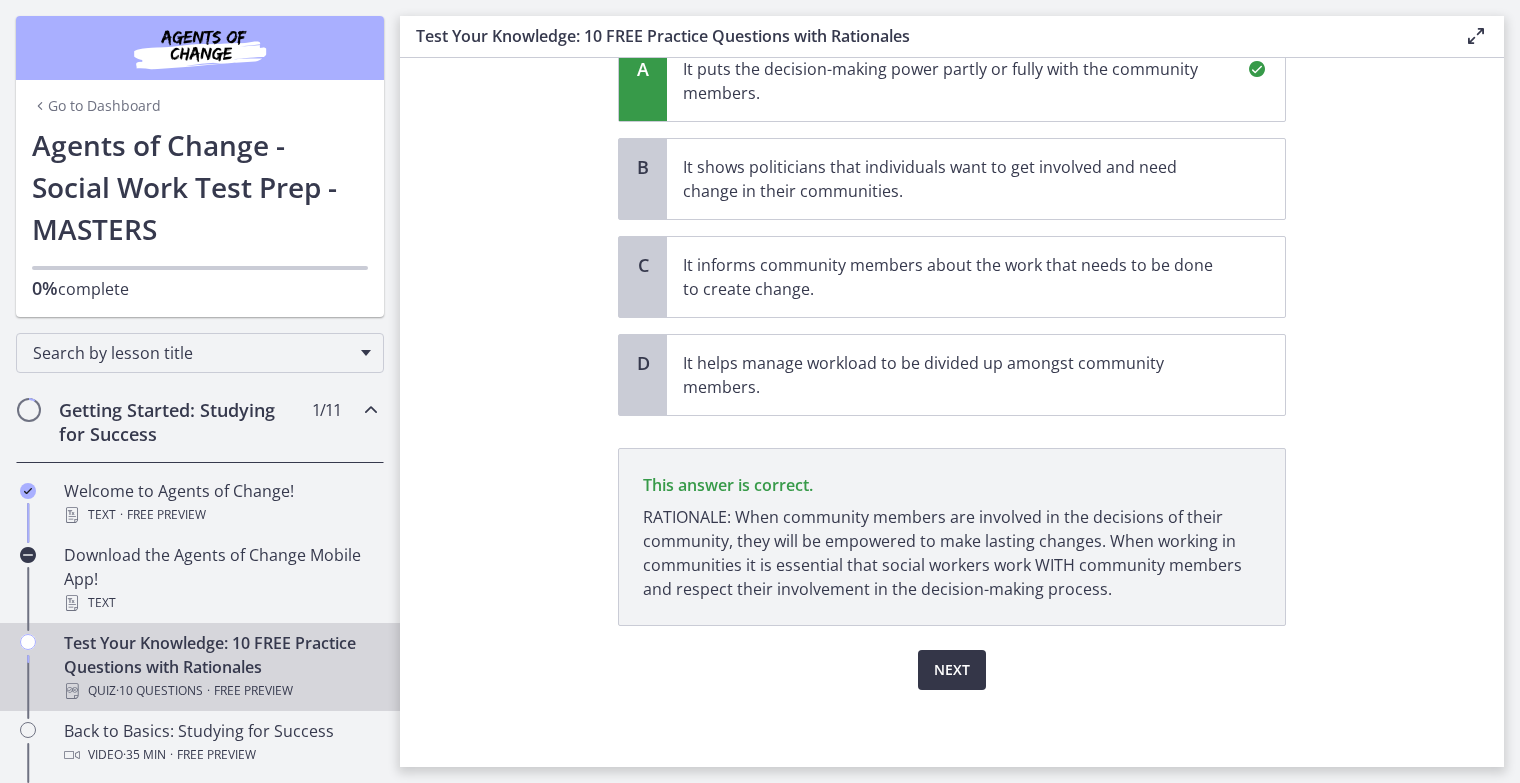 click on "Next" at bounding box center [952, 670] 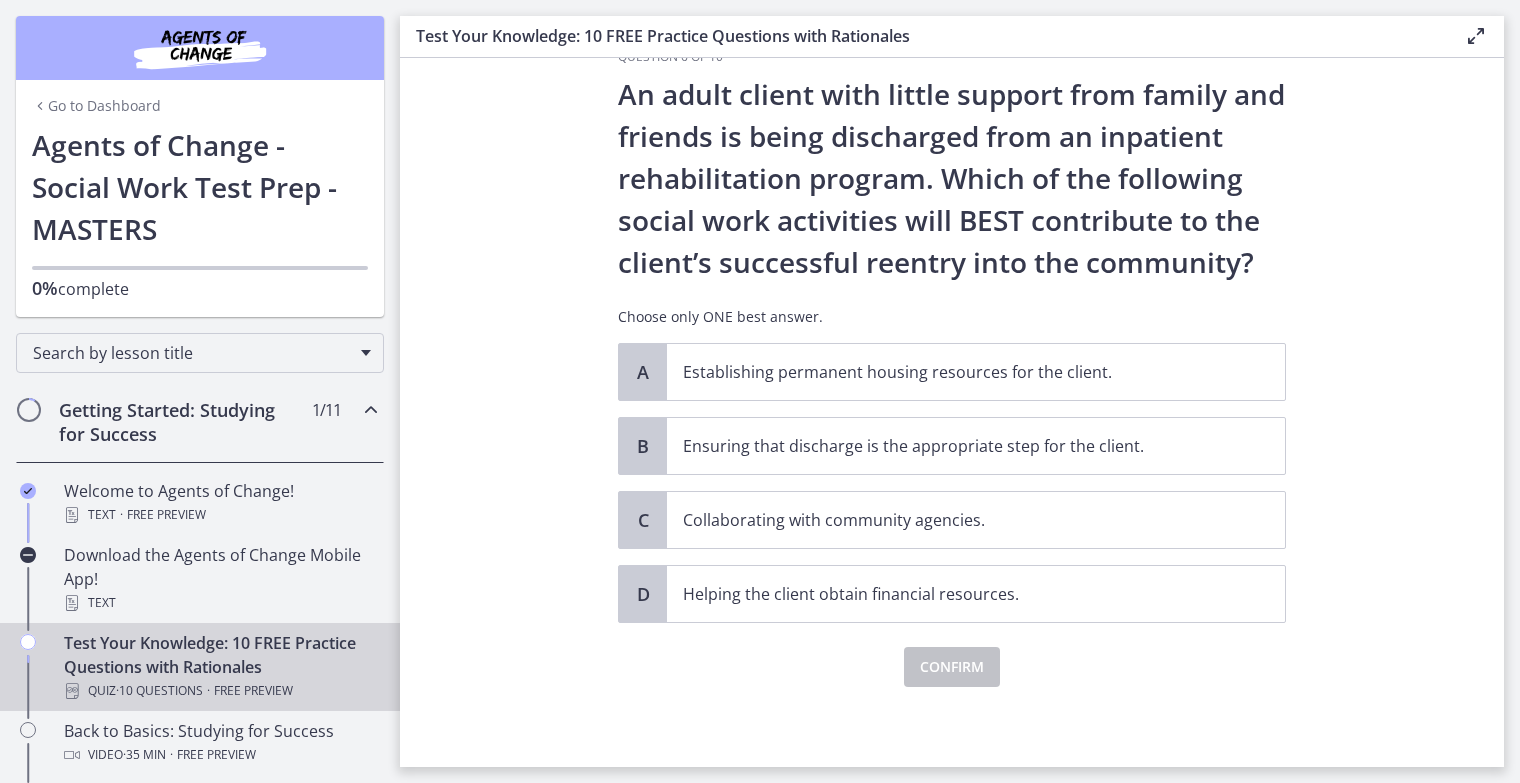 scroll, scrollTop: 0, scrollLeft: 0, axis: both 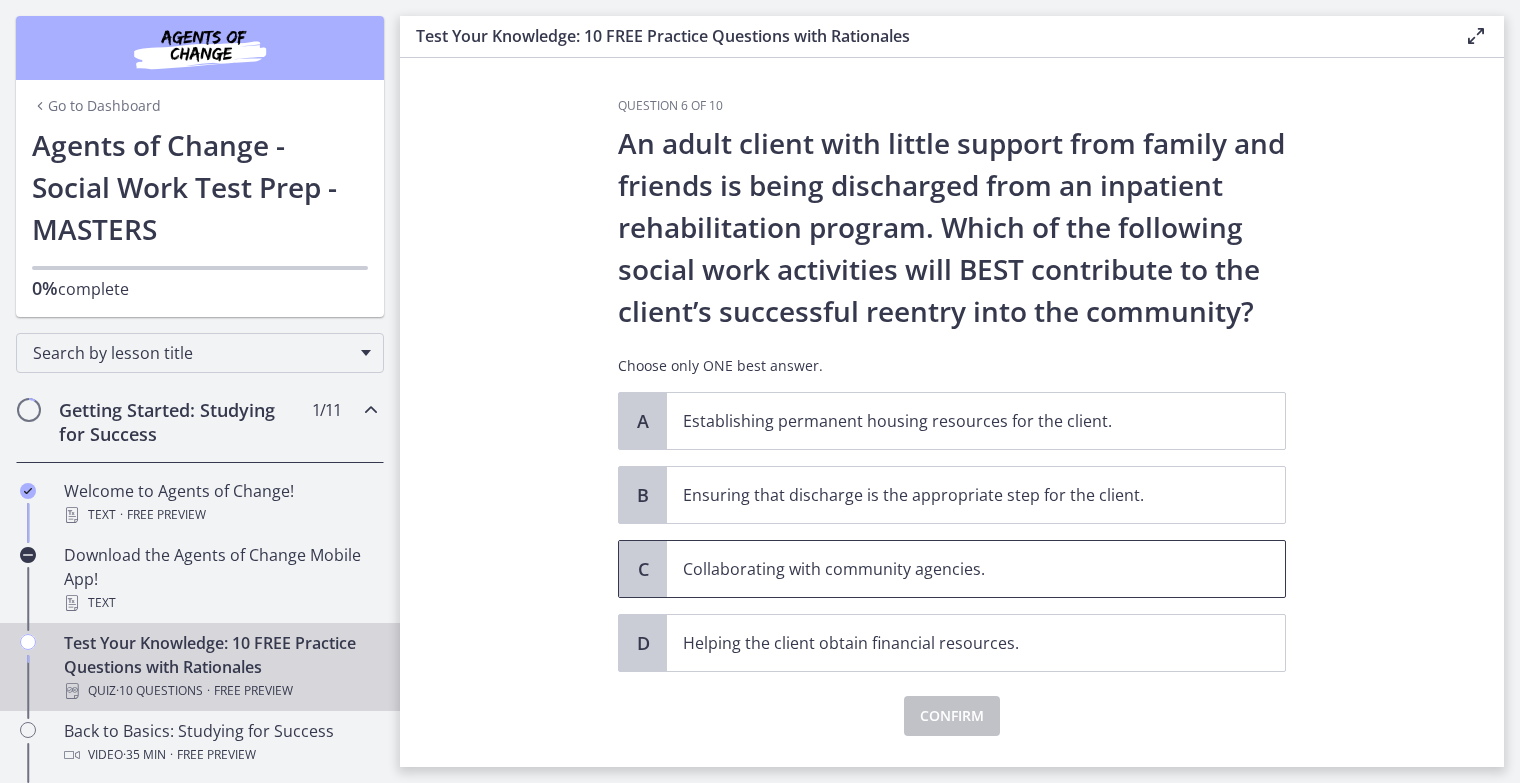 click on "Collaborating with community agencies." at bounding box center [976, 569] 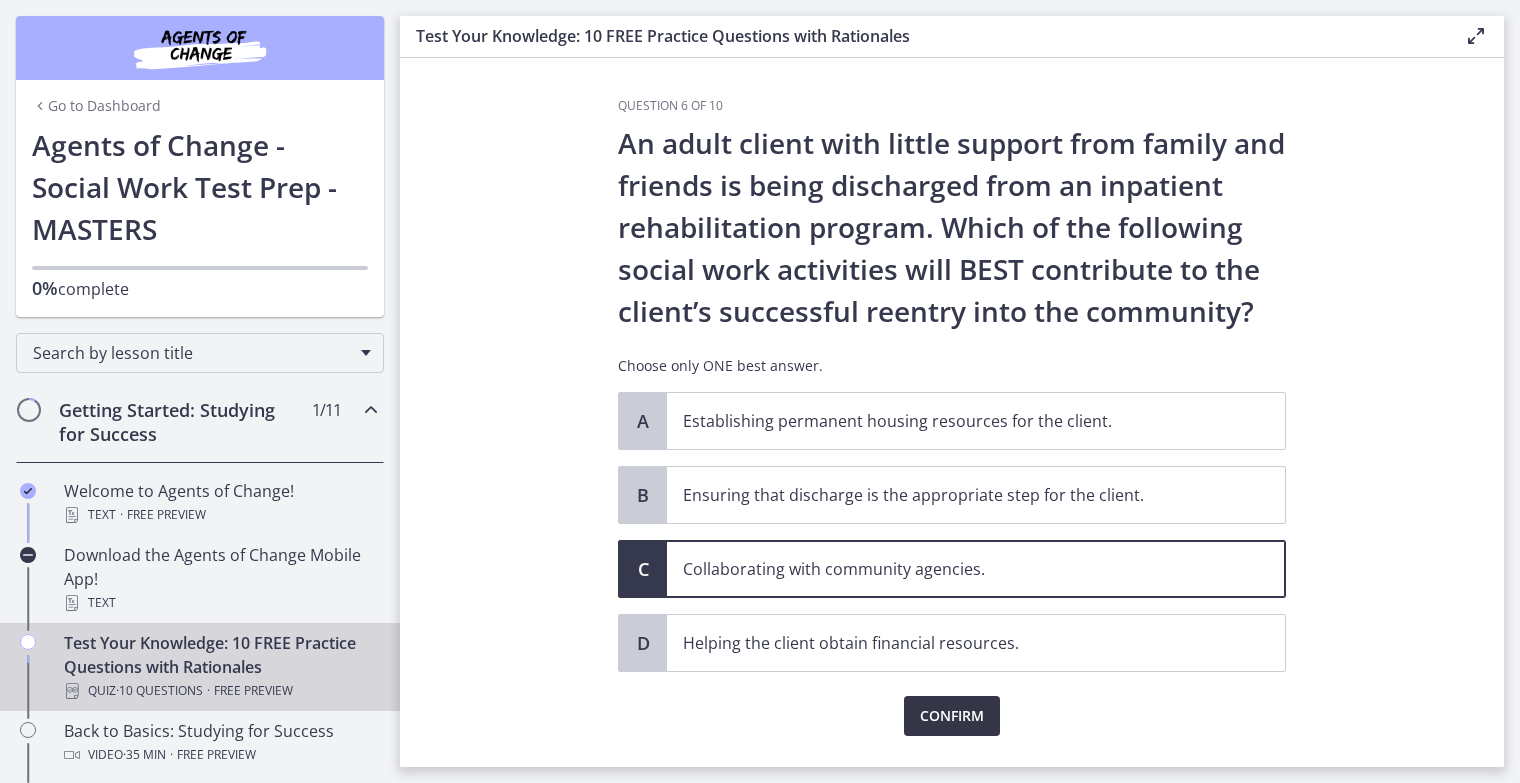 click on "Confirm" at bounding box center [952, 716] 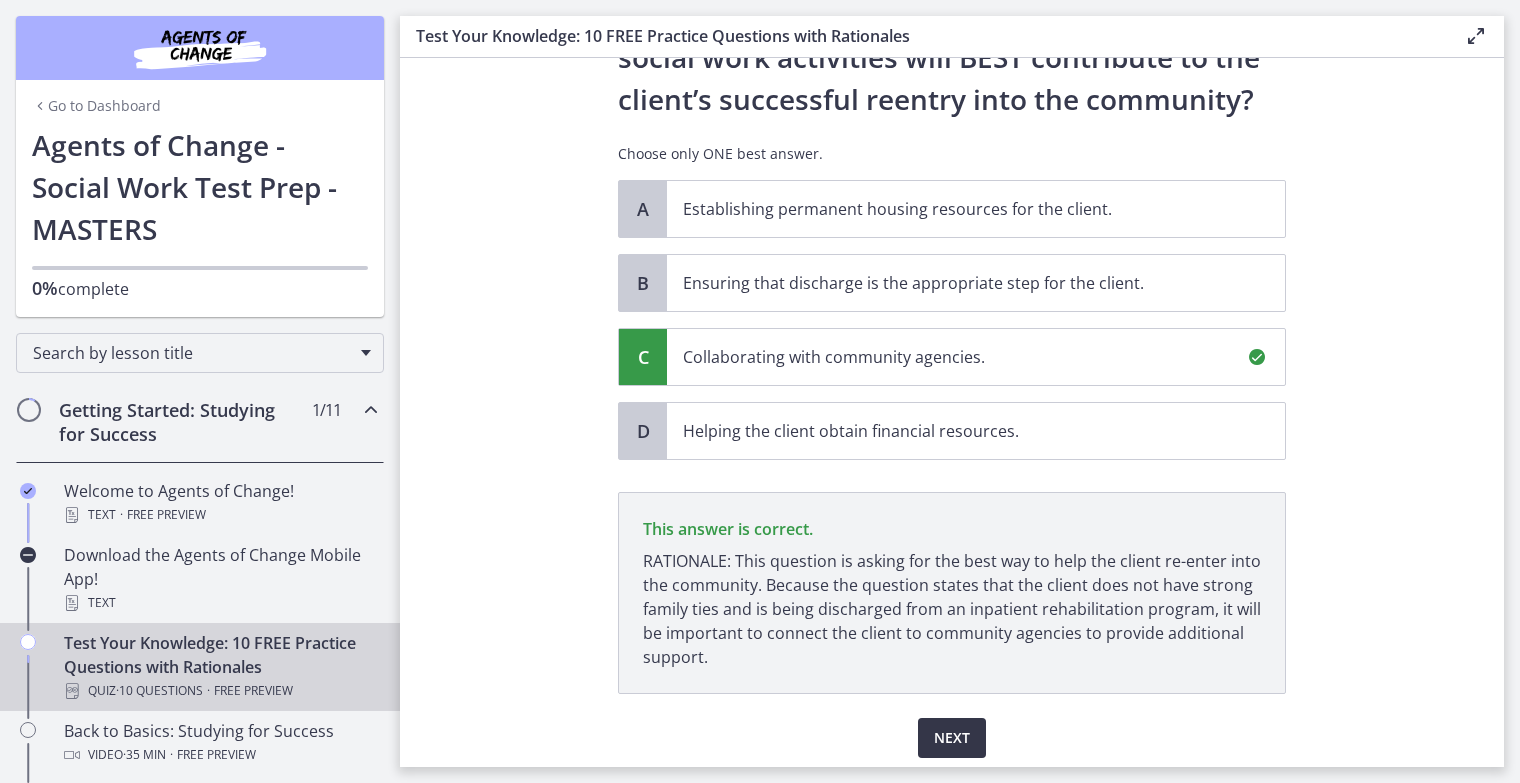 scroll, scrollTop: 280, scrollLeft: 0, axis: vertical 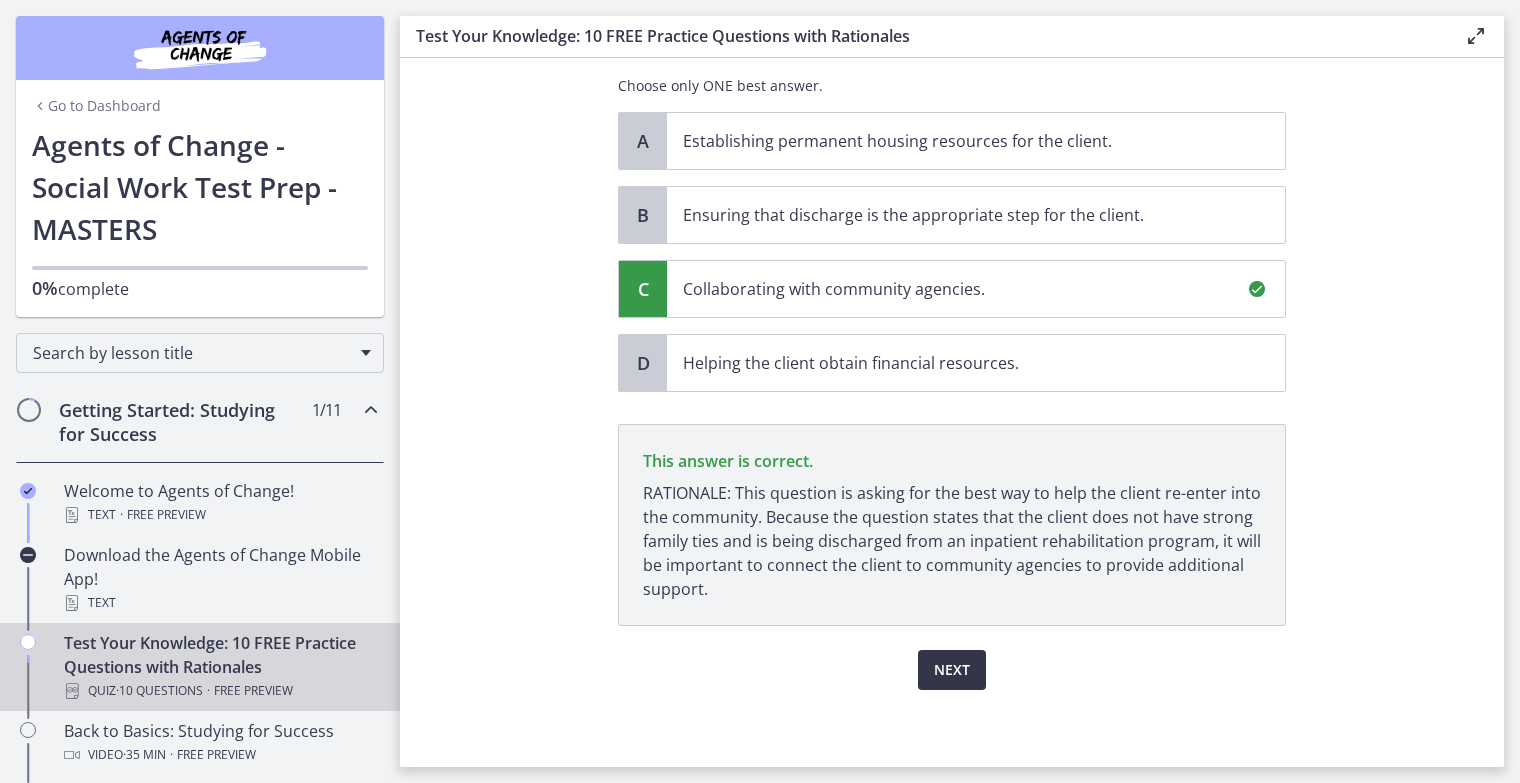 click on "Next" at bounding box center [952, 670] 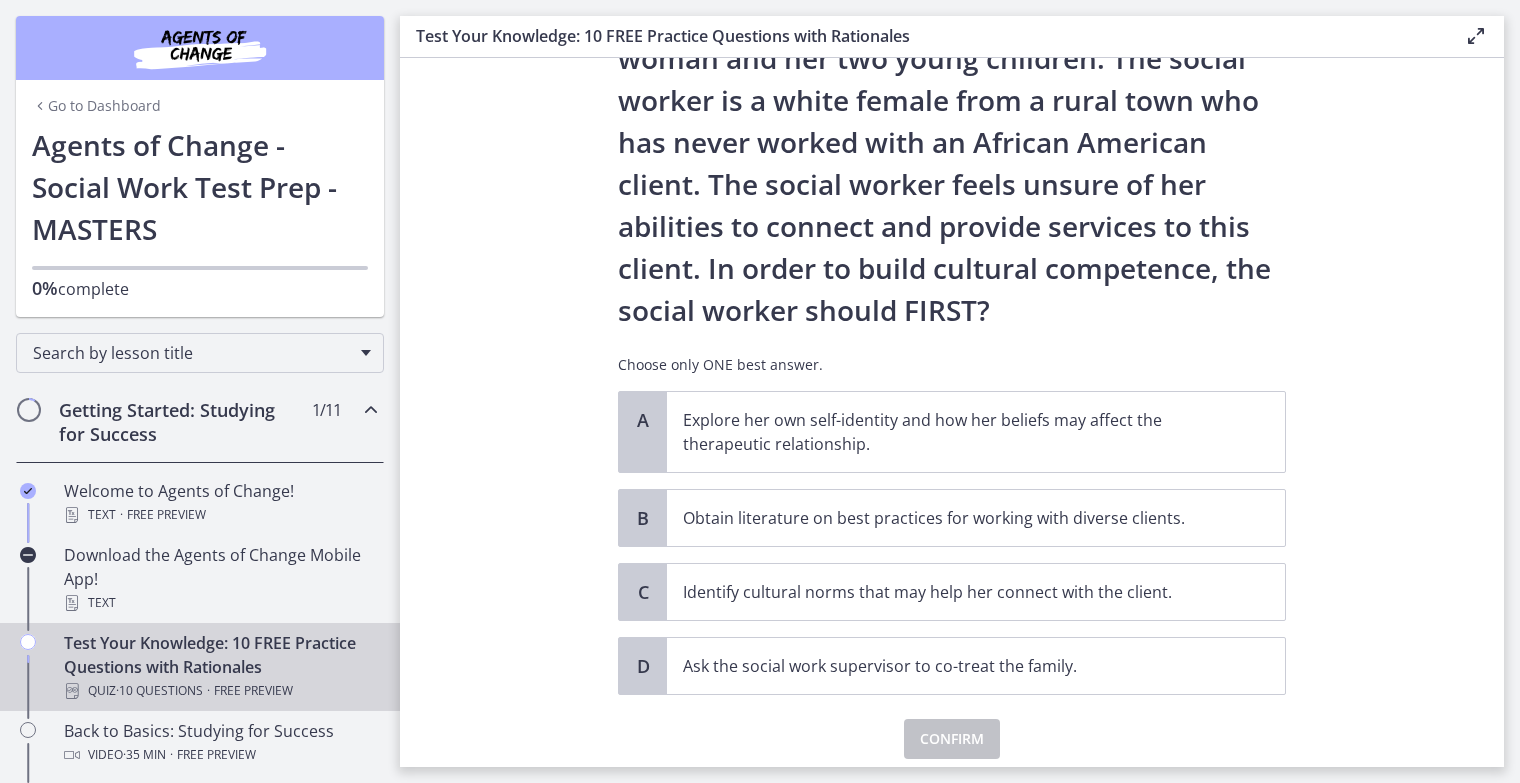 scroll, scrollTop: 172, scrollLeft: 0, axis: vertical 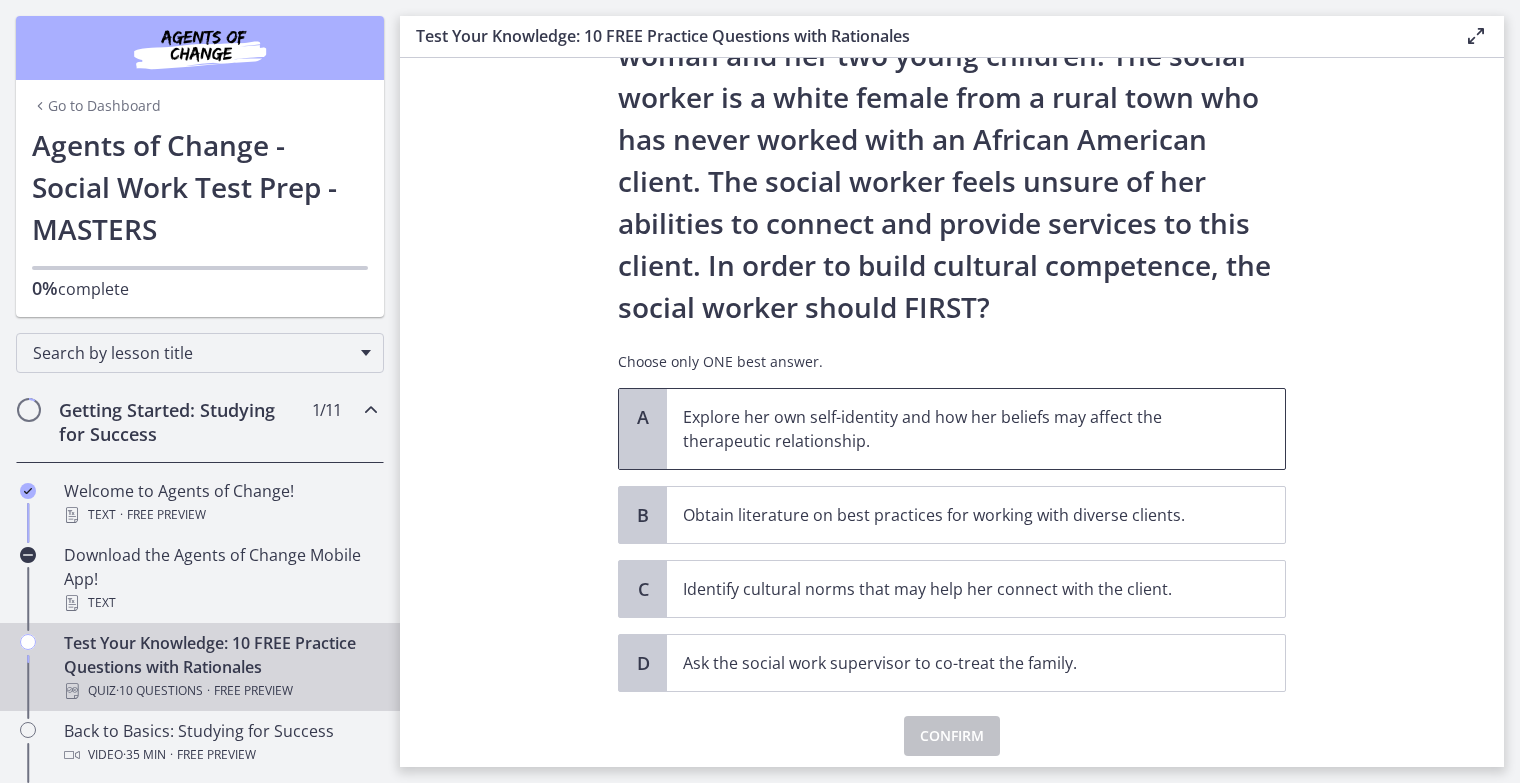 click on "Explore her own self-identity and how her beliefs may affect the therapeutic relationship." at bounding box center [956, 429] 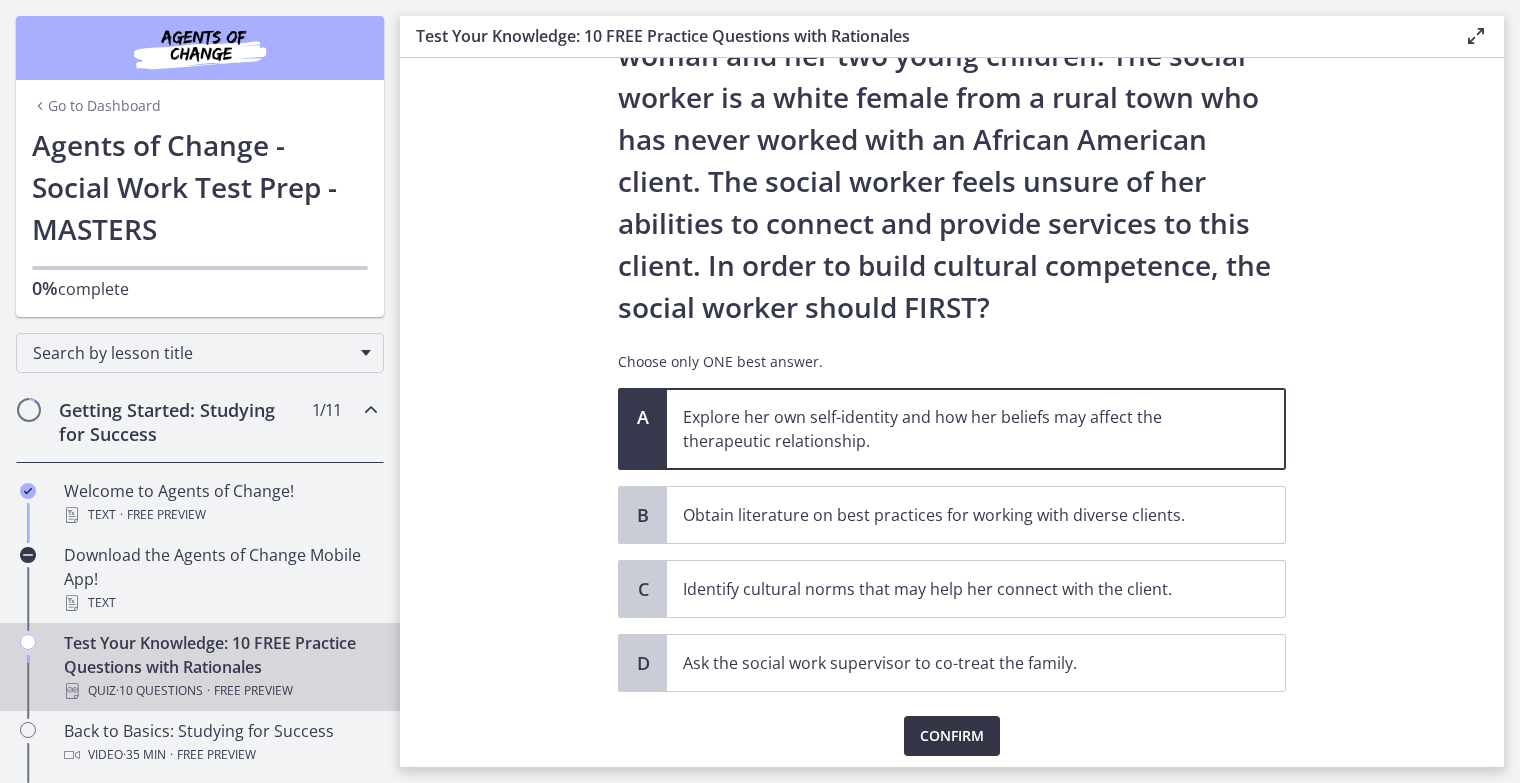 click on "Confirm" at bounding box center [952, 736] 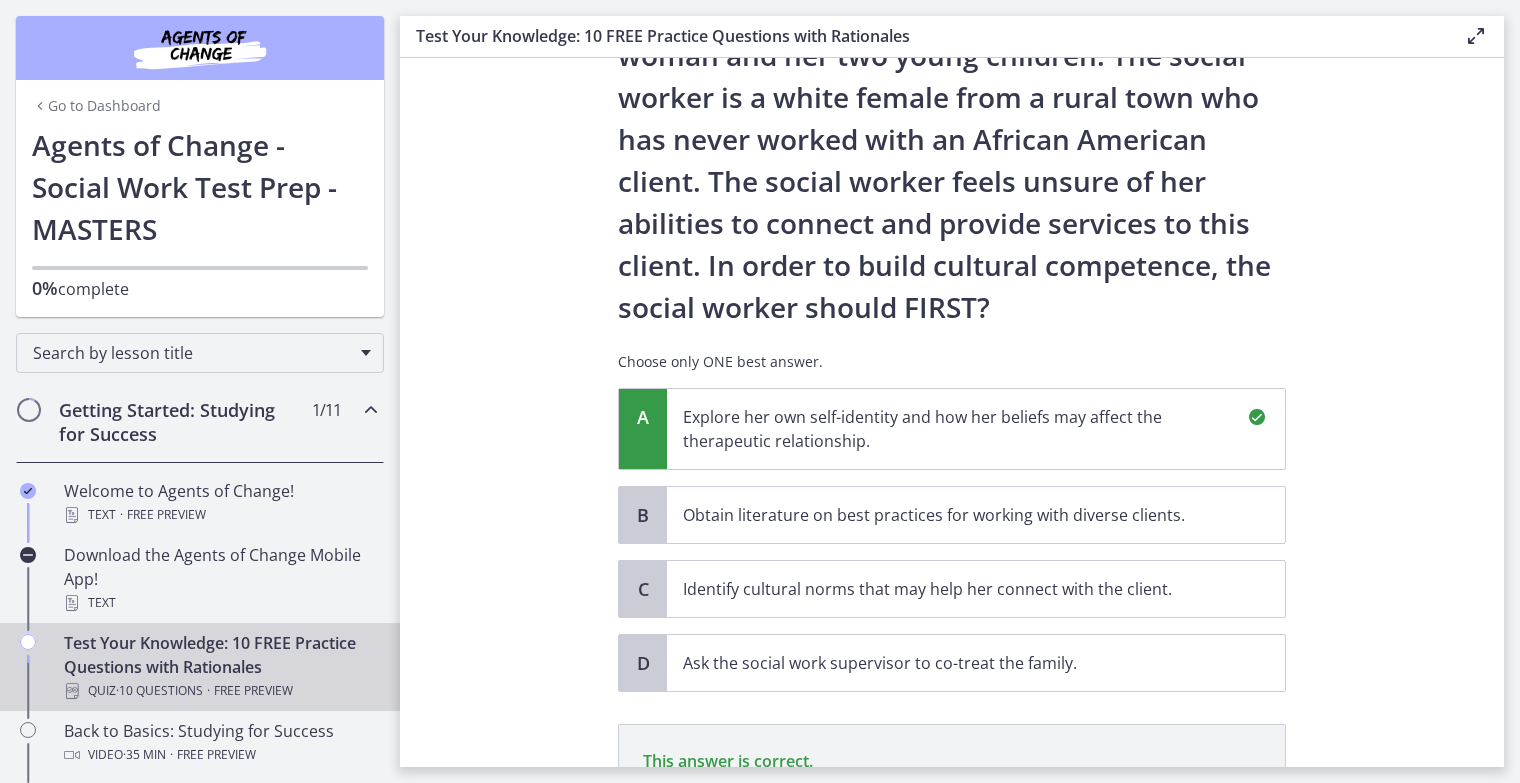 scroll, scrollTop: 472, scrollLeft: 0, axis: vertical 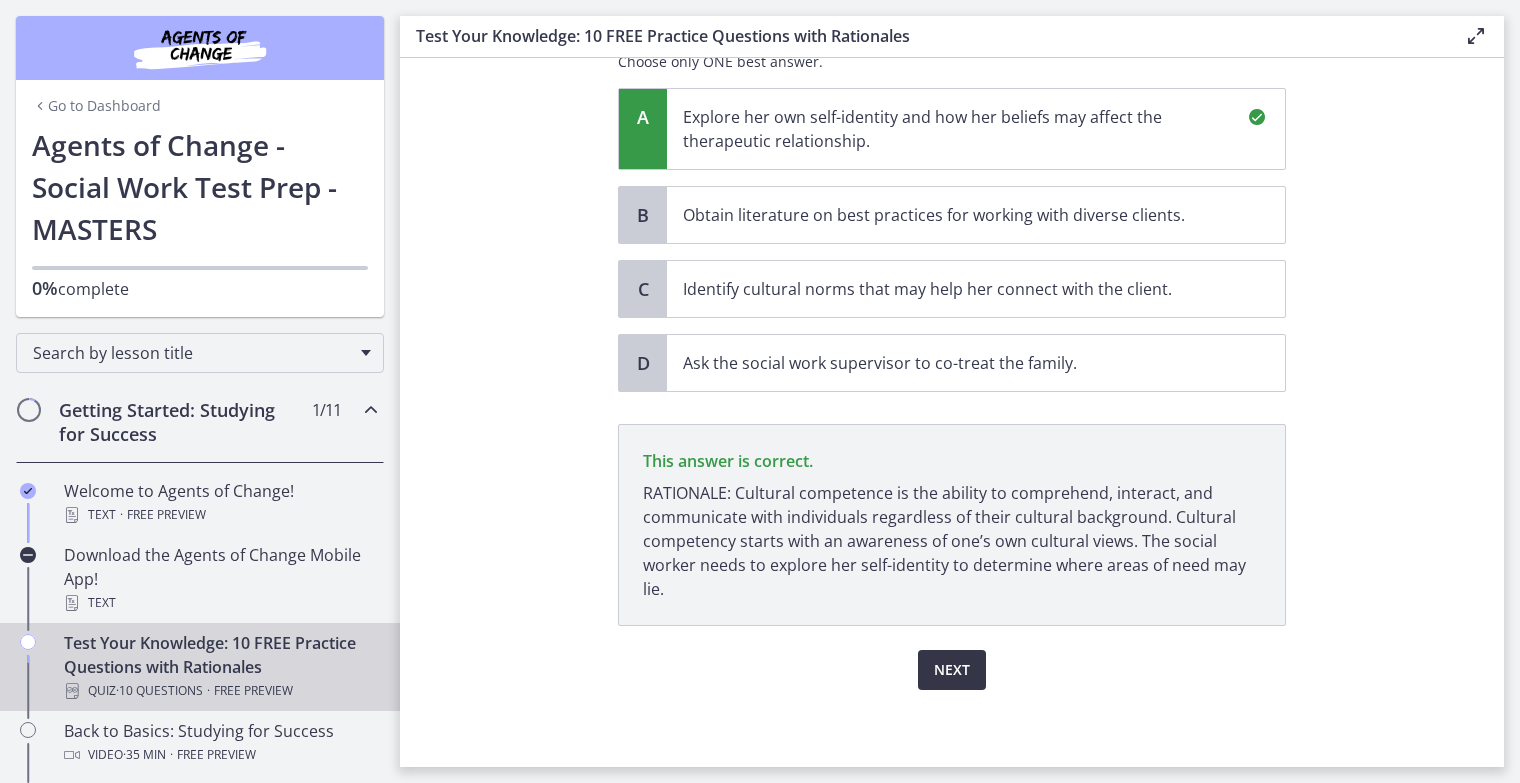 click on "Next" at bounding box center [952, 670] 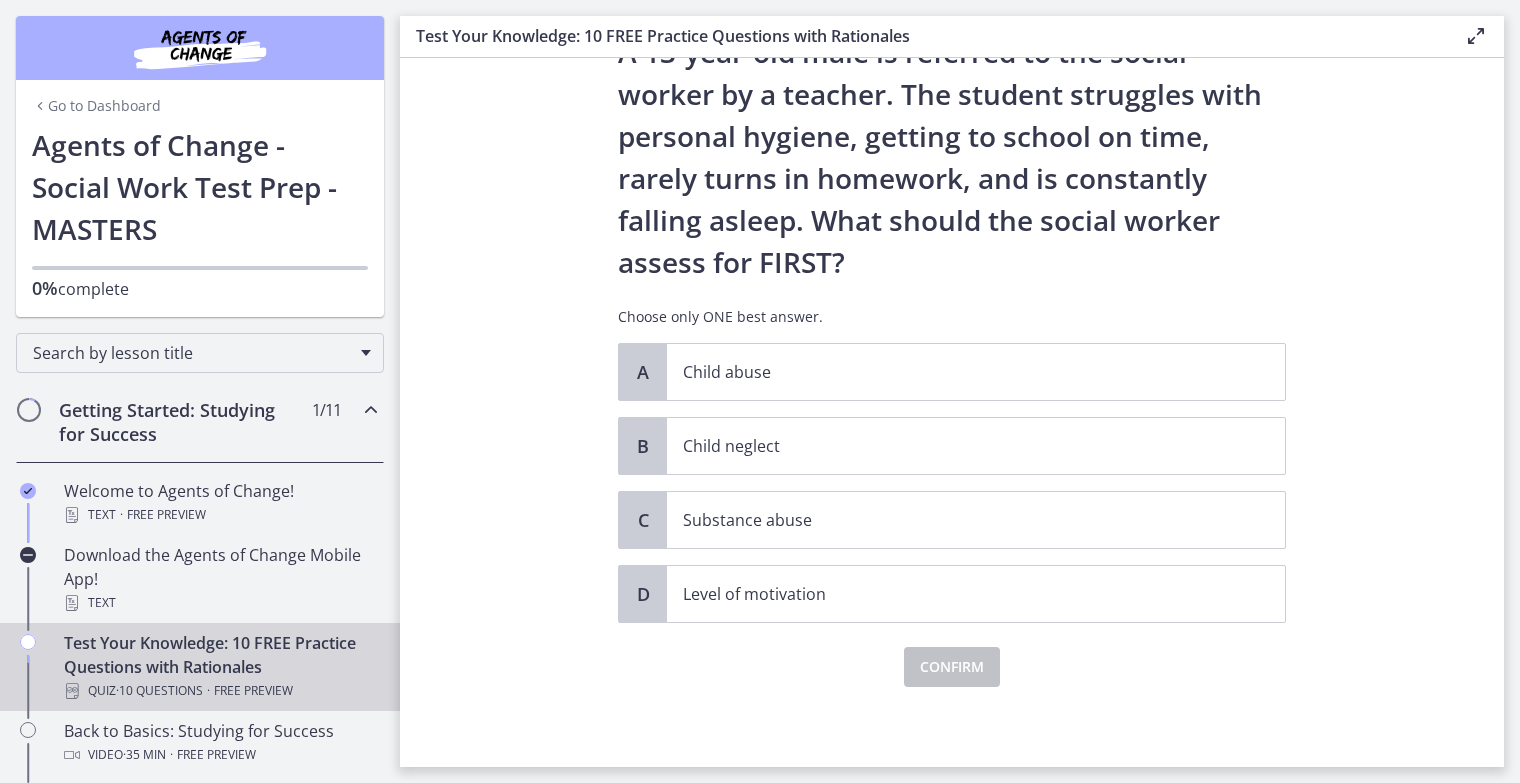 scroll, scrollTop: 0, scrollLeft: 0, axis: both 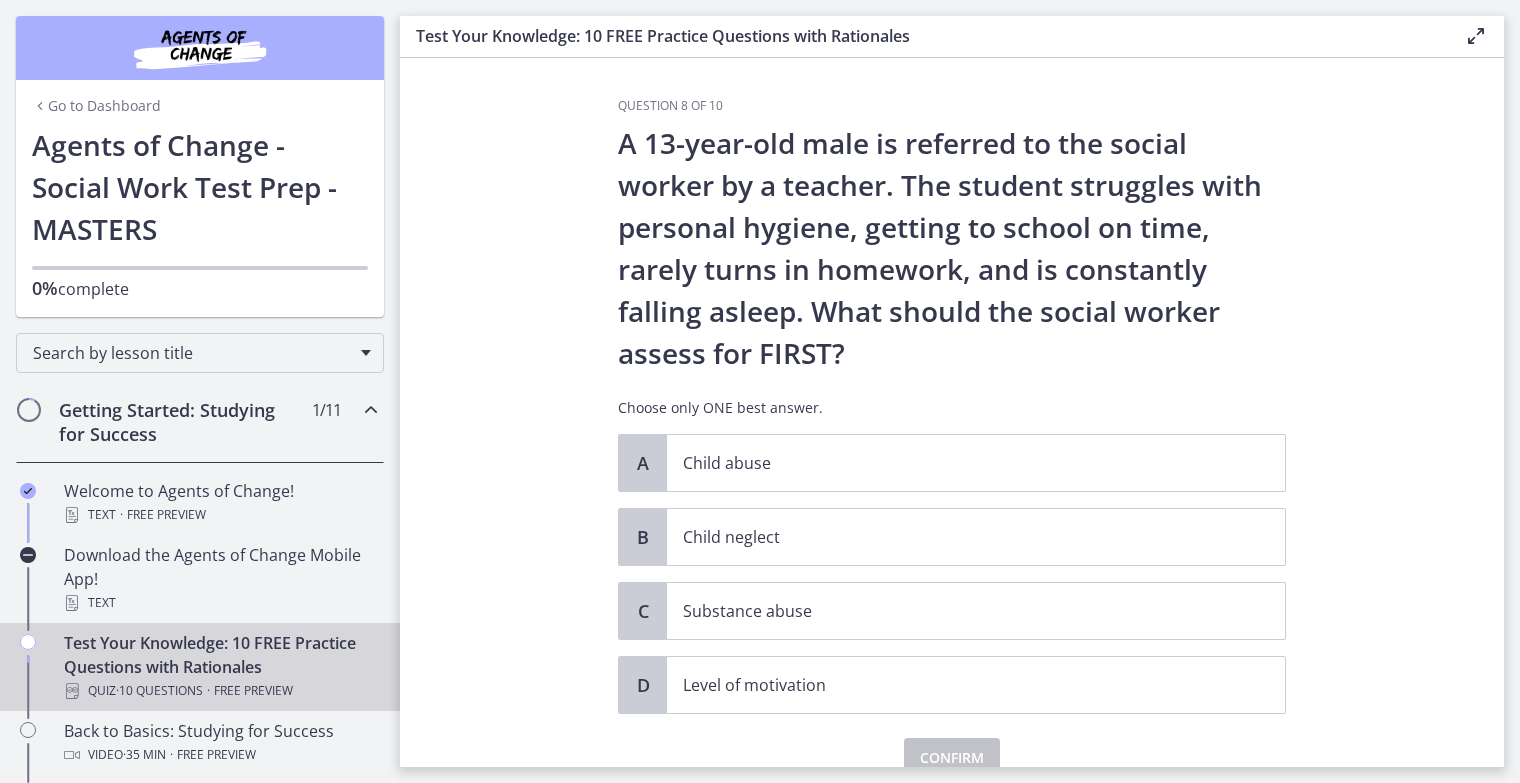 drag, startPoint x: 696, startPoint y: 664, endPoint x: 1040, endPoint y: 743, distance: 352.95468 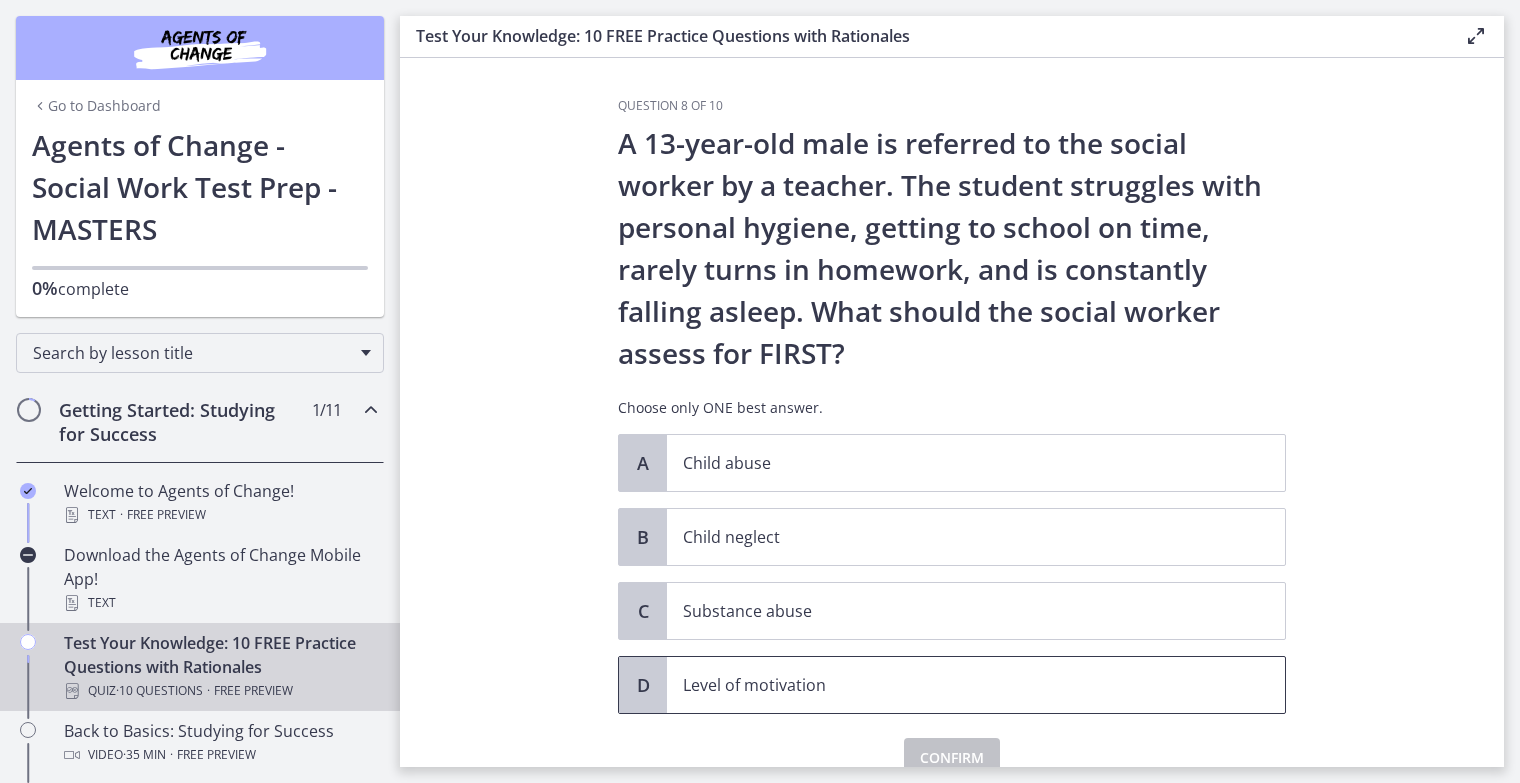 click on "Level of motivation" at bounding box center [976, 685] 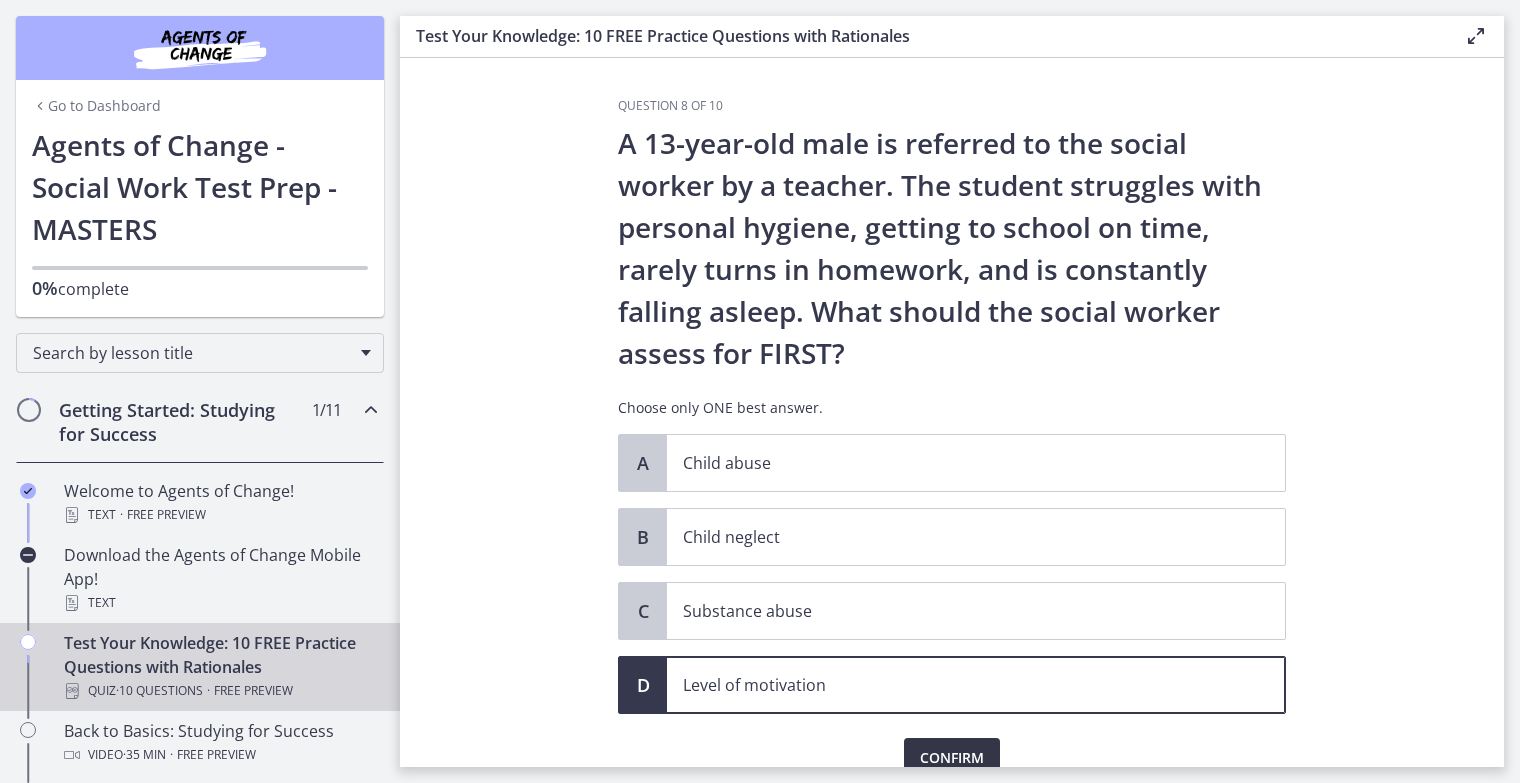 click on "Confirm" at bounding box center [952, 758] 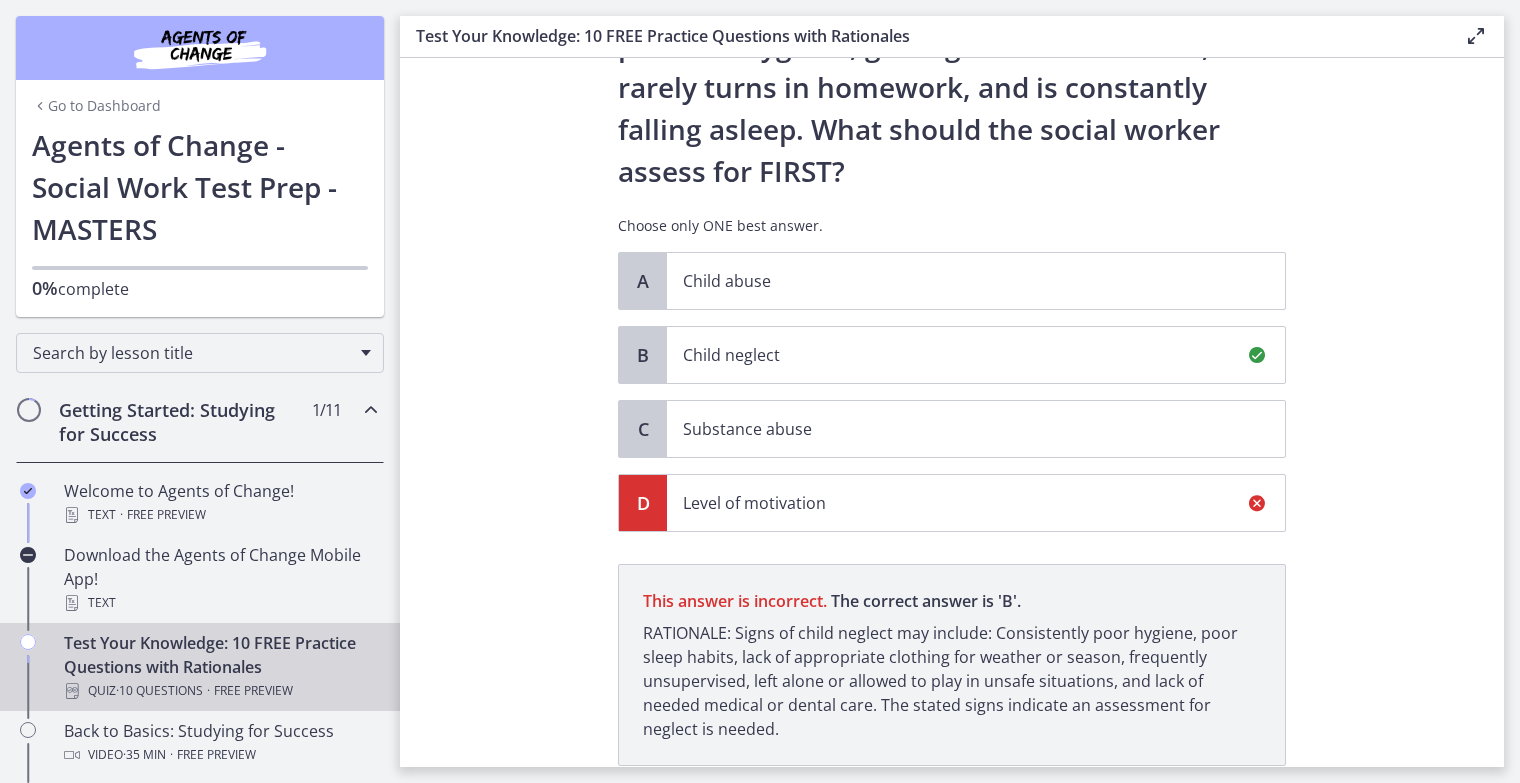 scroll, scrollTop: 322, scrollLeft: 0, axis: vertical 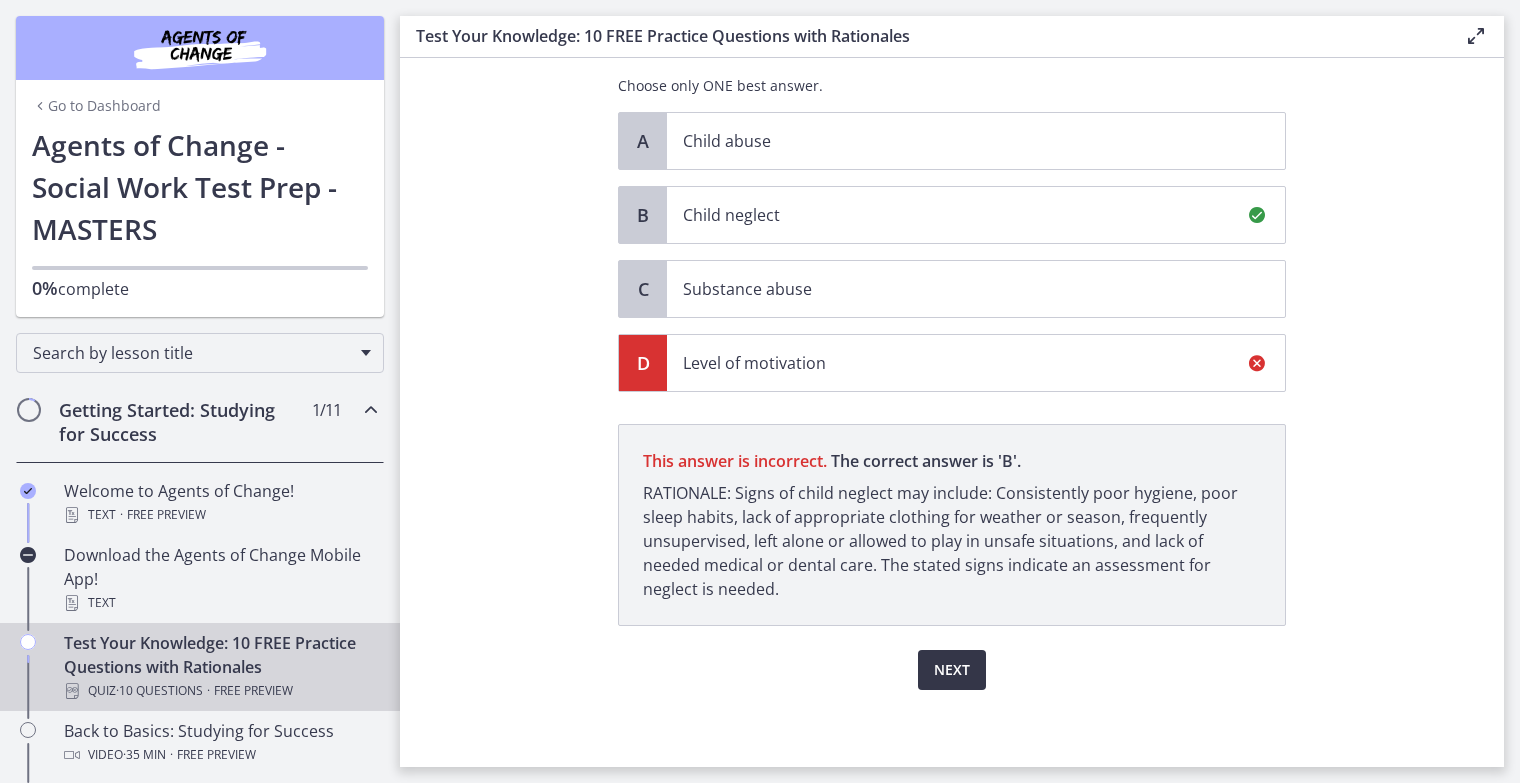 click on "Next" at bounding box center (952, 670) 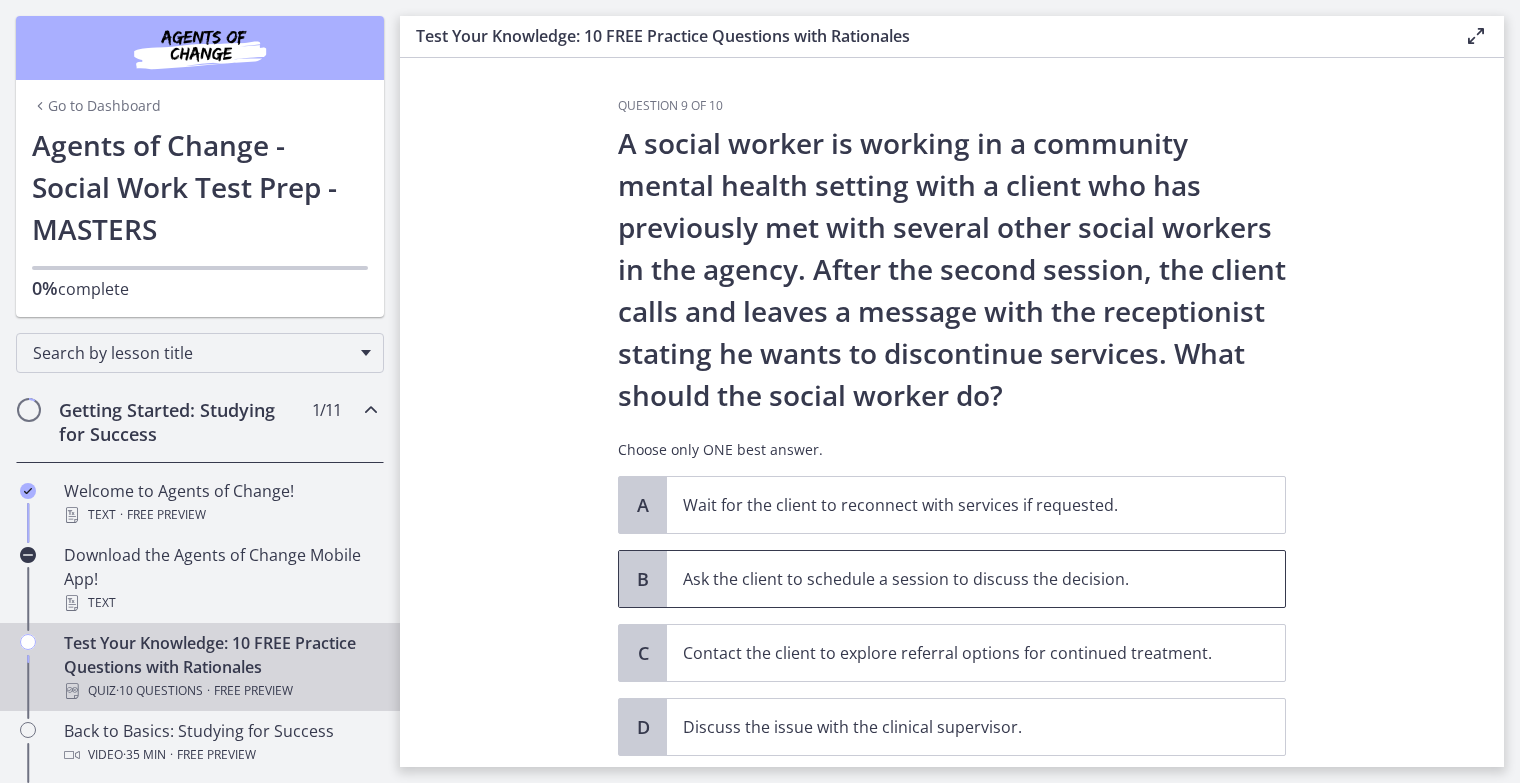 click on "Ask the client to schedule a session to discuss the decision." at bounding box center [956, 579] 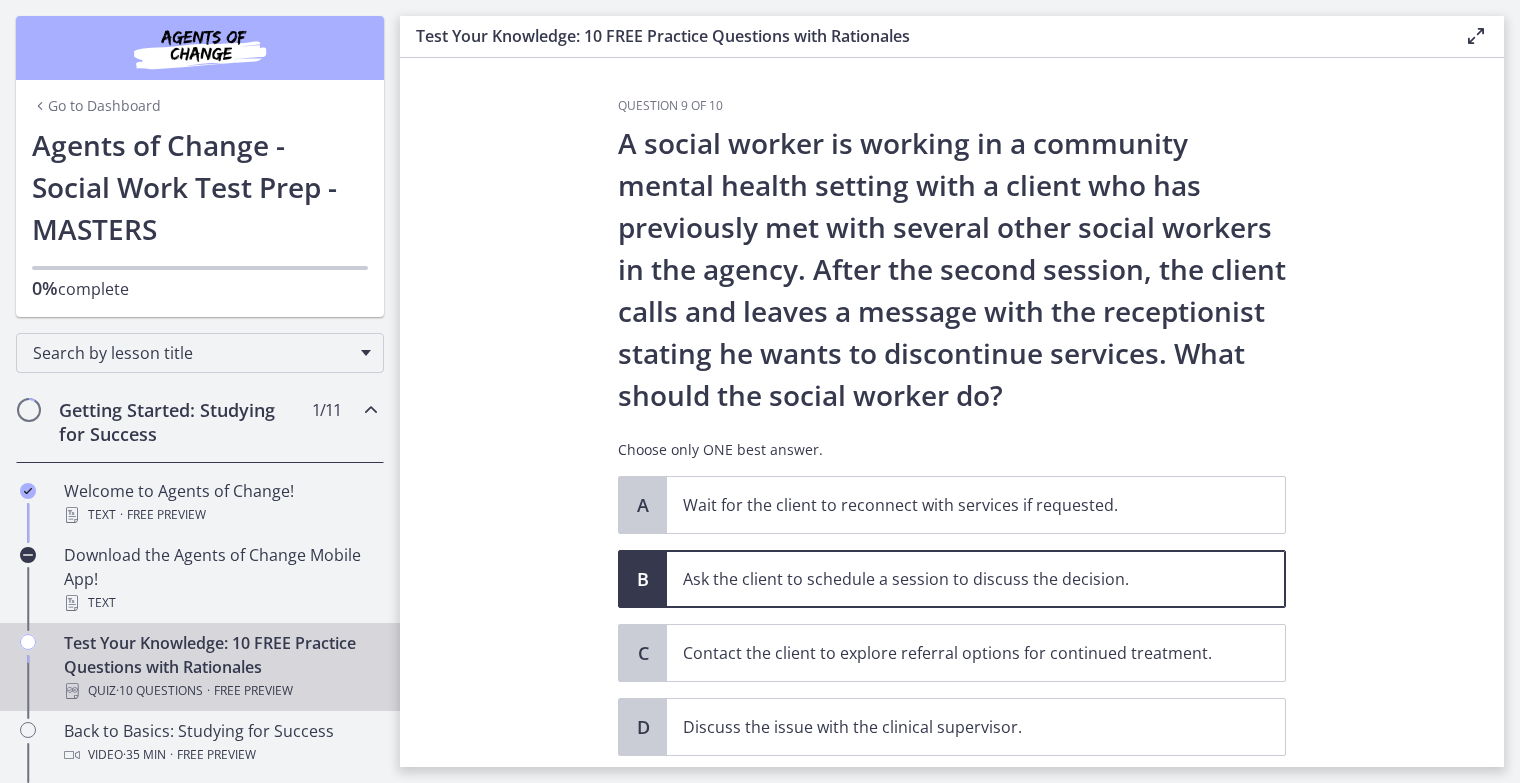 scroll, scrollTop: 131, scrollLeft: 0, axis: vertical 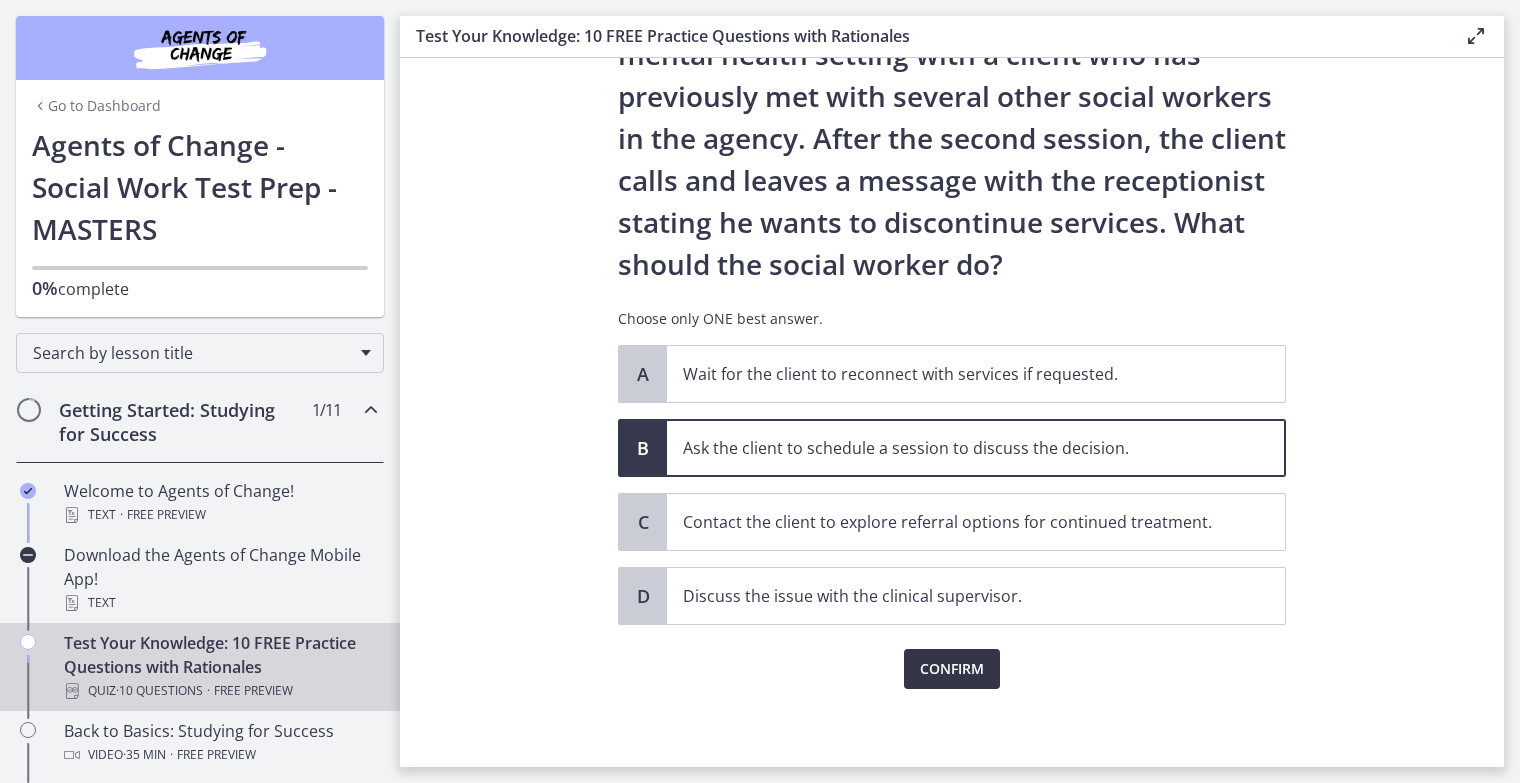 click on "Confirm" at bounding box center (952, 669) 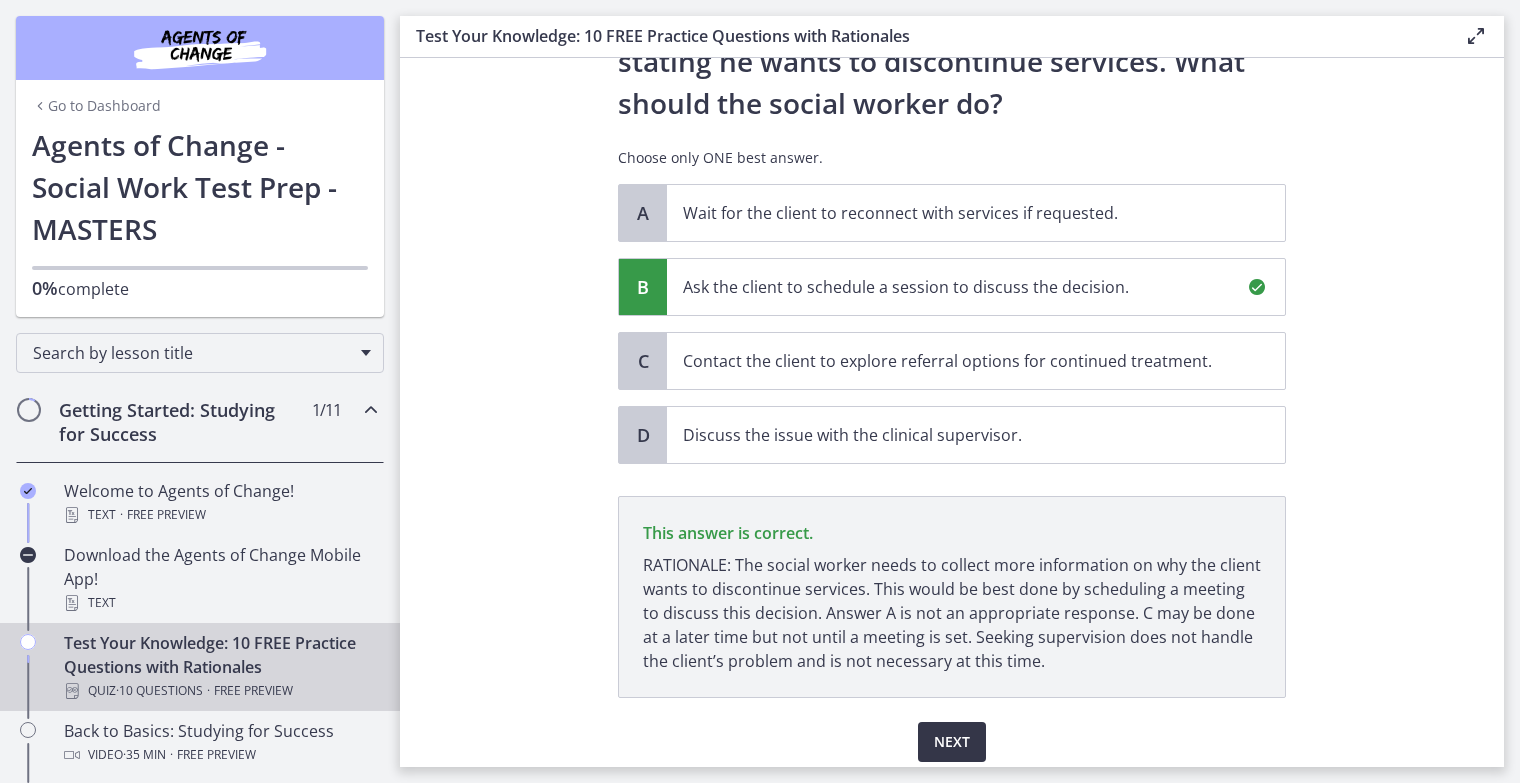 scroll, scrollTop: 364, scrollLeft: 0, axis: vertical 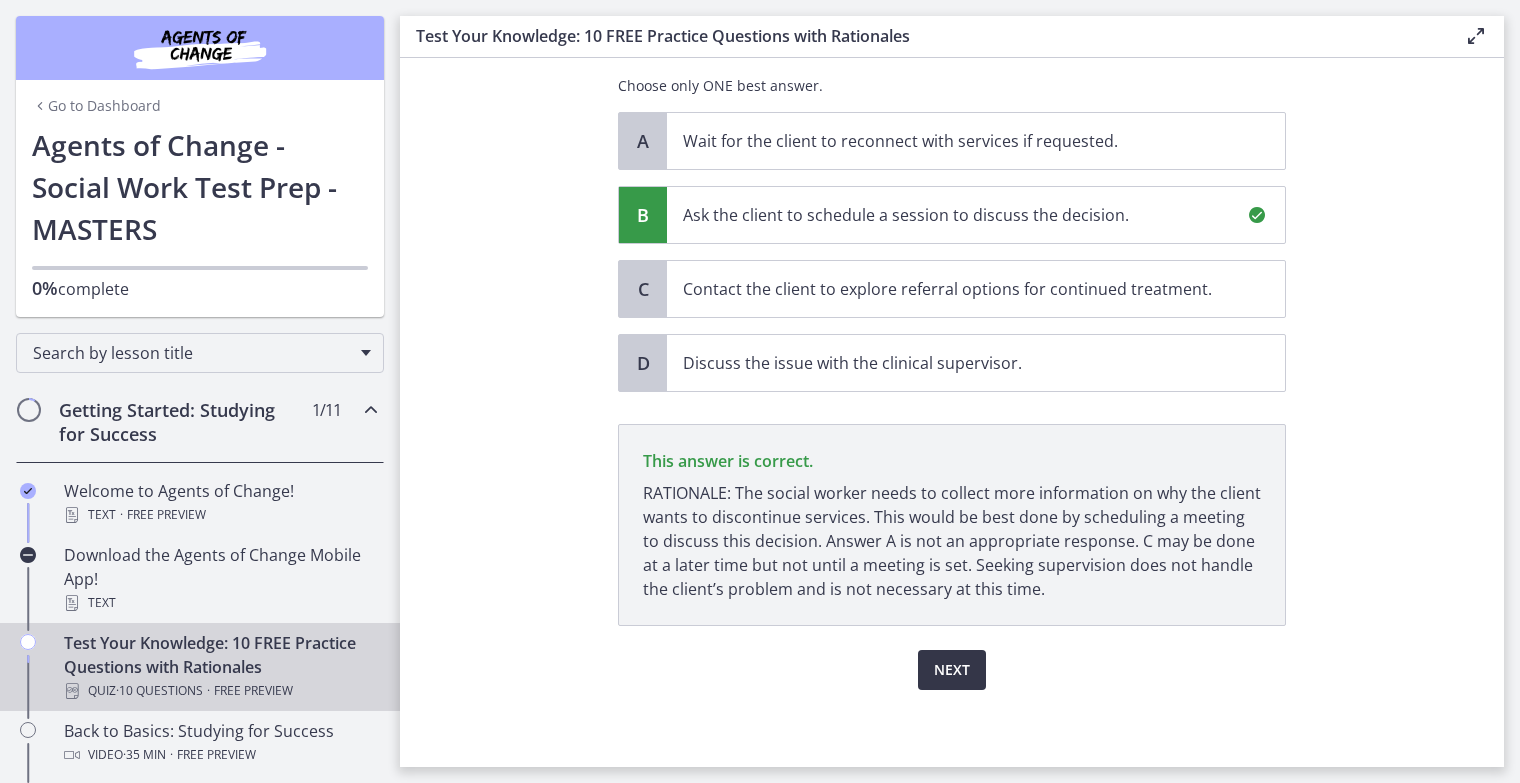 click on "Next" at bounding box center [952, 670] 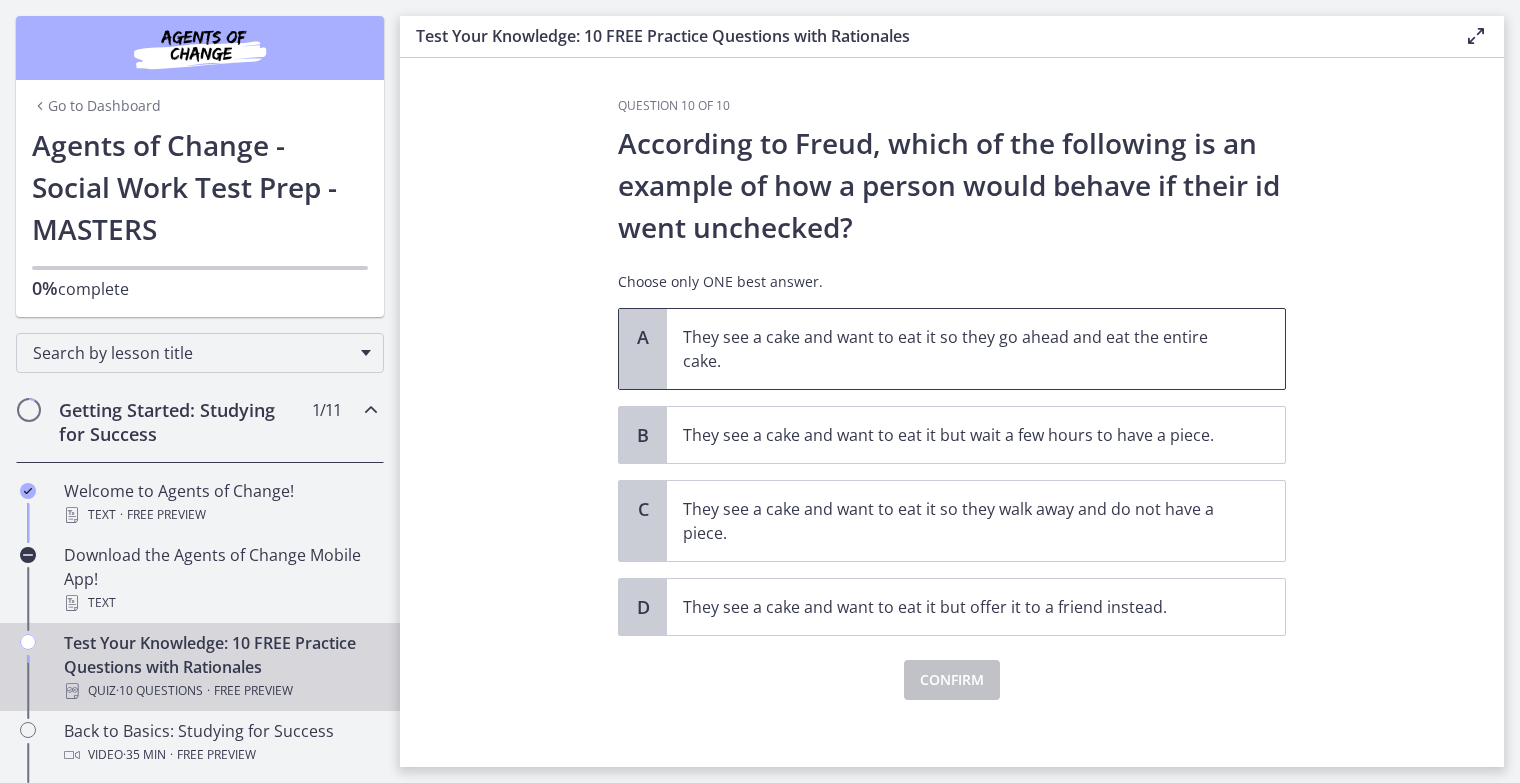 click on "They see a cake and want to eat it so they go ahead and eat the entire cake." at bounding box center (956, 349) 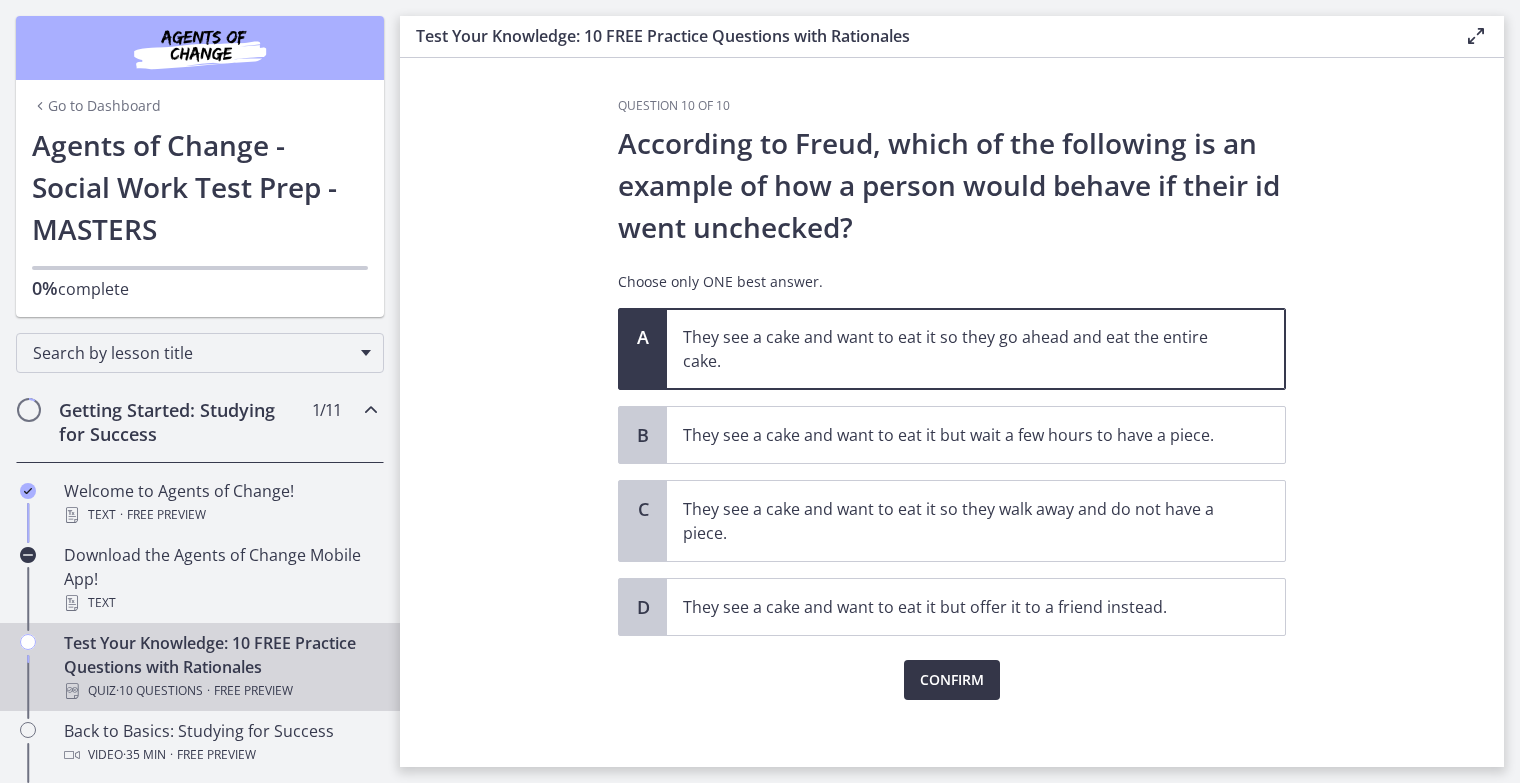 click on "Confirm" at bounding box center [952, 680] 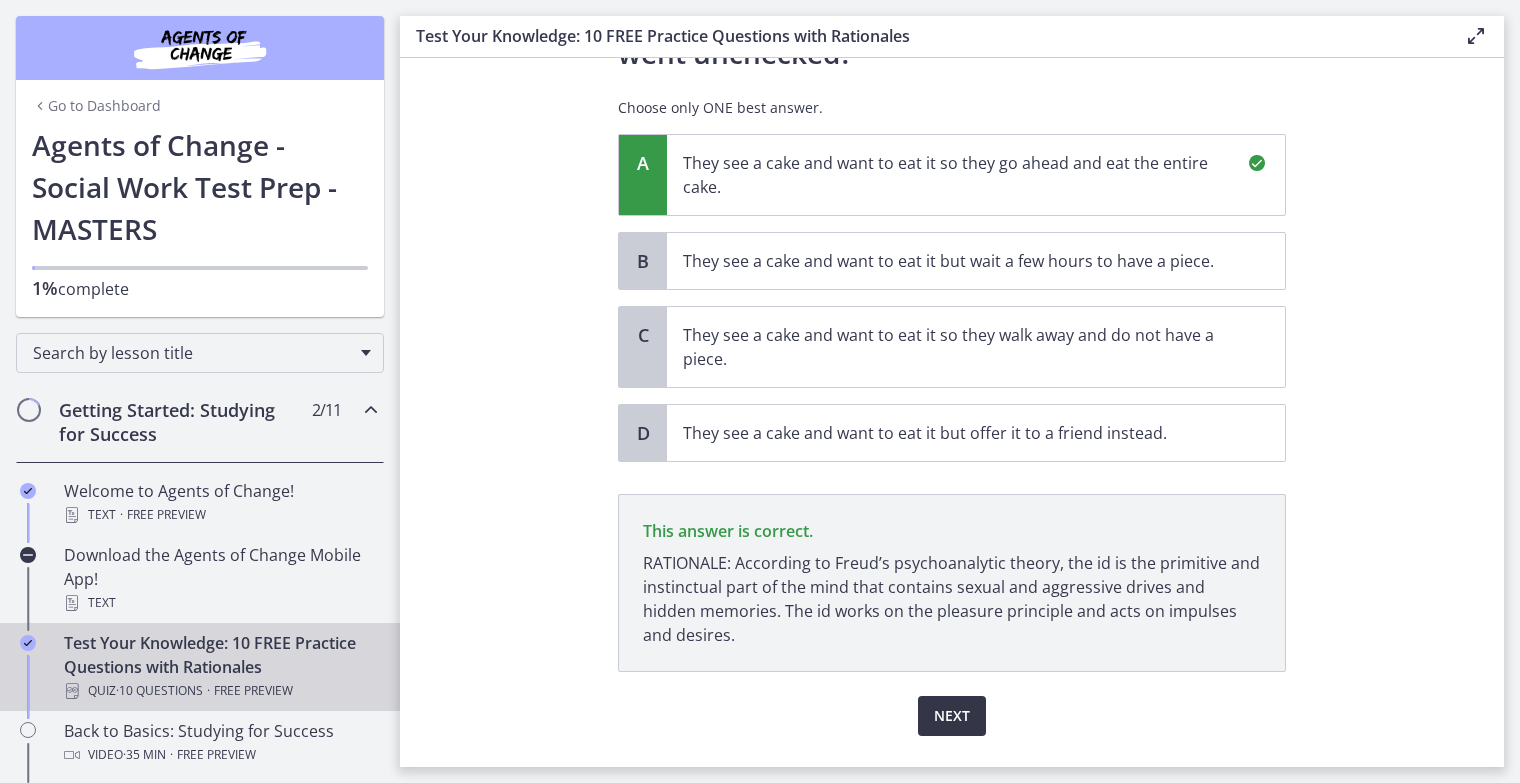 scroll, scrollTop: 220, scrollLeft: 0, axis: vertical 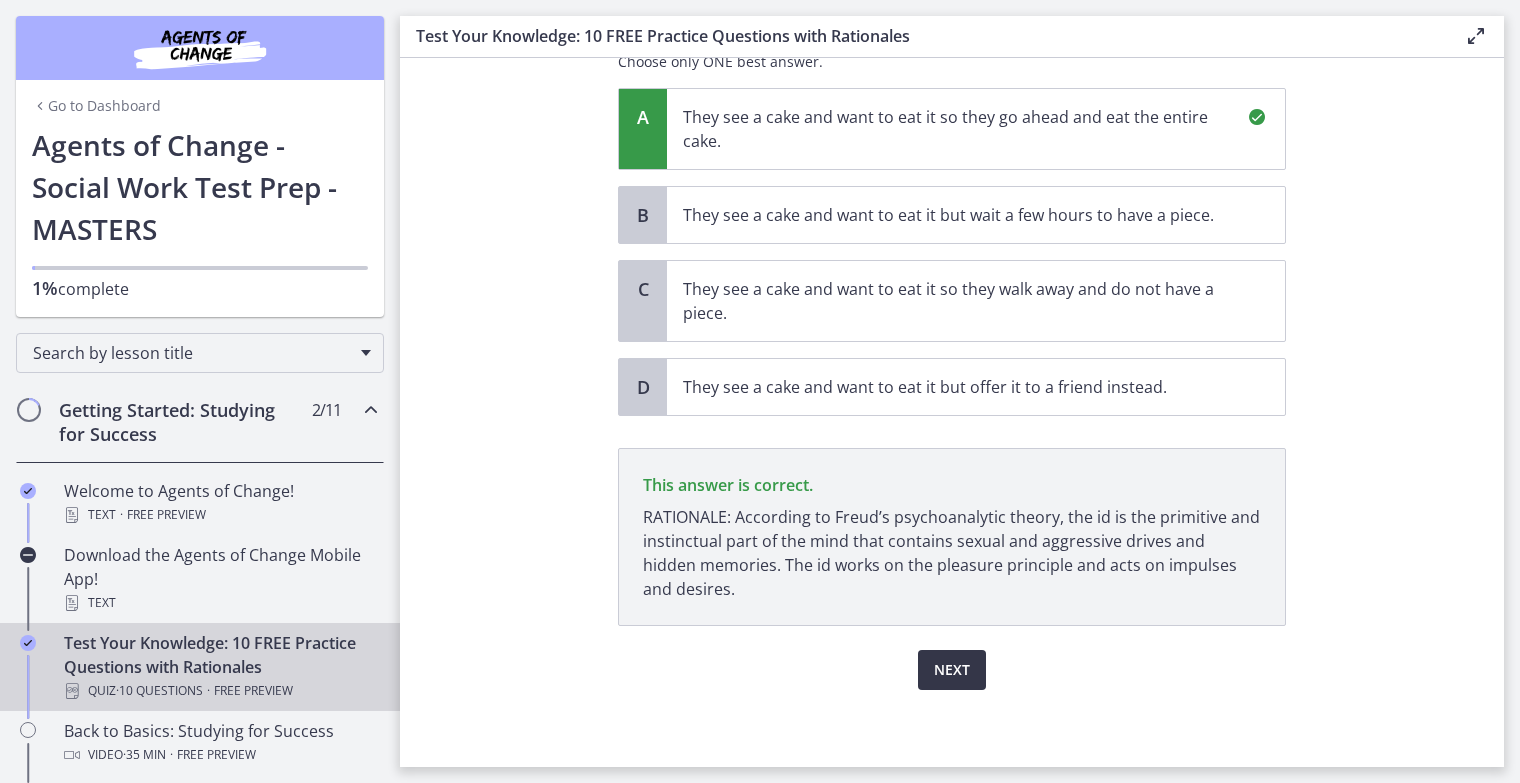 click on "Next" at bounding box center [952, 670] 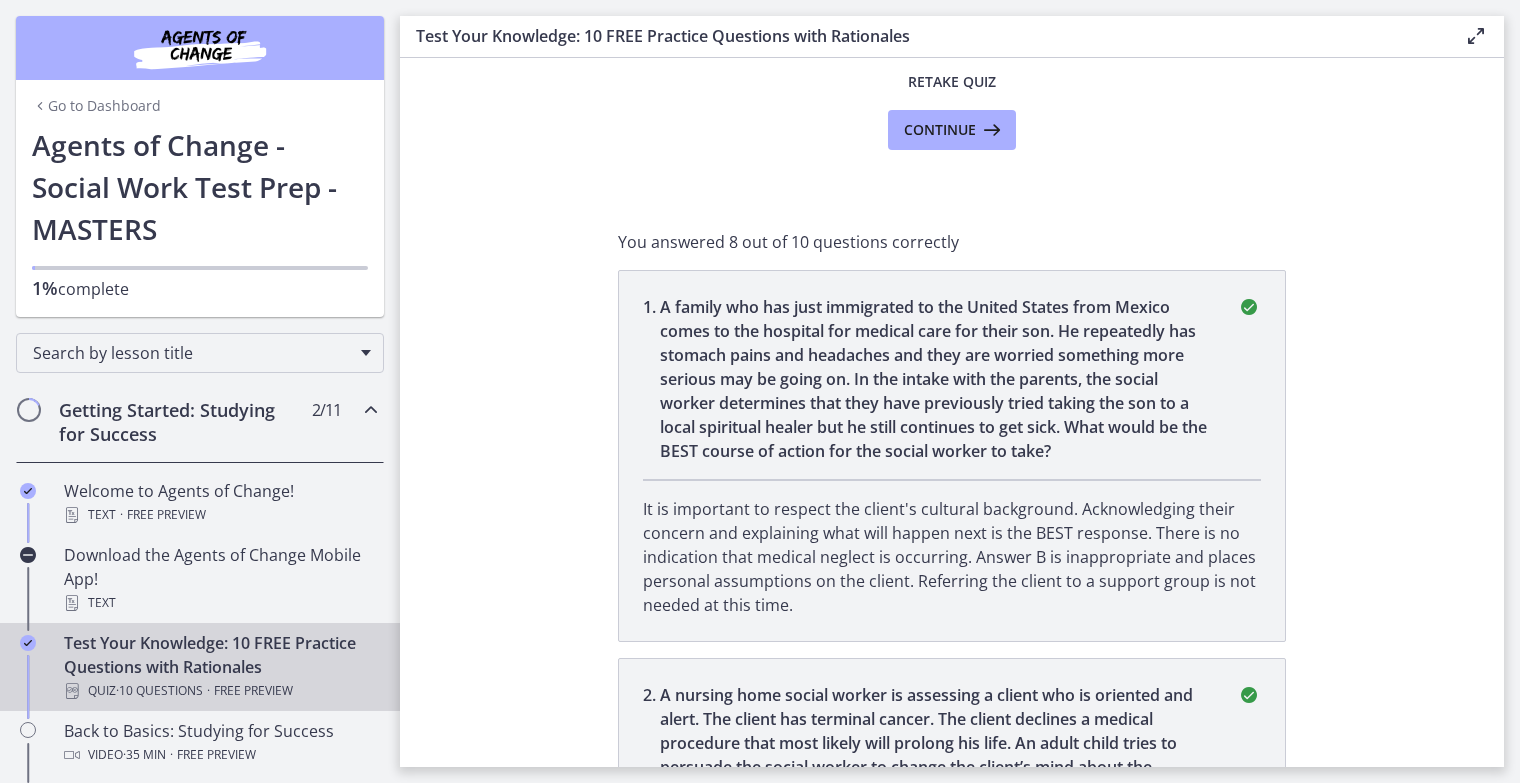 scroll, scrollTop: 0, scrollLeft: 0, axis: both 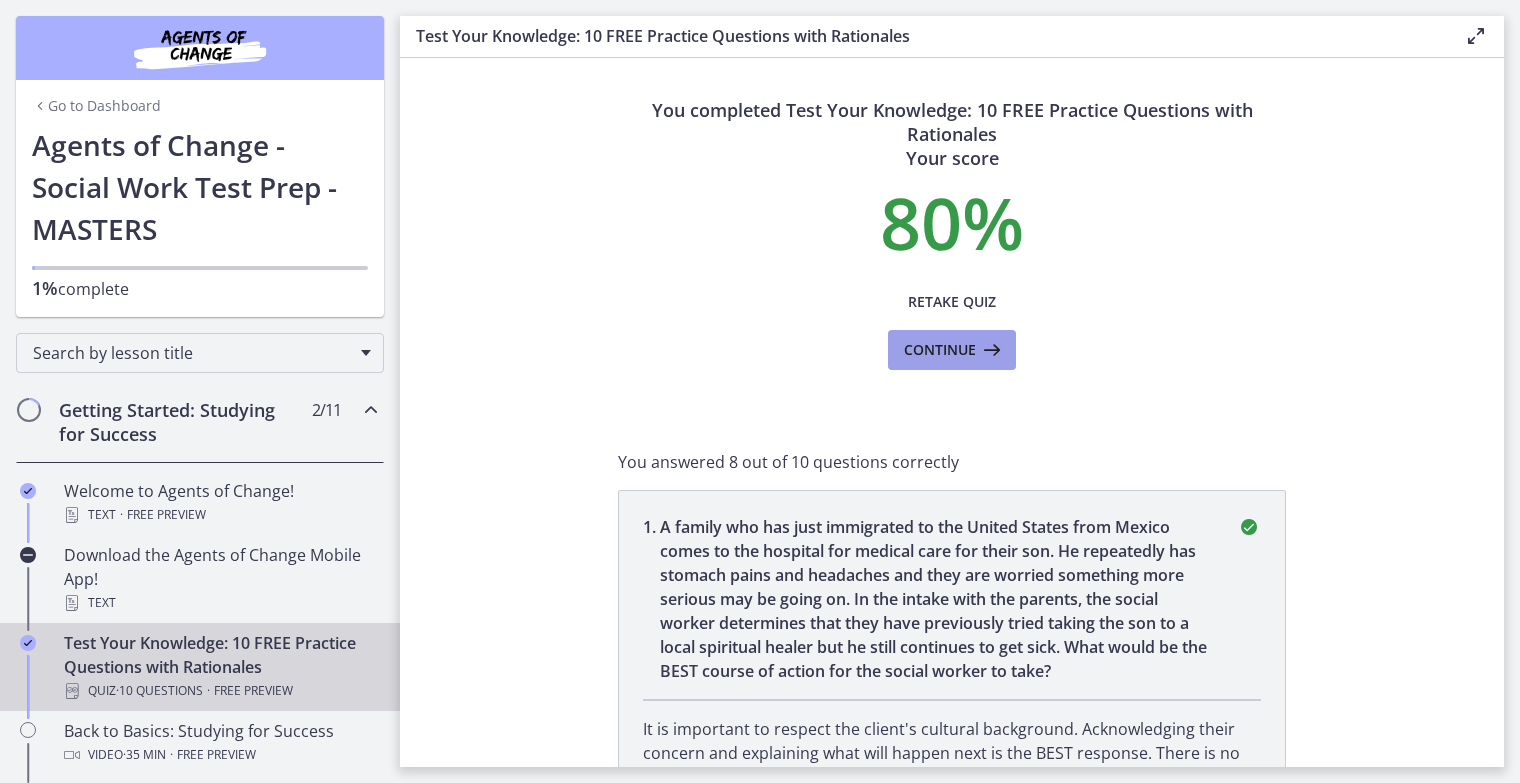 click at bounding box center [990, 350] 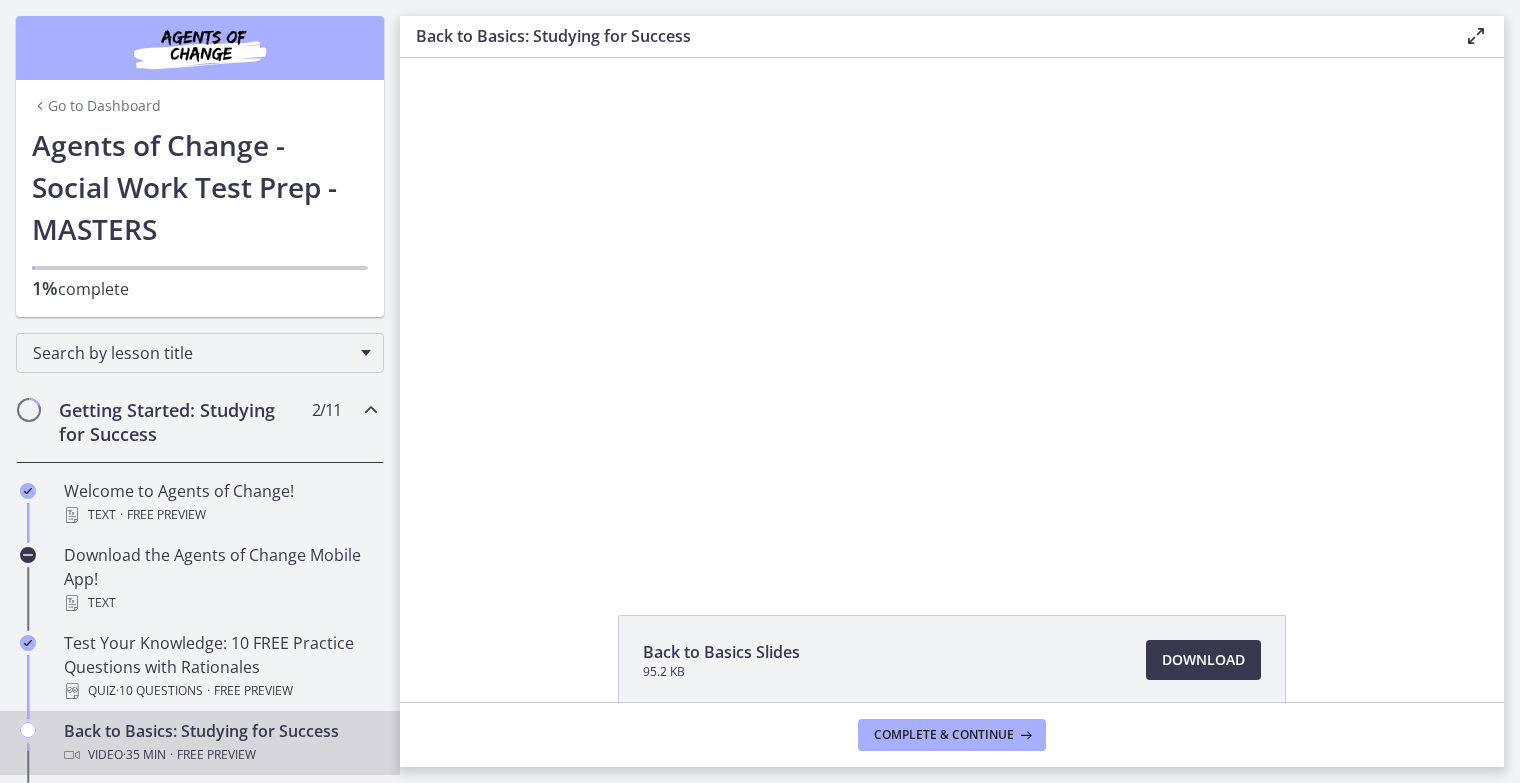 scroll, scrollTop: 0, scrollLeft: 0, axis: both 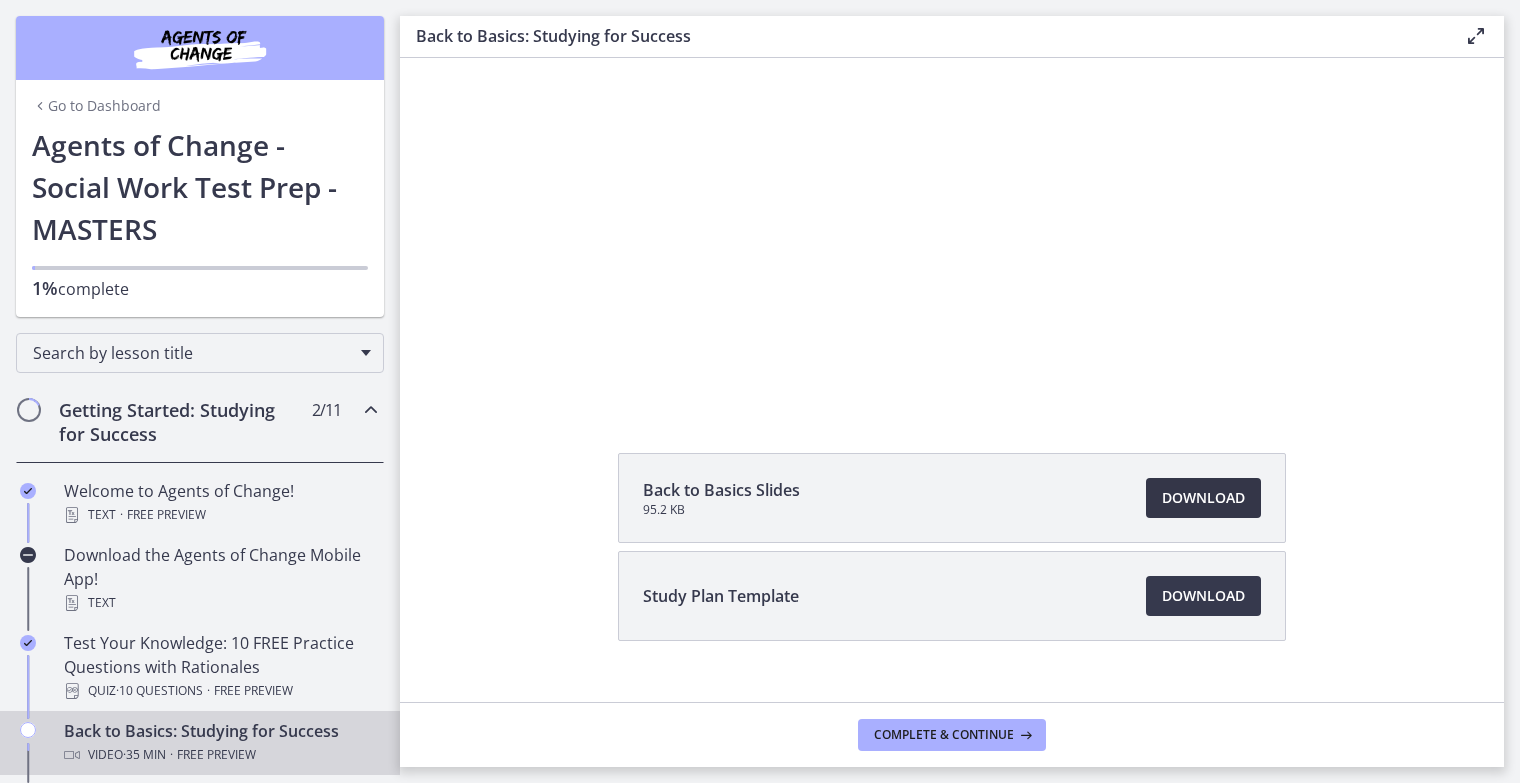 click on "Download
Opens in a new window" at bounding box center [1203, 498] 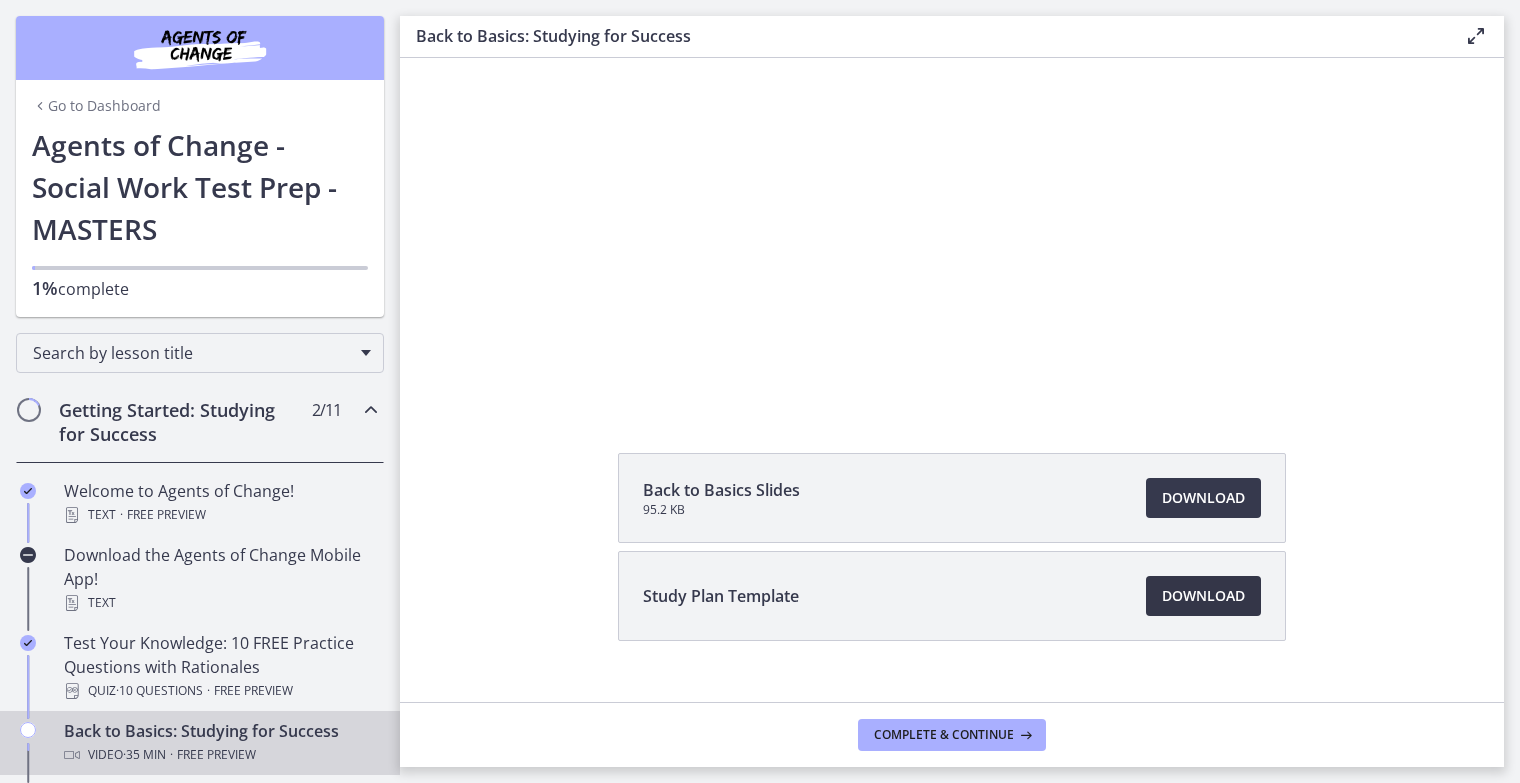 click on "Download
Opens in a new window" at bounding box center (1203, 596) 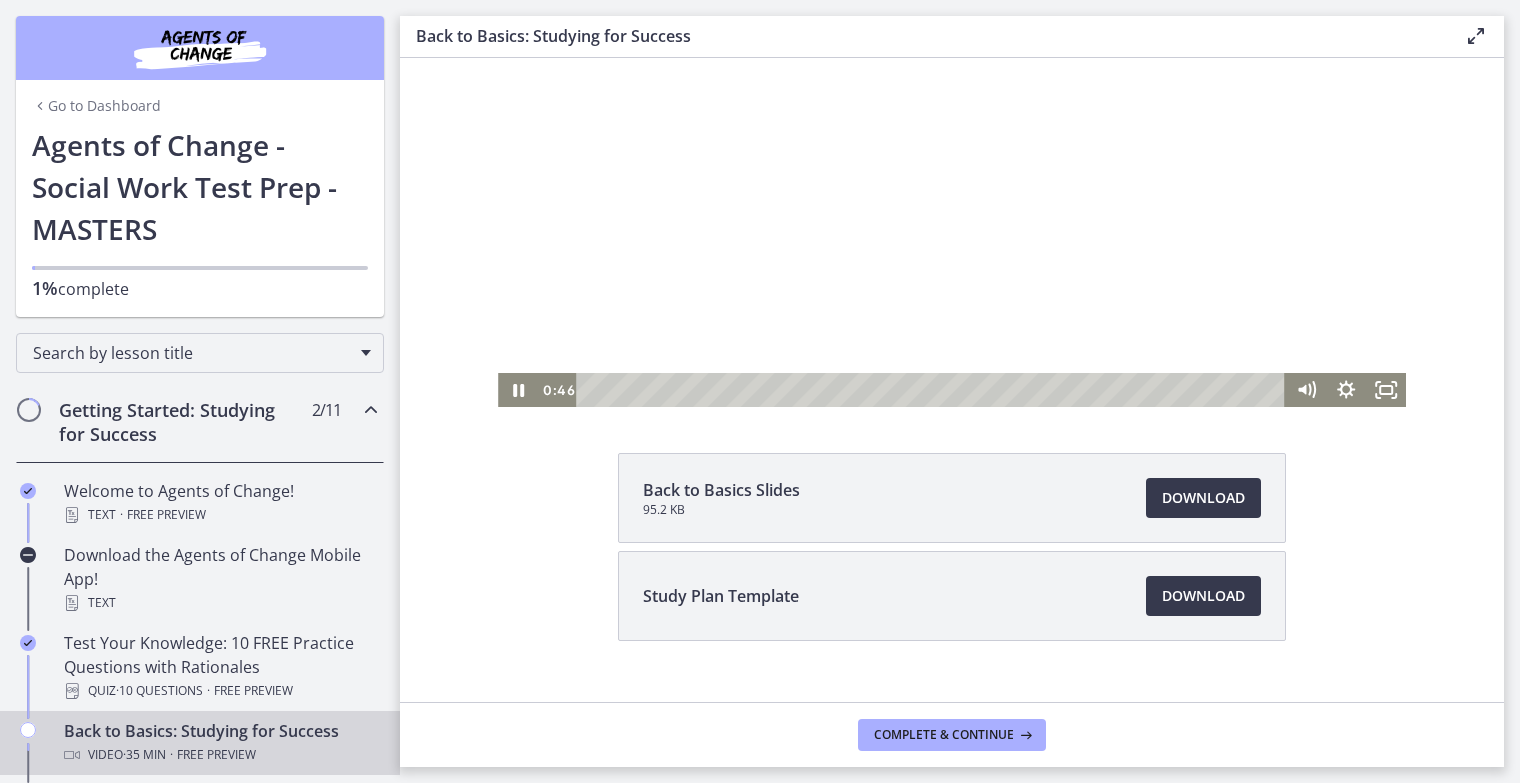 click at bounding box center [952, 151] 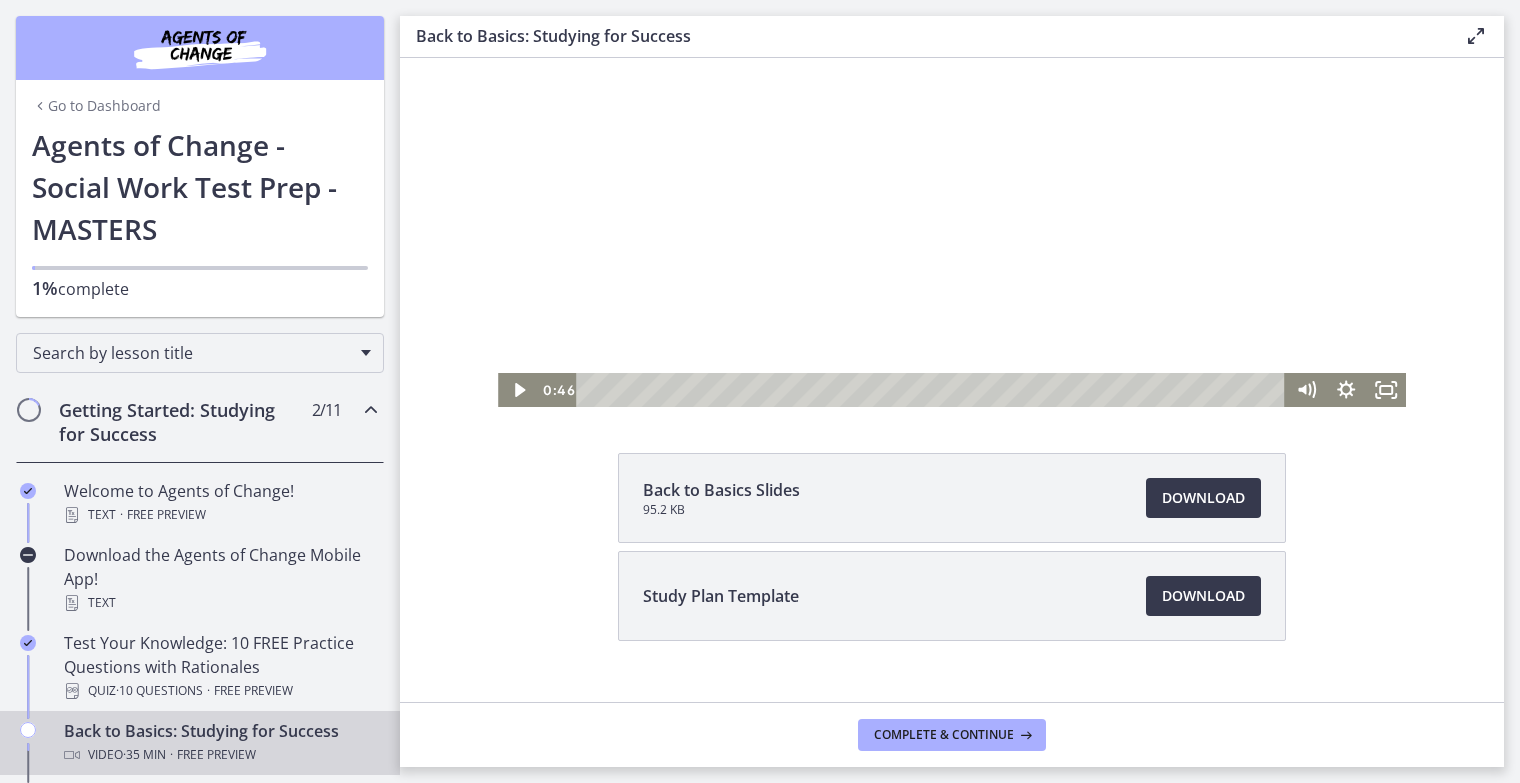 click at bounding box center [952, 151] 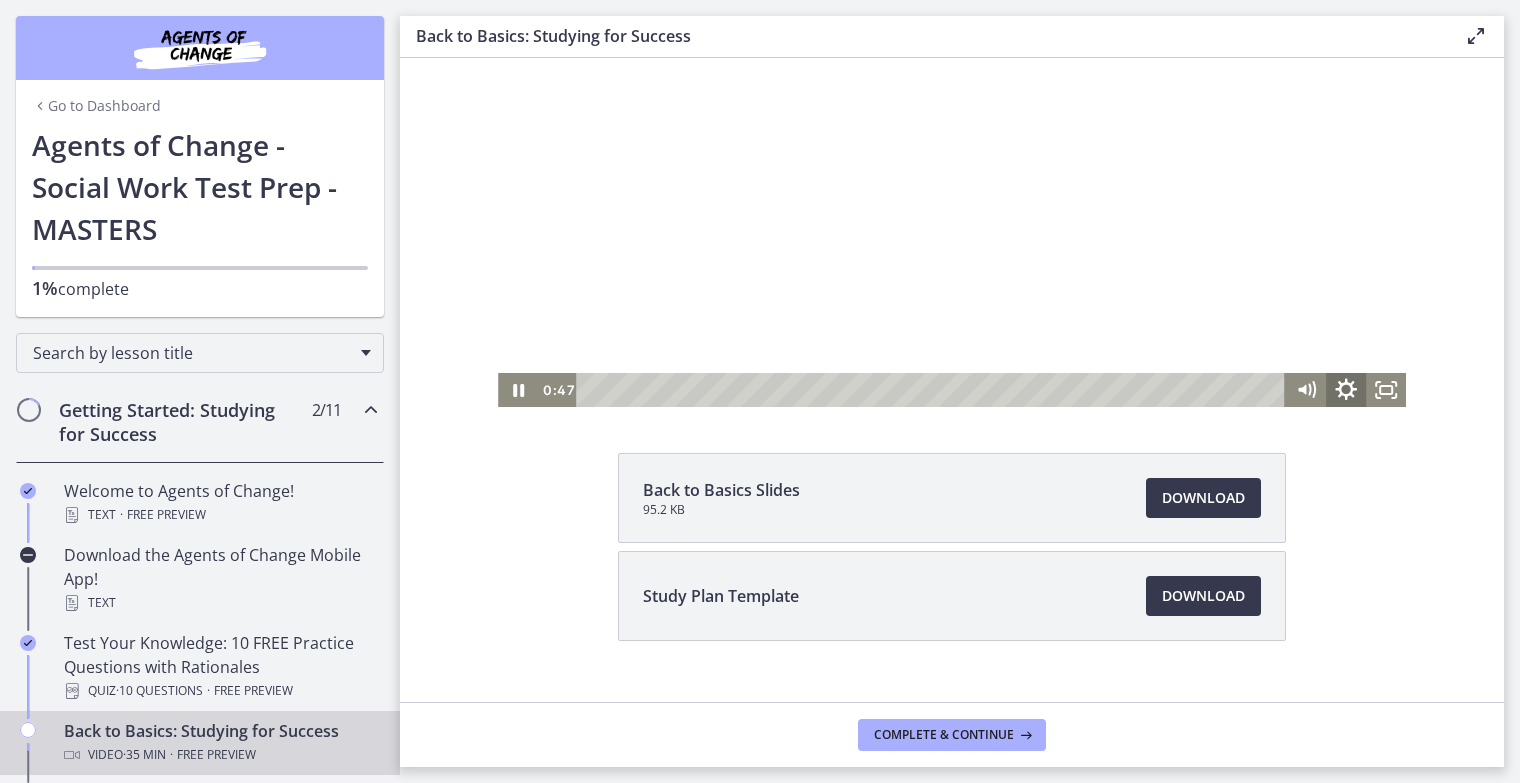 click 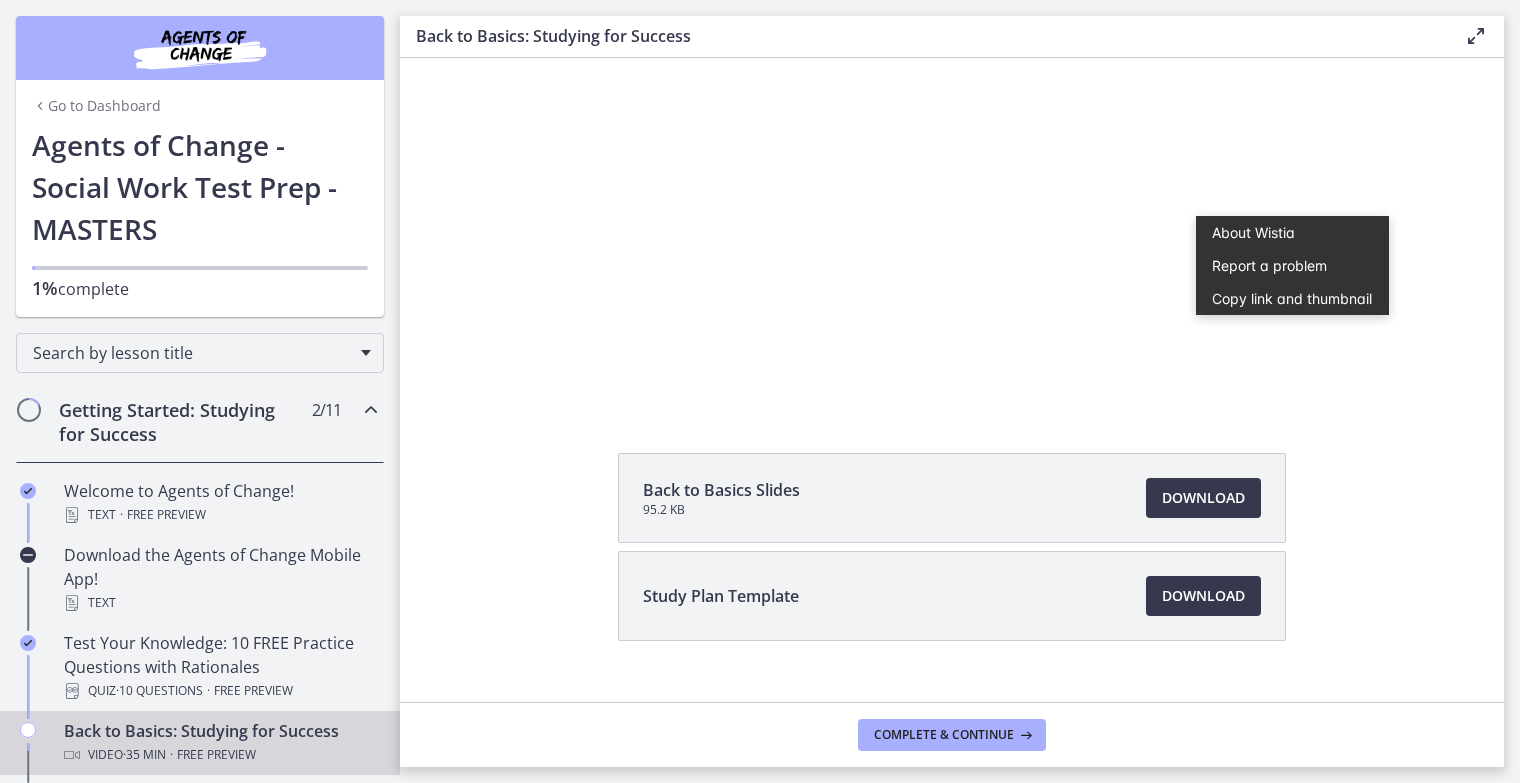 click on "Back to Basics Slides
95.2 KB
Download
Opens in a new window
Study Plan Template
Download
Opens in a new window" at bounding box center [952, 595] 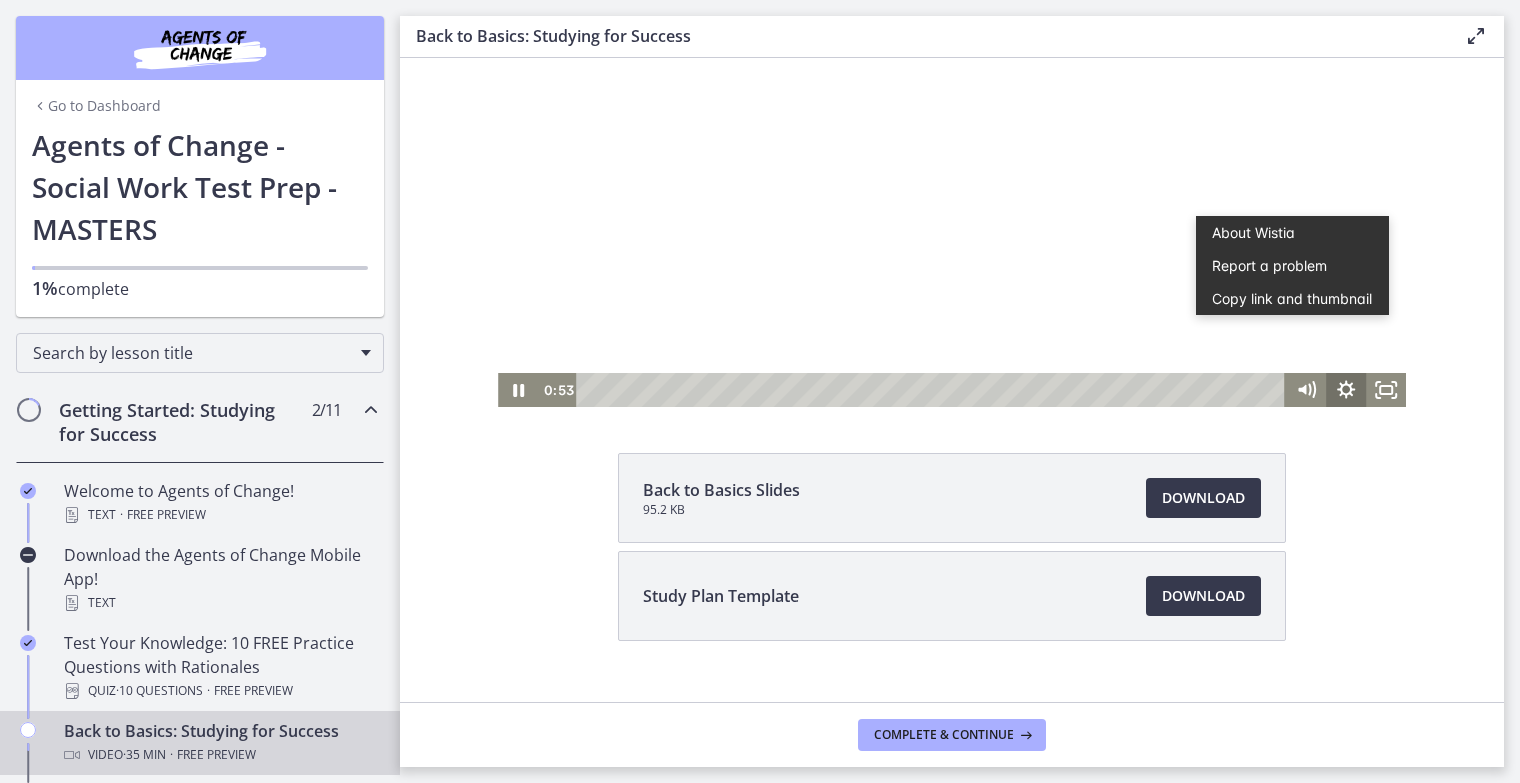 click 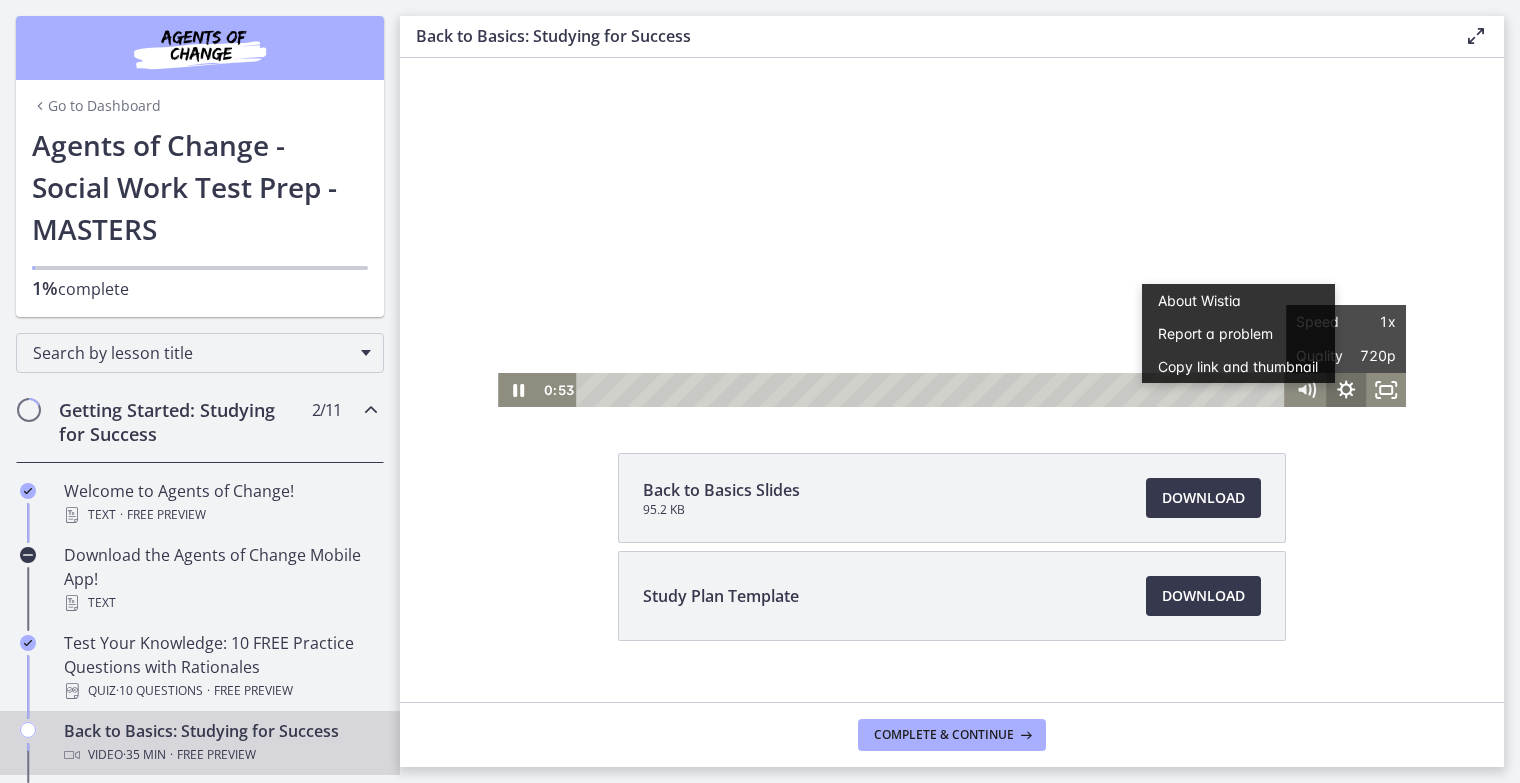 scroll, scrollTop: 0, scrollLeft: 0, axis: both 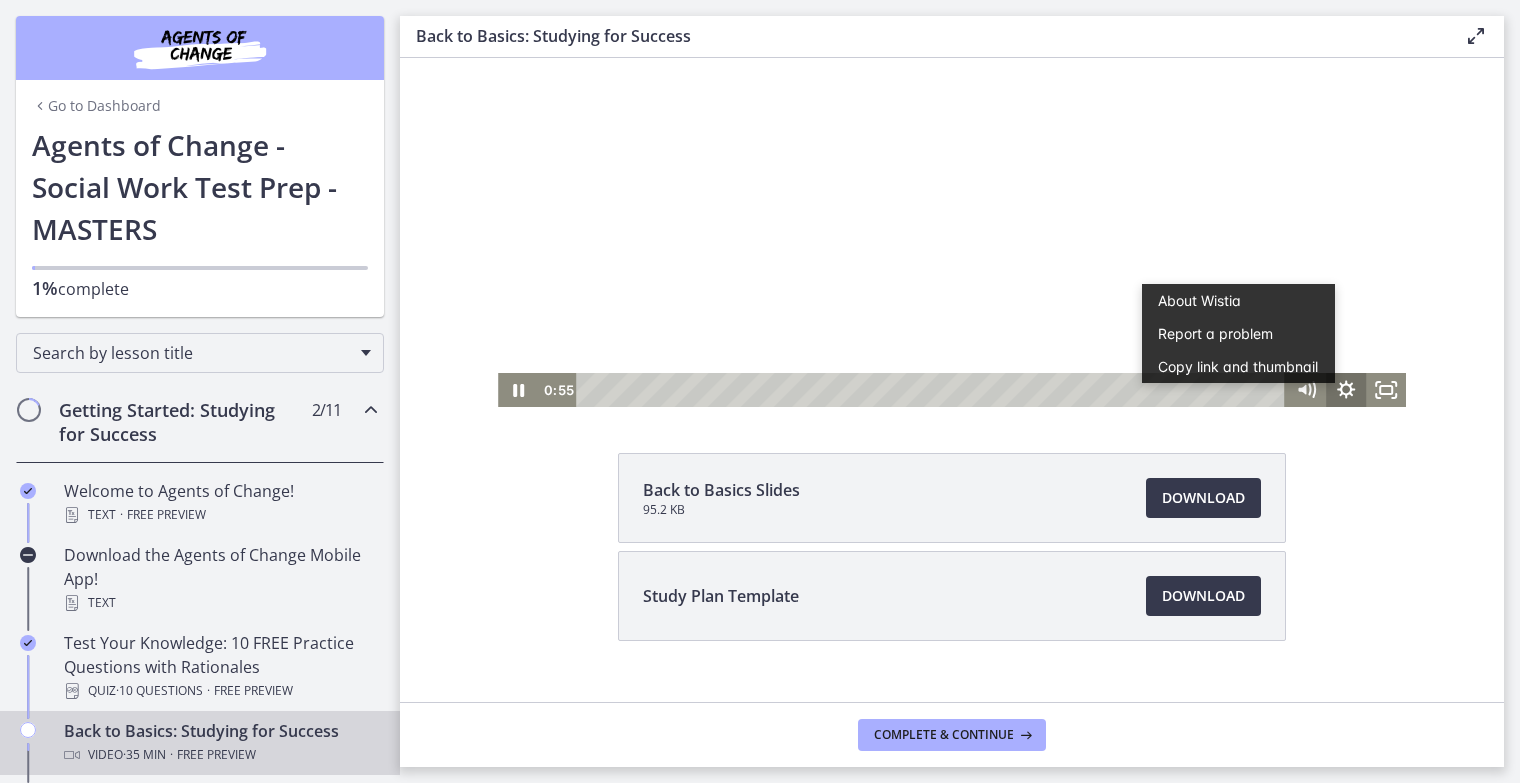 click 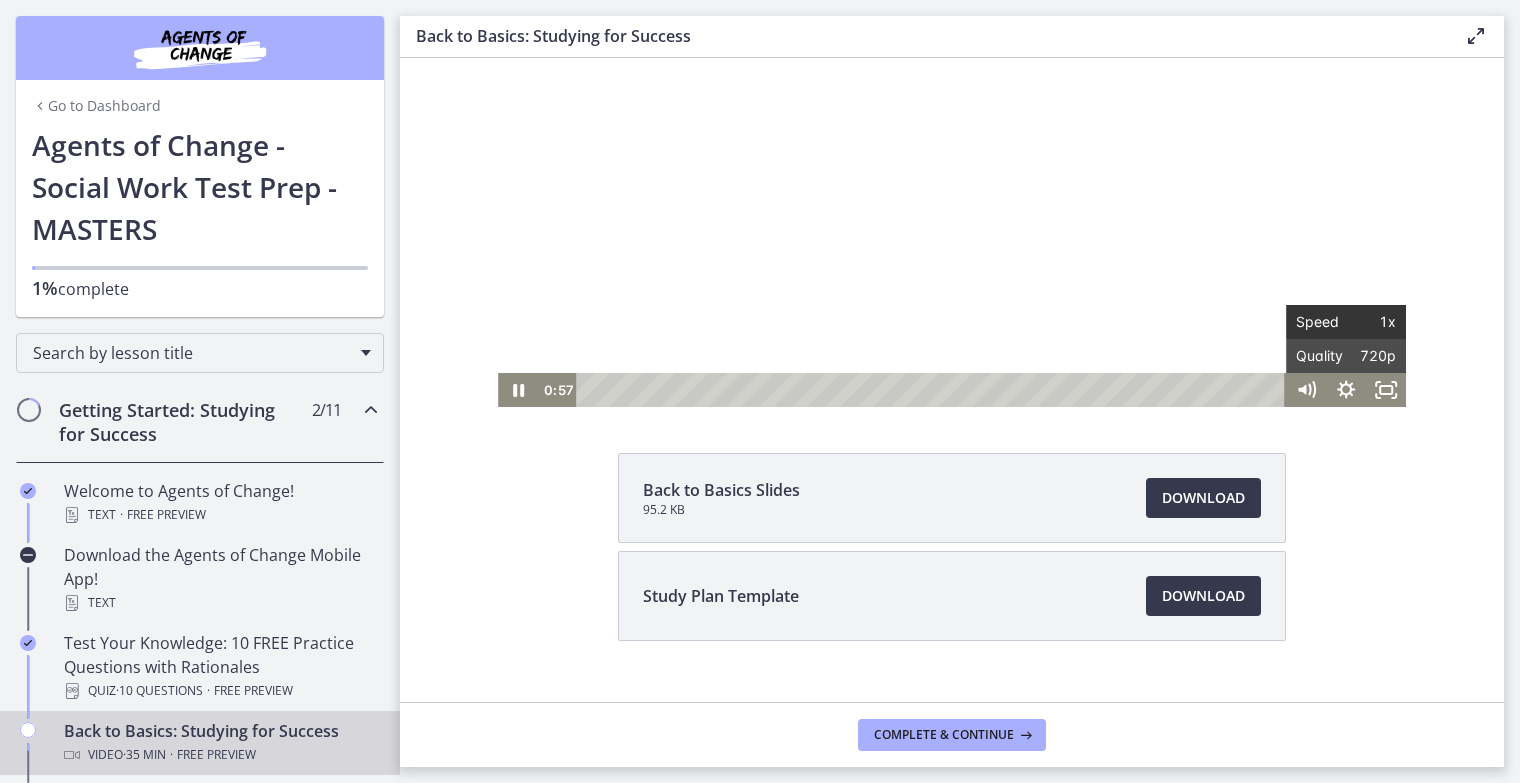 click on "Speed" at bounding box center [1321, 322] 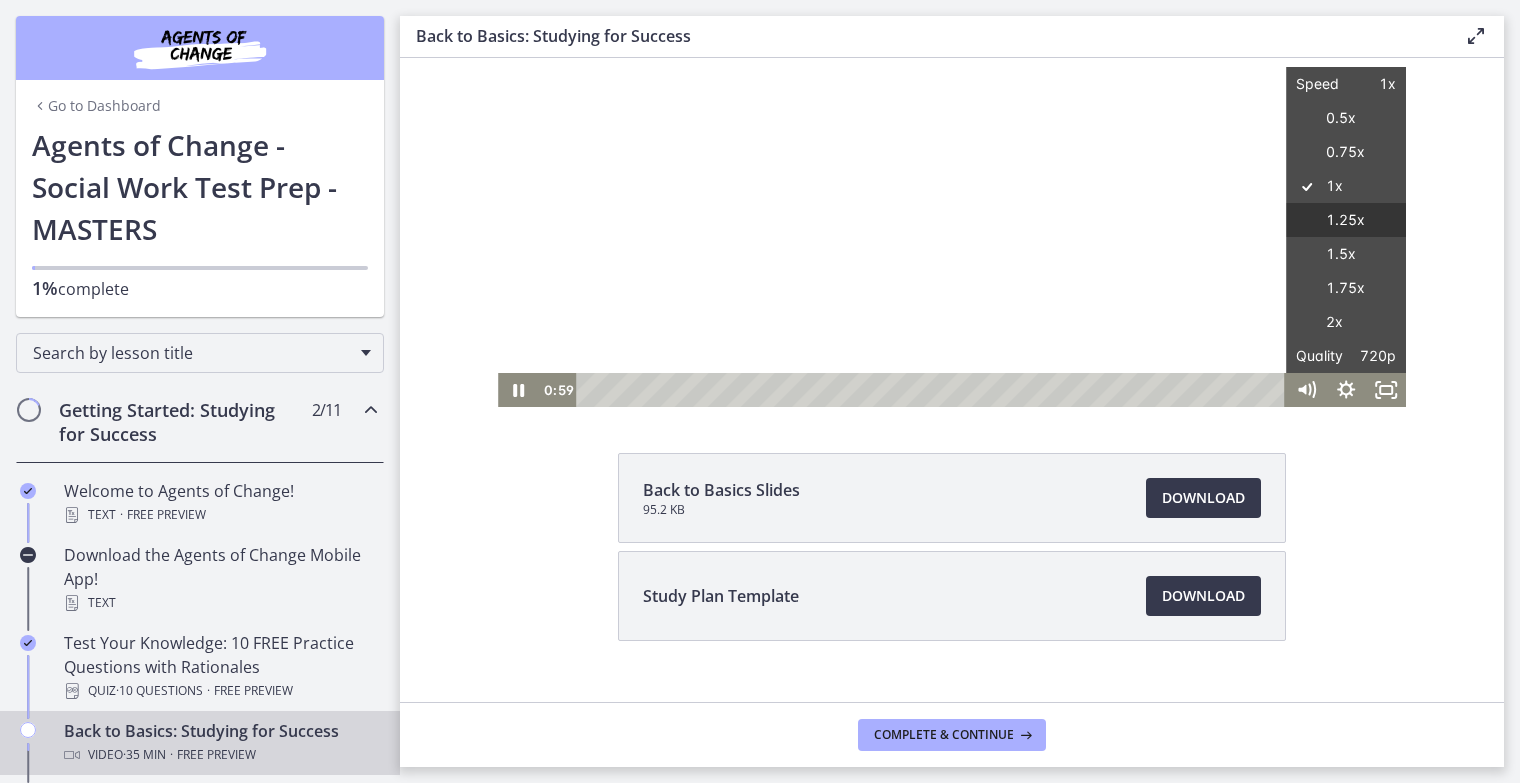 click on "1.25x" at bounding box center (1346, 220) 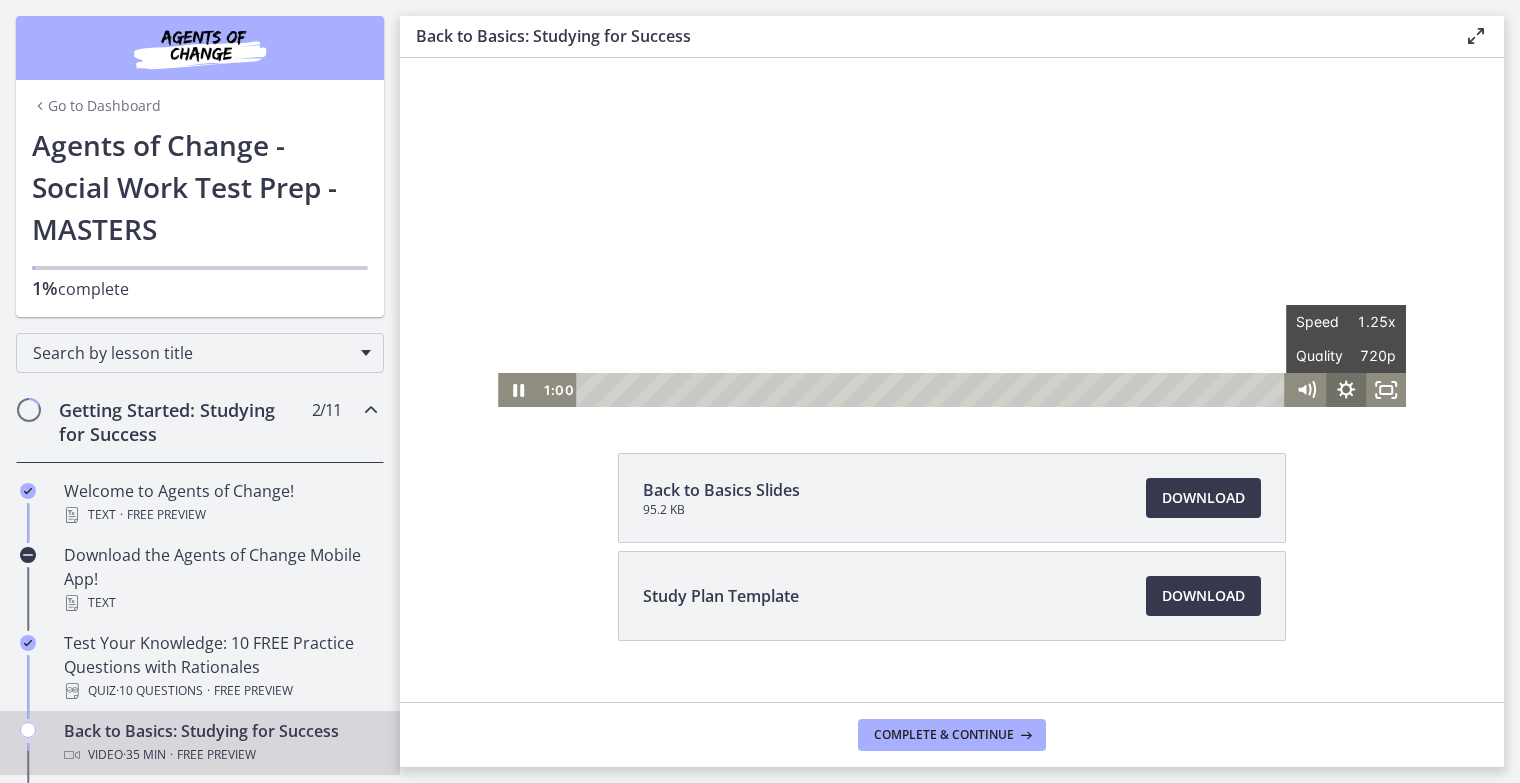 click 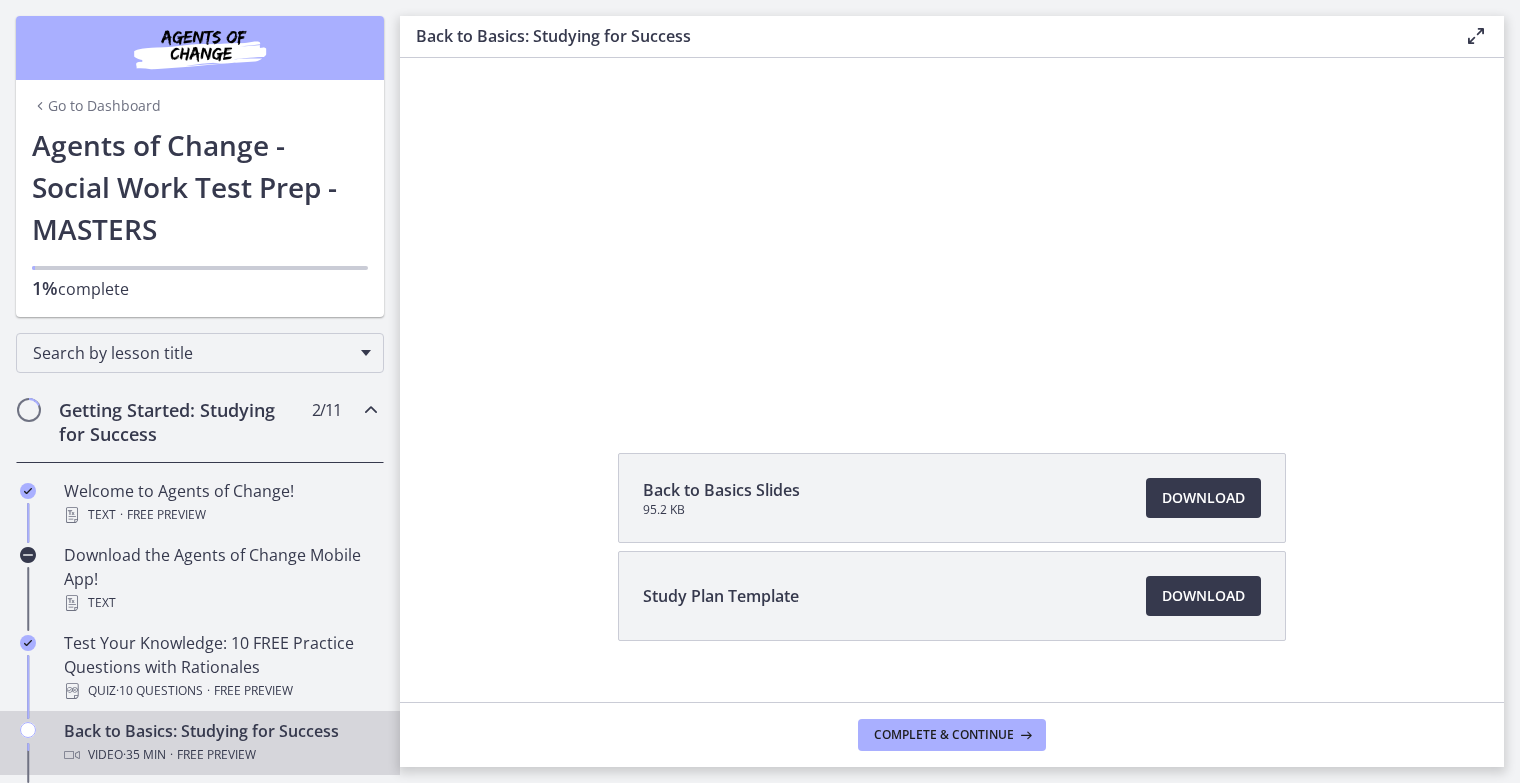 scroll, scrollTop: 0, scrollLeft: 0, axis: both 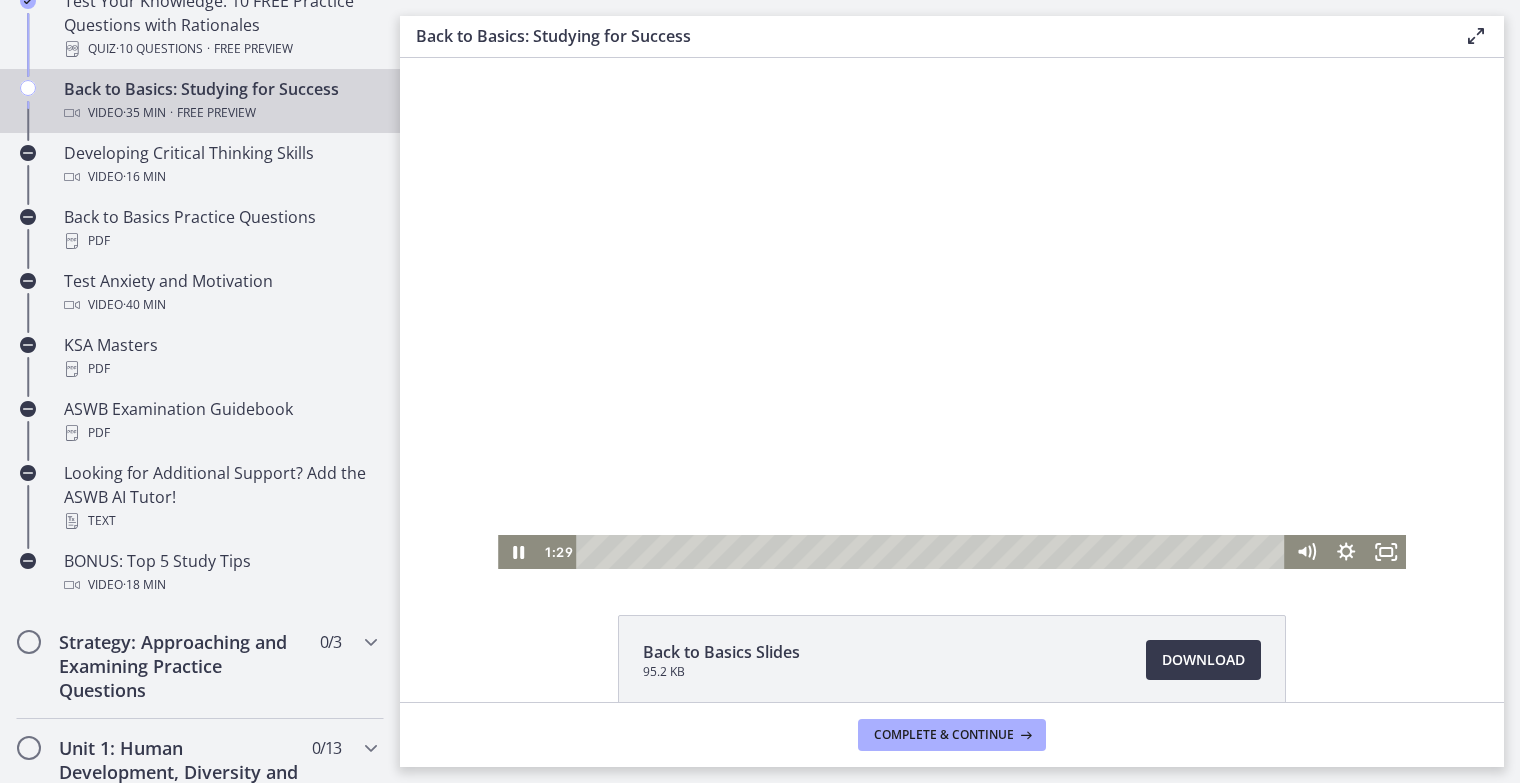 click at bounding box center (952, 313) 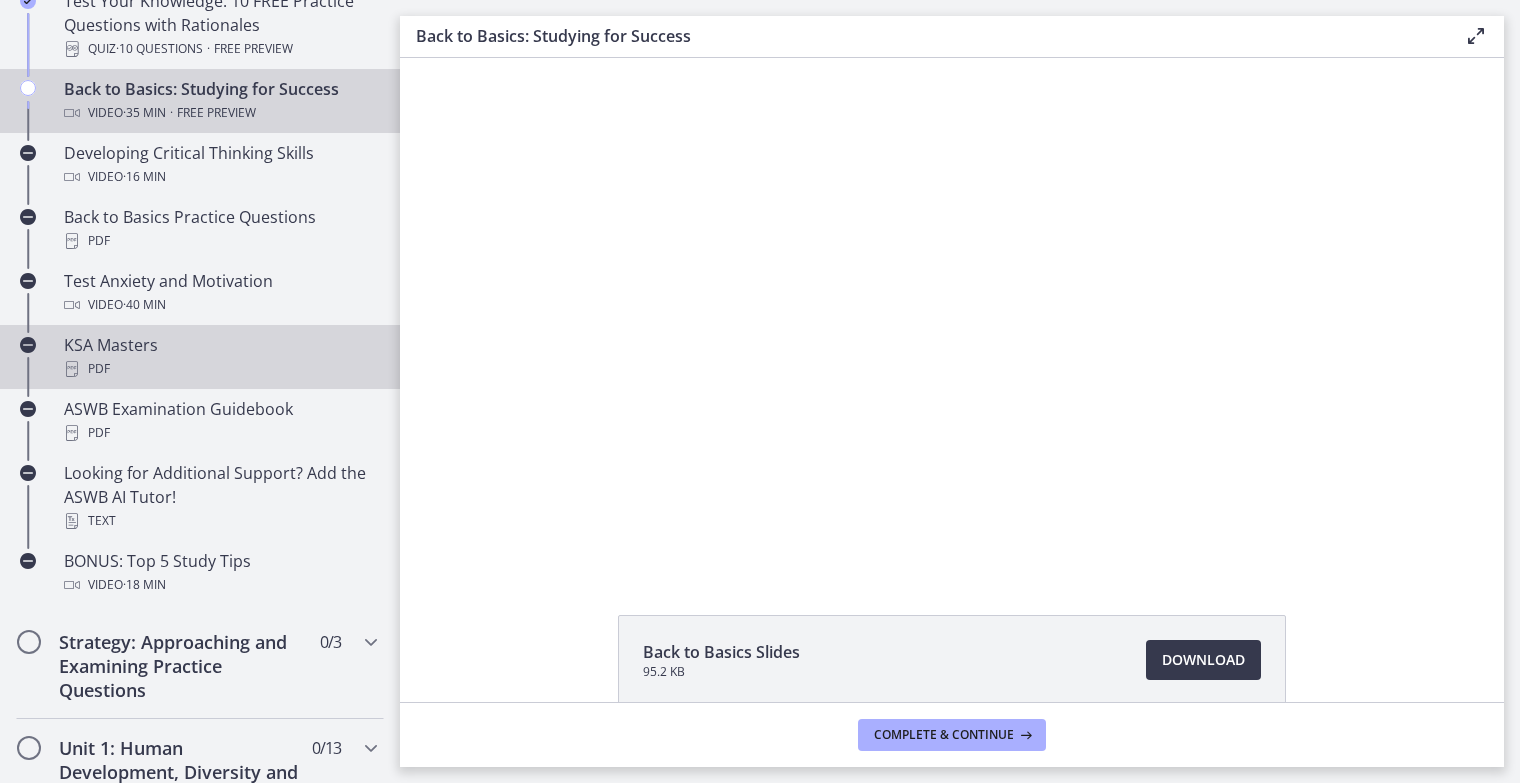 drag, startPoint x: 143, startPoint y: 348, endPoint x: 102, endPoint y: 344, distance: 41.19466 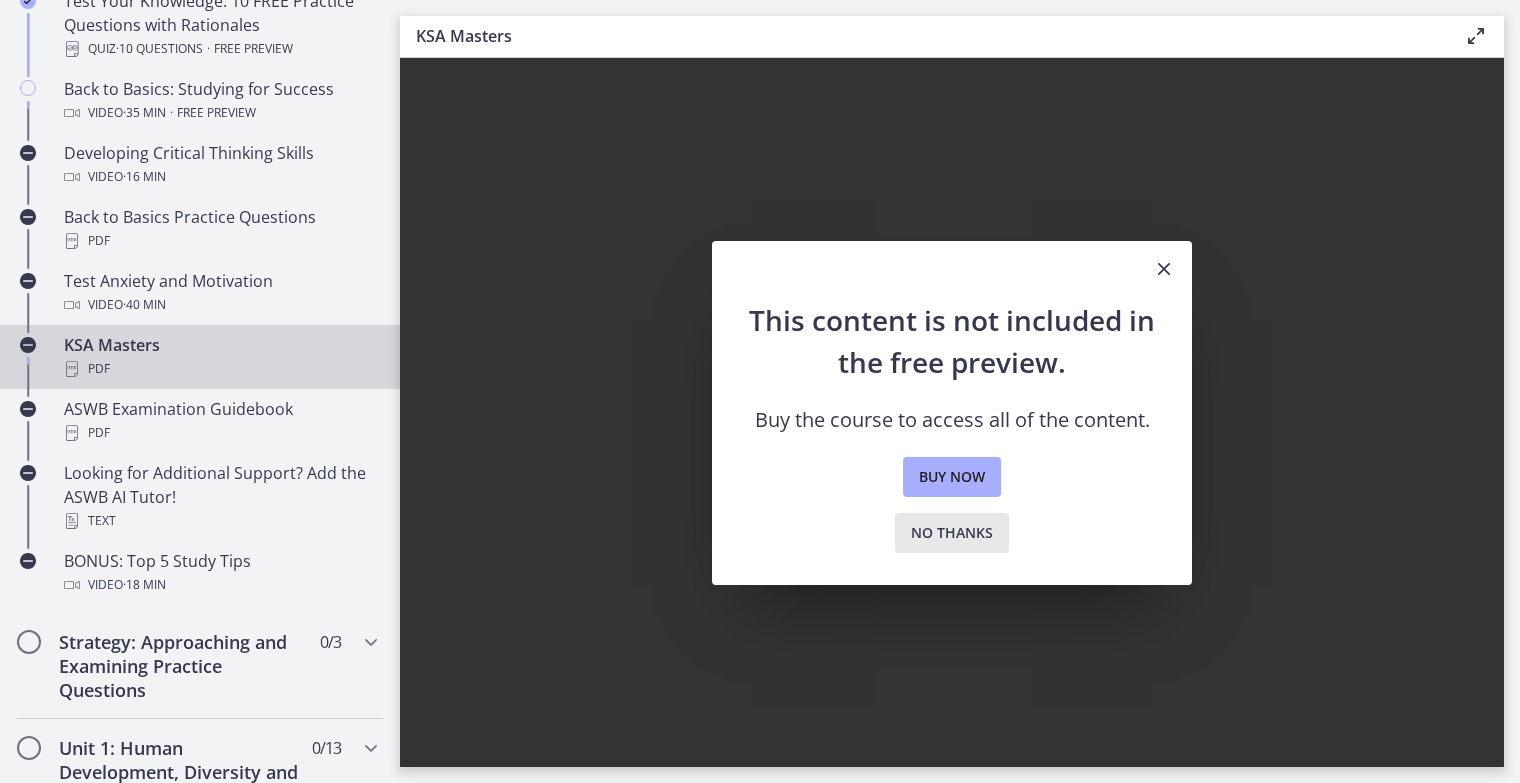 drag, startPoint x: 941, startPoint y: 527, endPoint x: 920, endPoint y: 520, distance: 22.135944 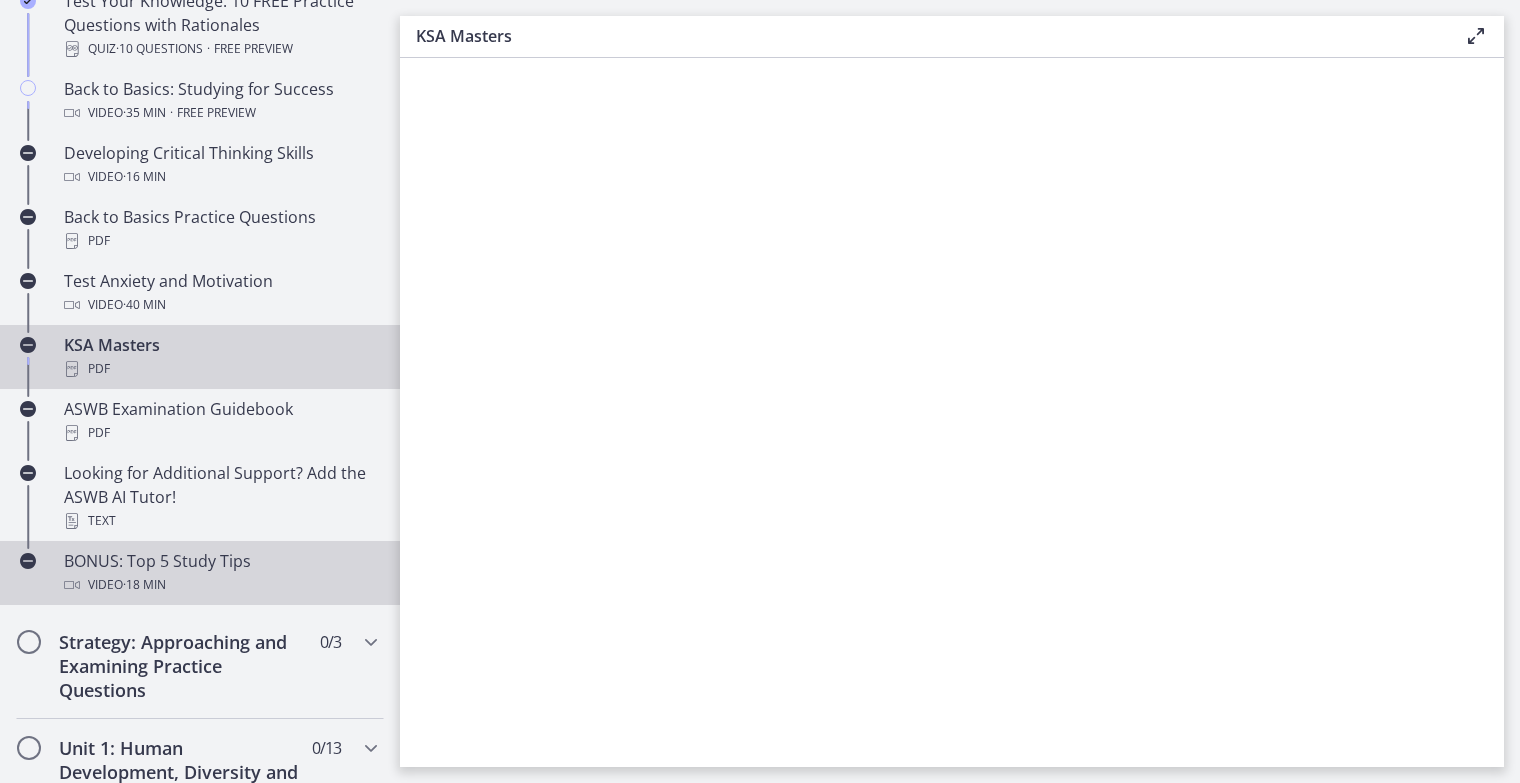 click on "BONUS: Top 5 Study Tips
Video
·  18 min" at bounding box center [220, 573] 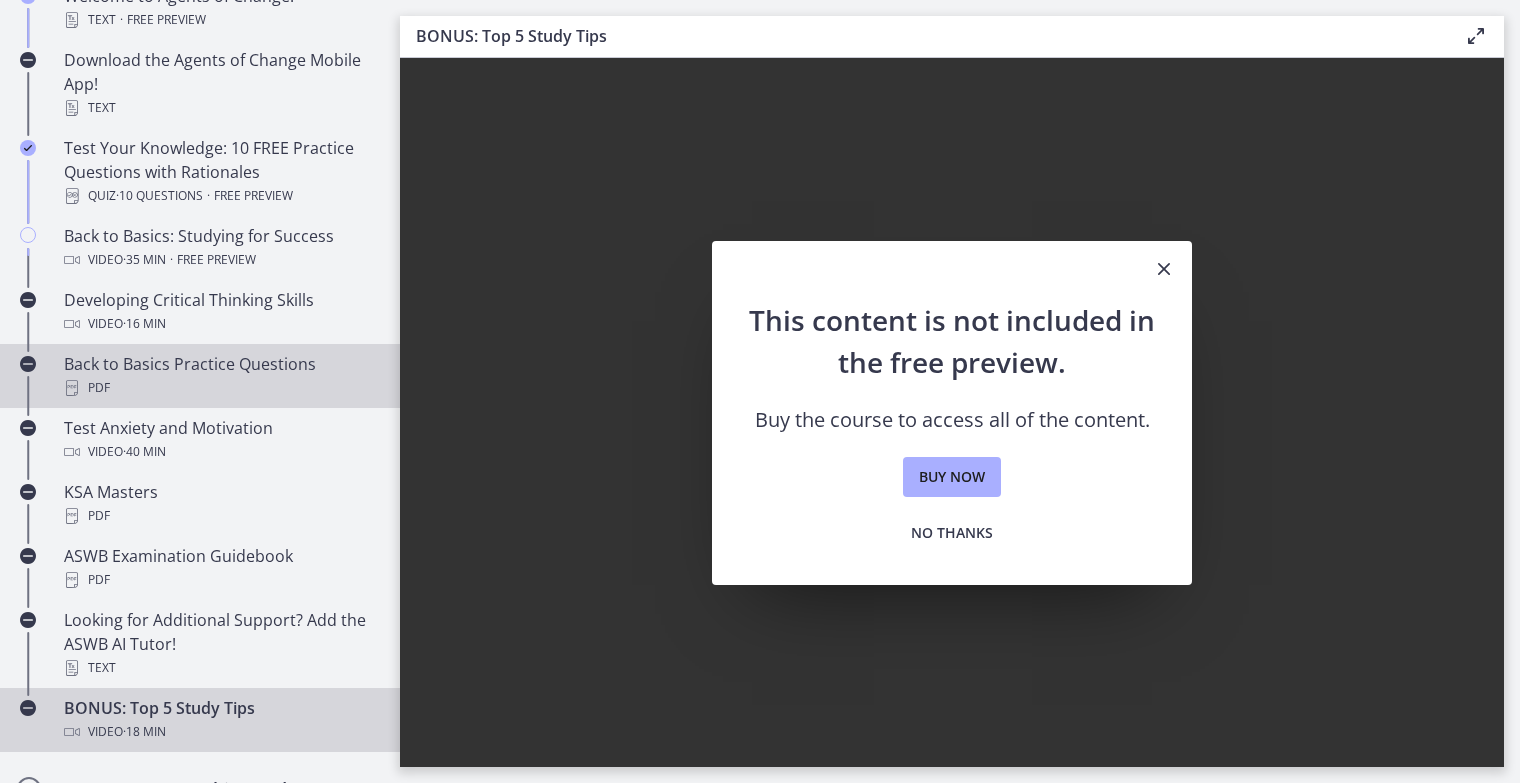 scroll, scrollTop: 492, scrollLeft: 0, axis: vertical 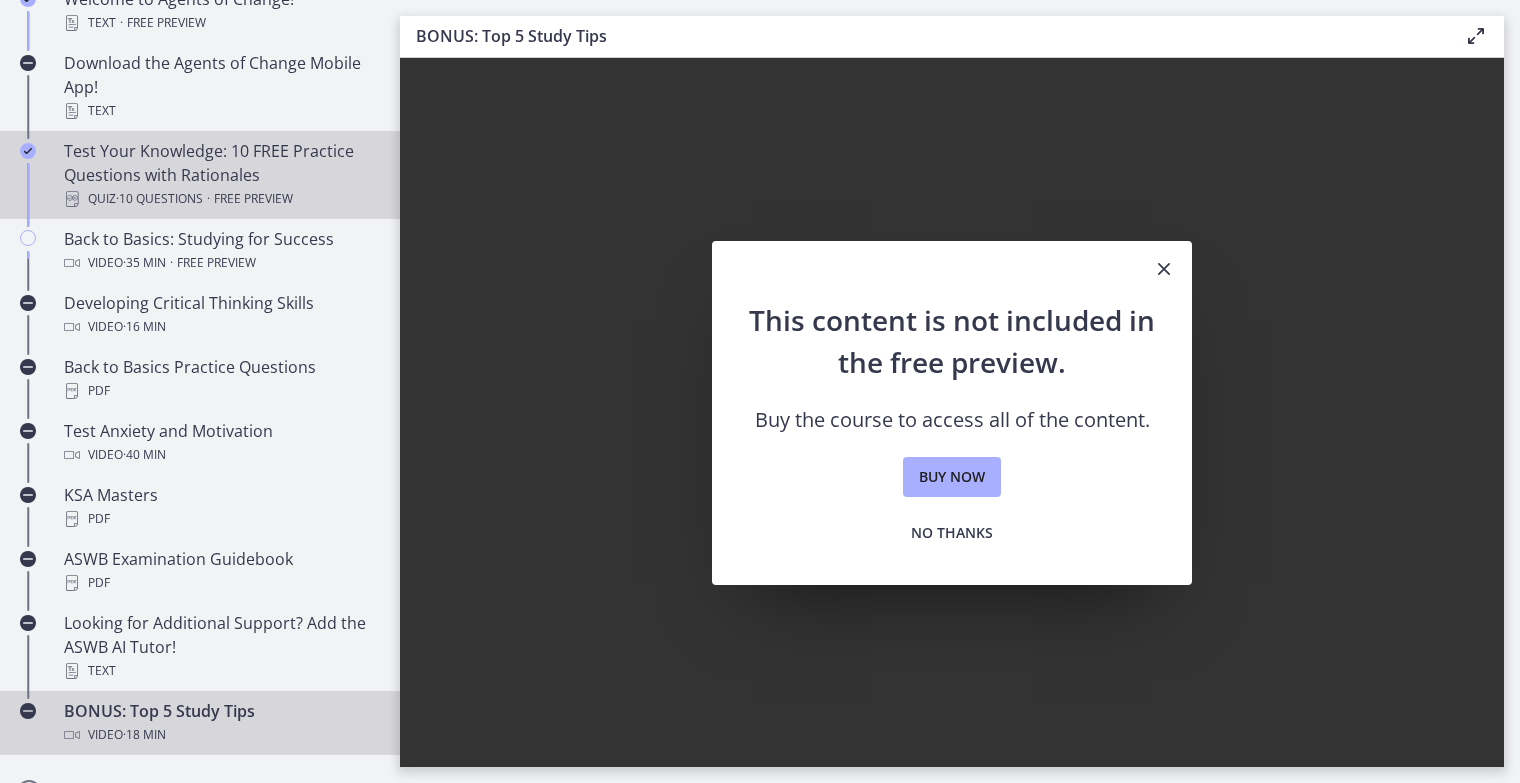 click on "Test Your Knowledge: 10 FREE Practice Questions with Rationales
Quiz
·  10 Questions
·
Free preview" at bounding box center (220, 175) 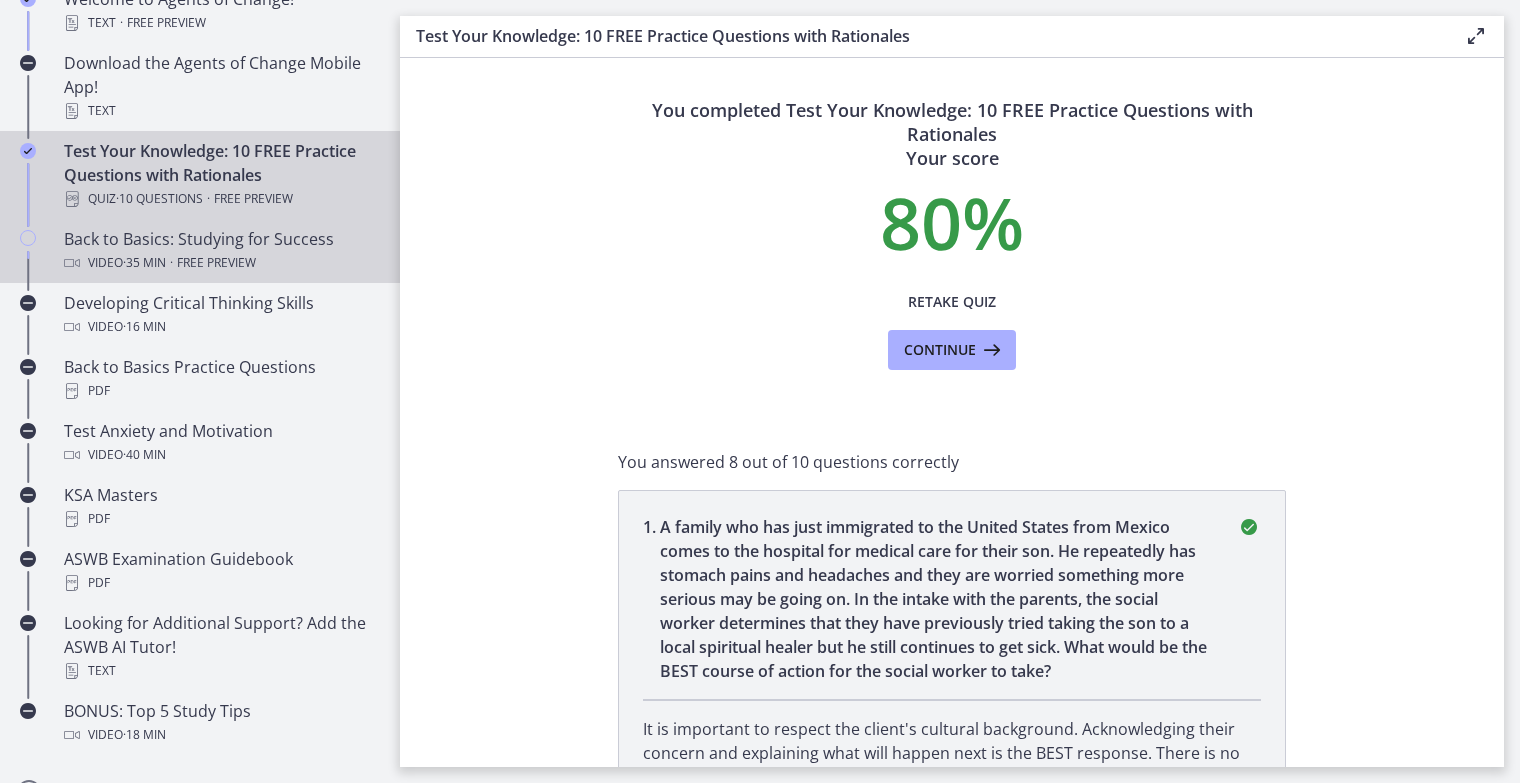 click on "Back to Basics: Studying for Success
Video
·  35 min
·
Free preview" at bounding box center [220, 251] 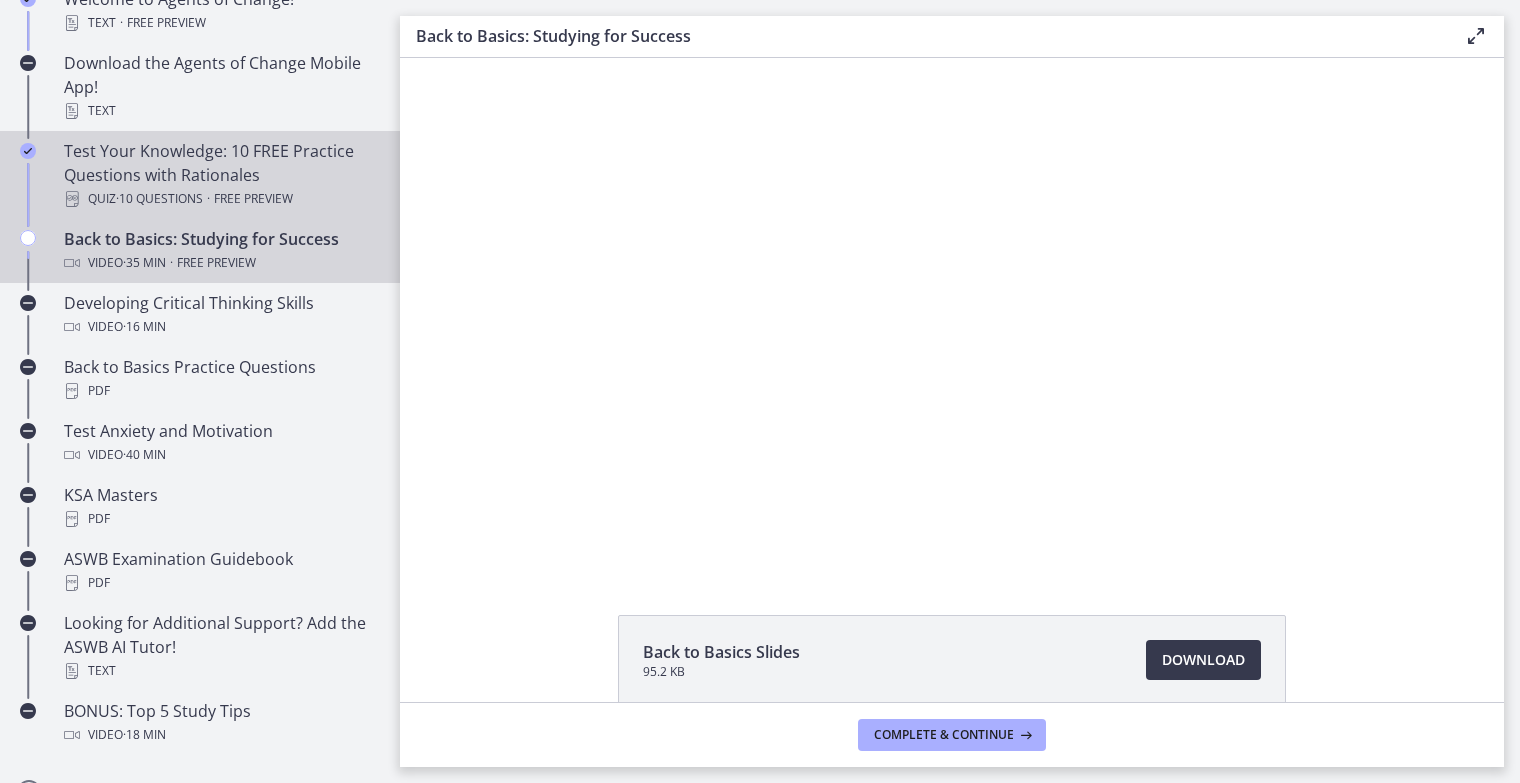 scroll, scrollTop: 0, scrollLeft: 0, axis: both 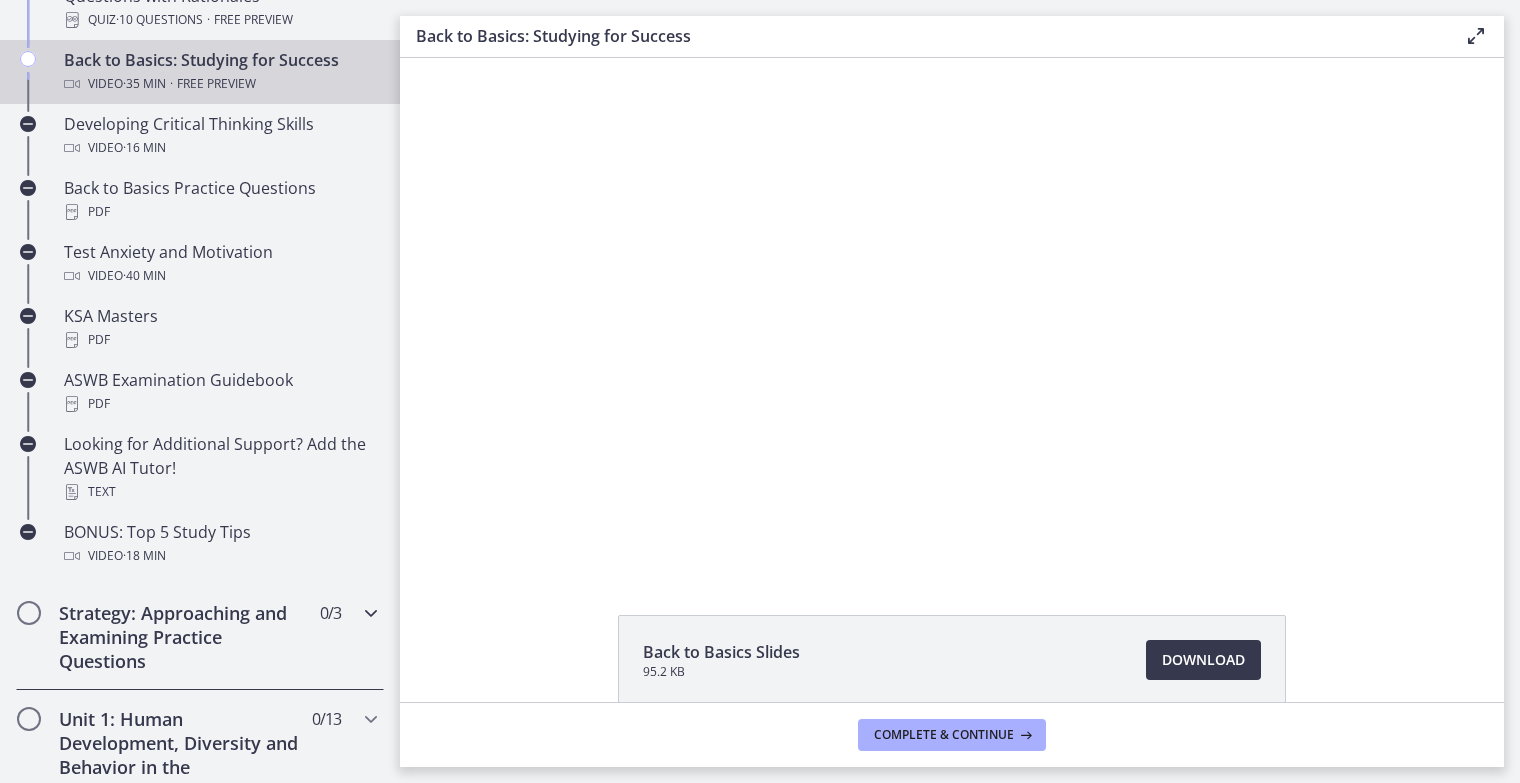 click at bounding box center [371, 613] 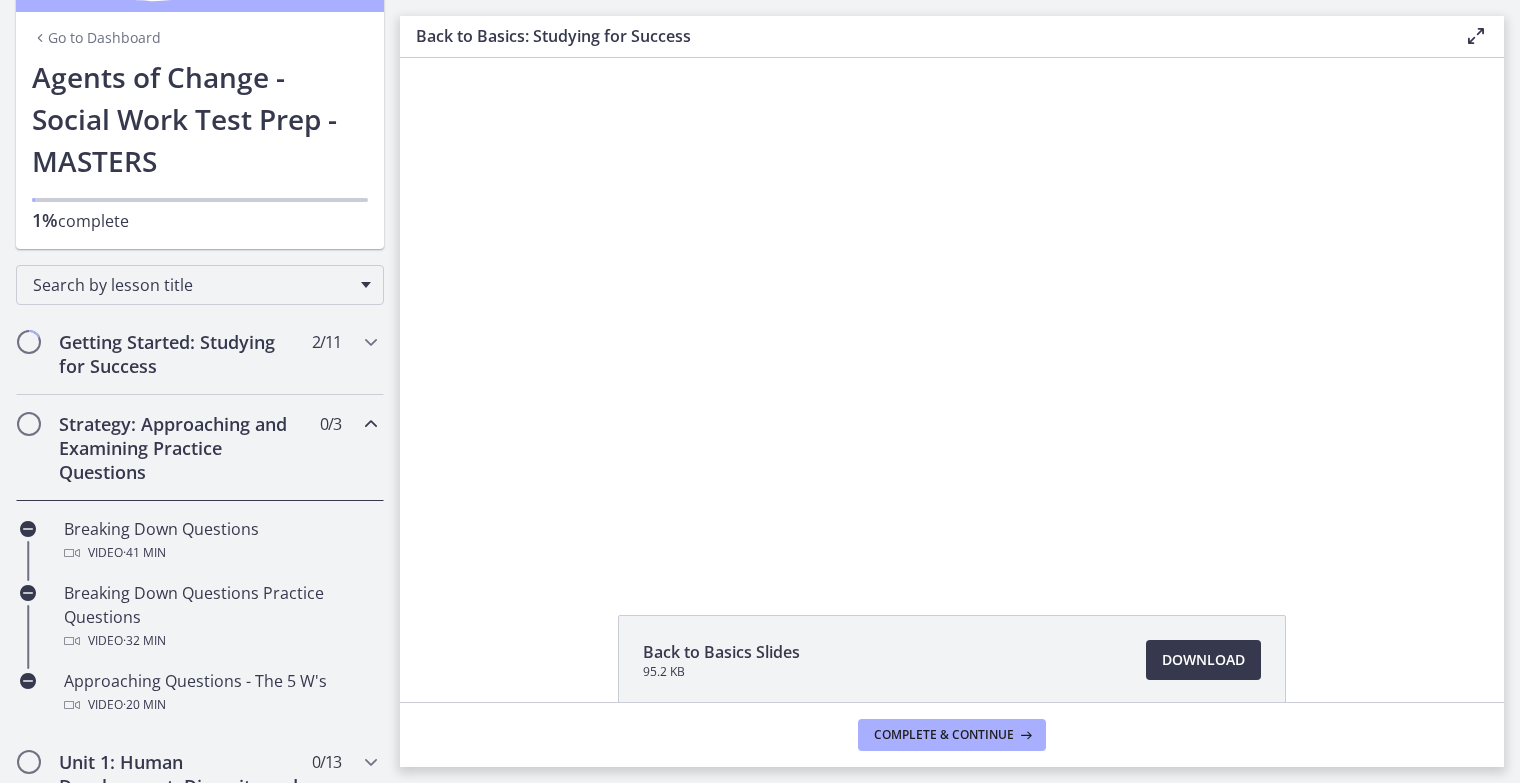 scroll, scrollTop: 0, scrollLeft: 0, axis: both 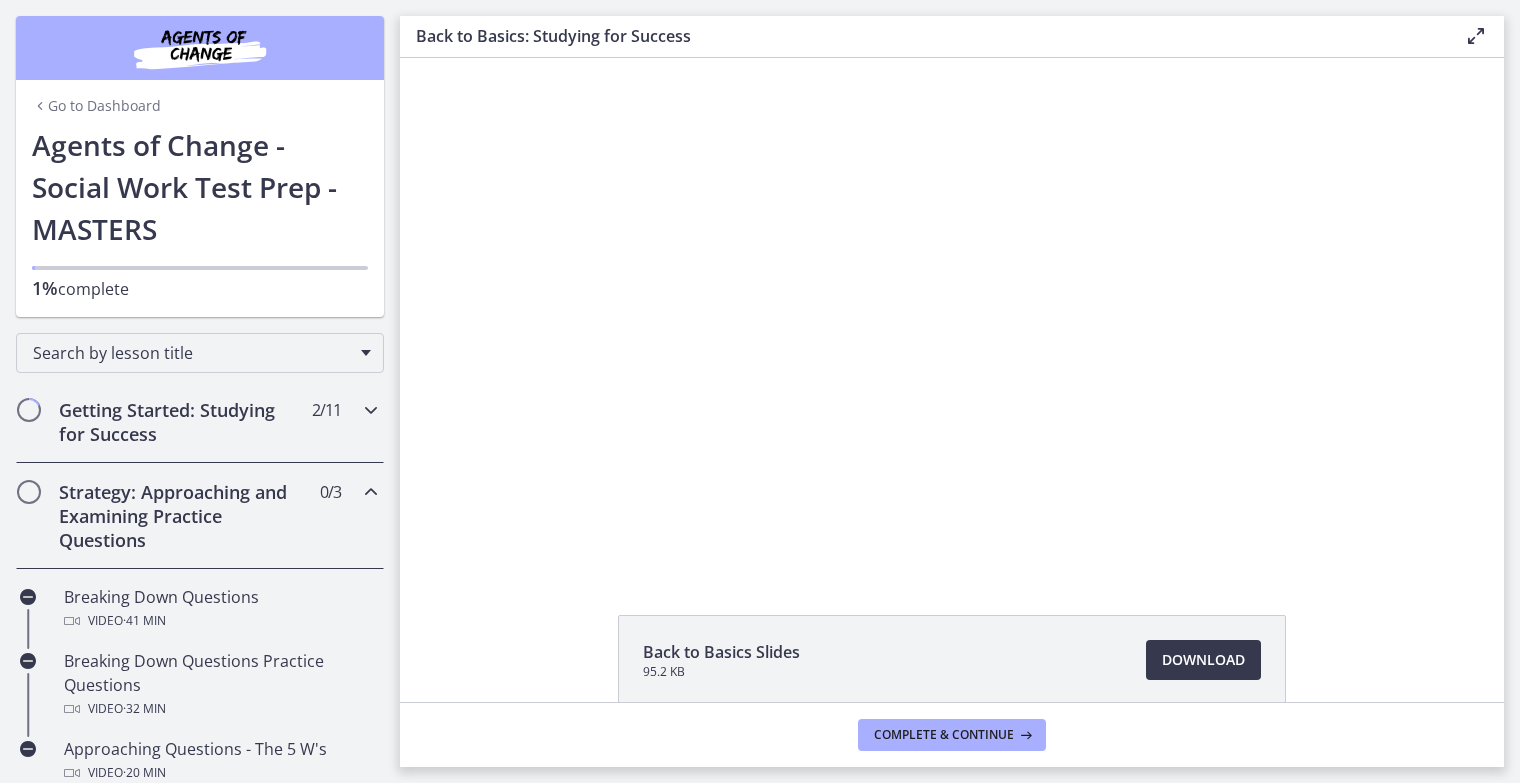 click at bounding box center (371, 410) 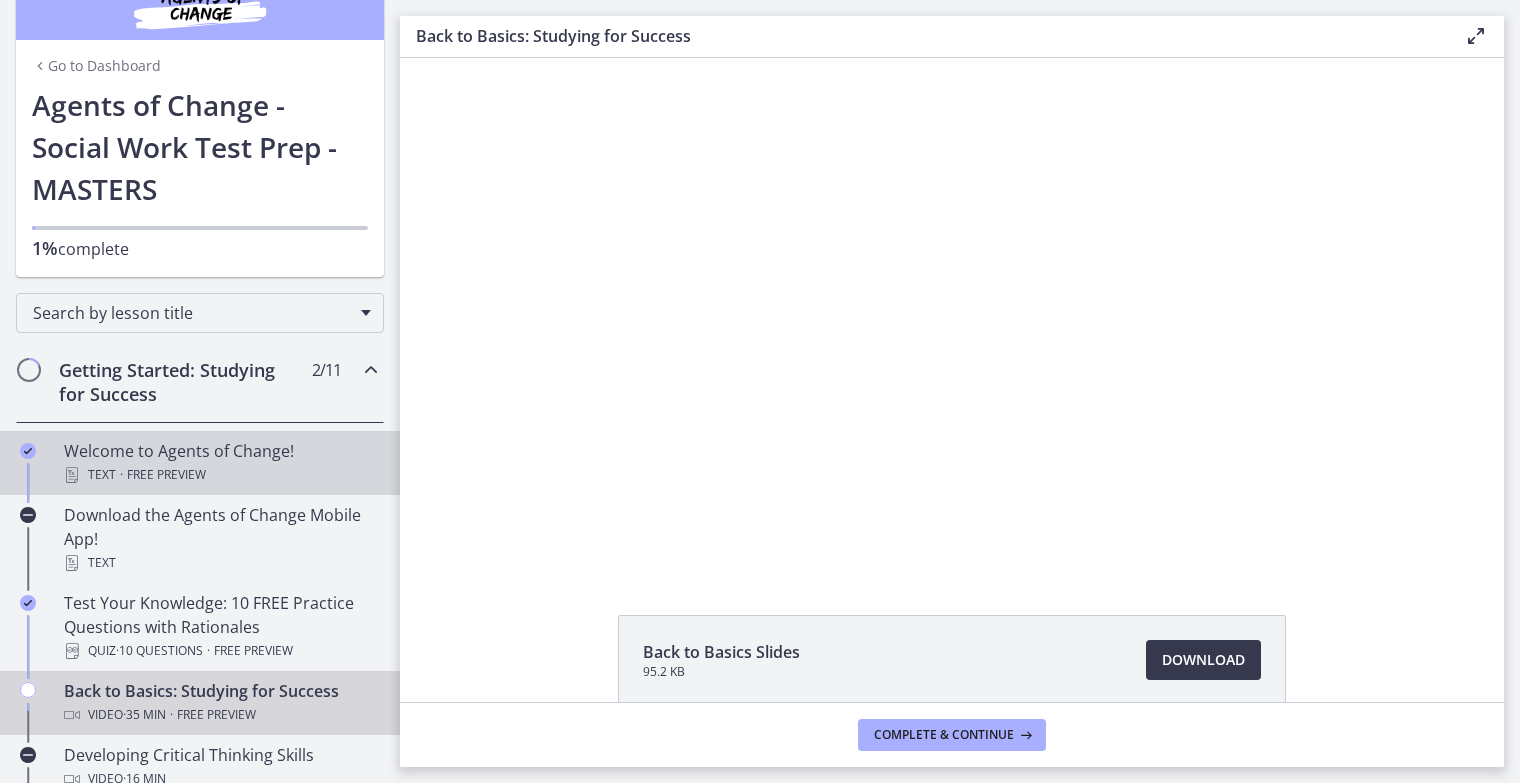 scroll, scrollTop: 43, scrollLeft: 0, axis: vertical 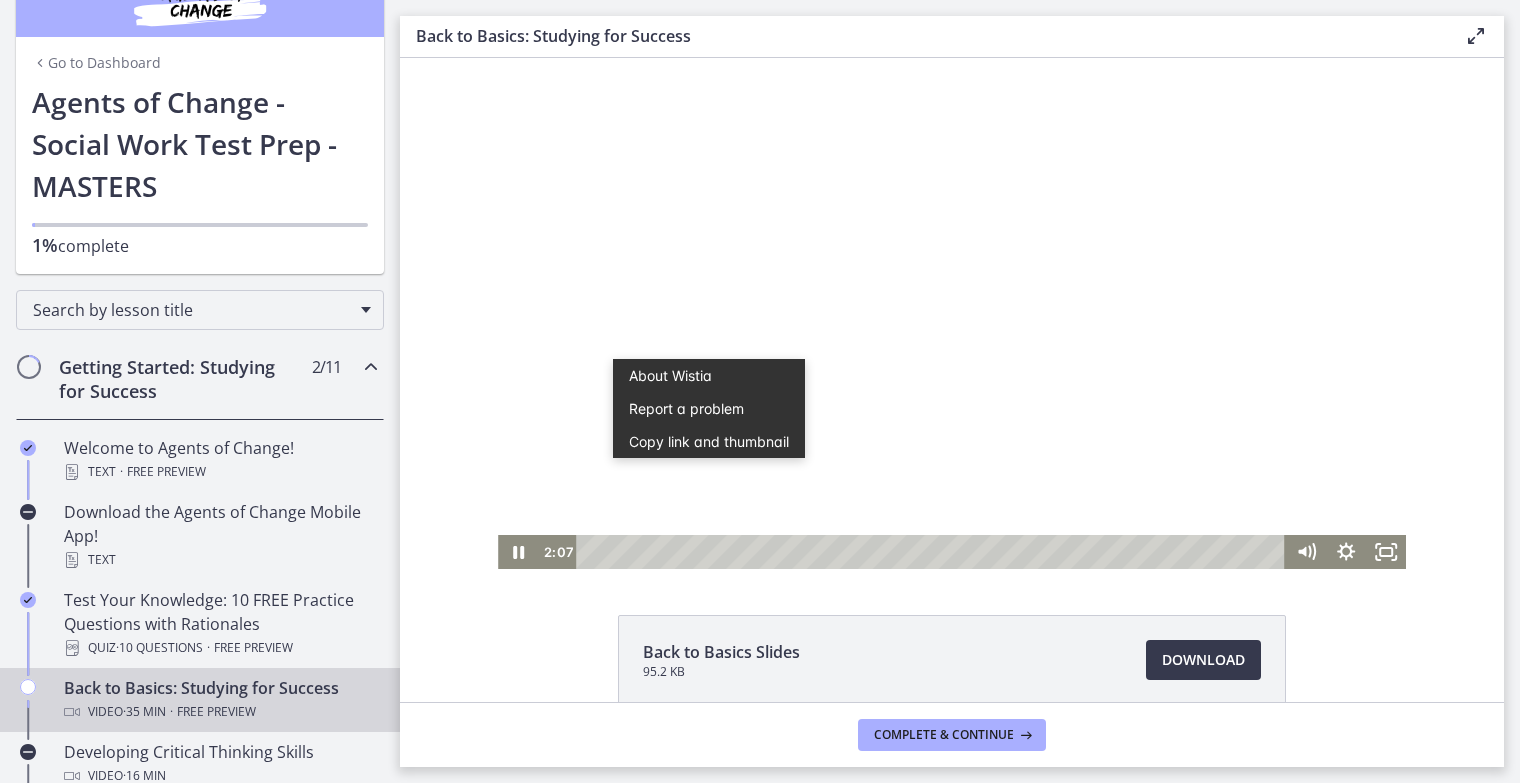 click at bounding box center [952, 313] 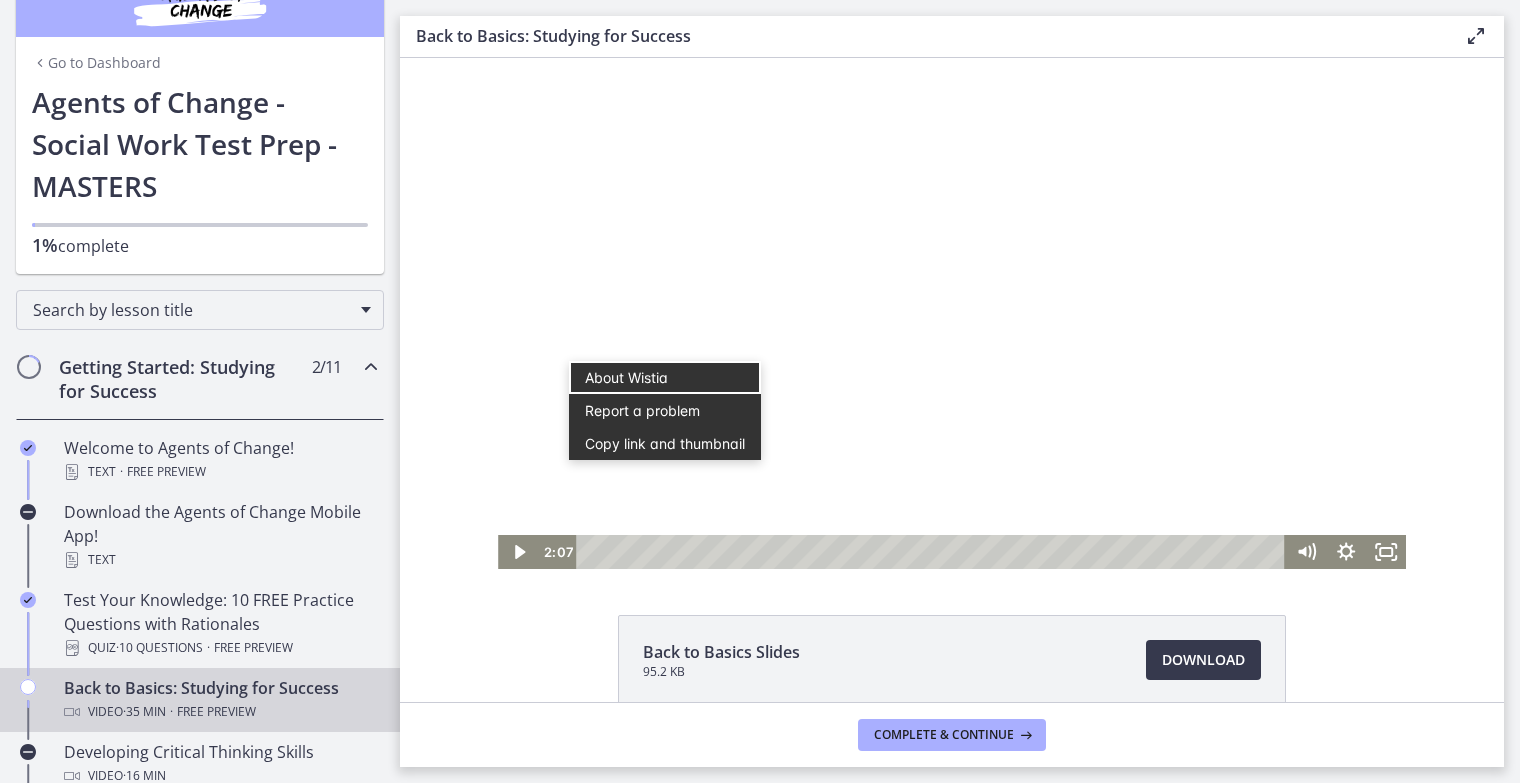 scroll, scrollTop: 43, scrollLeft: 0, axis: vertical 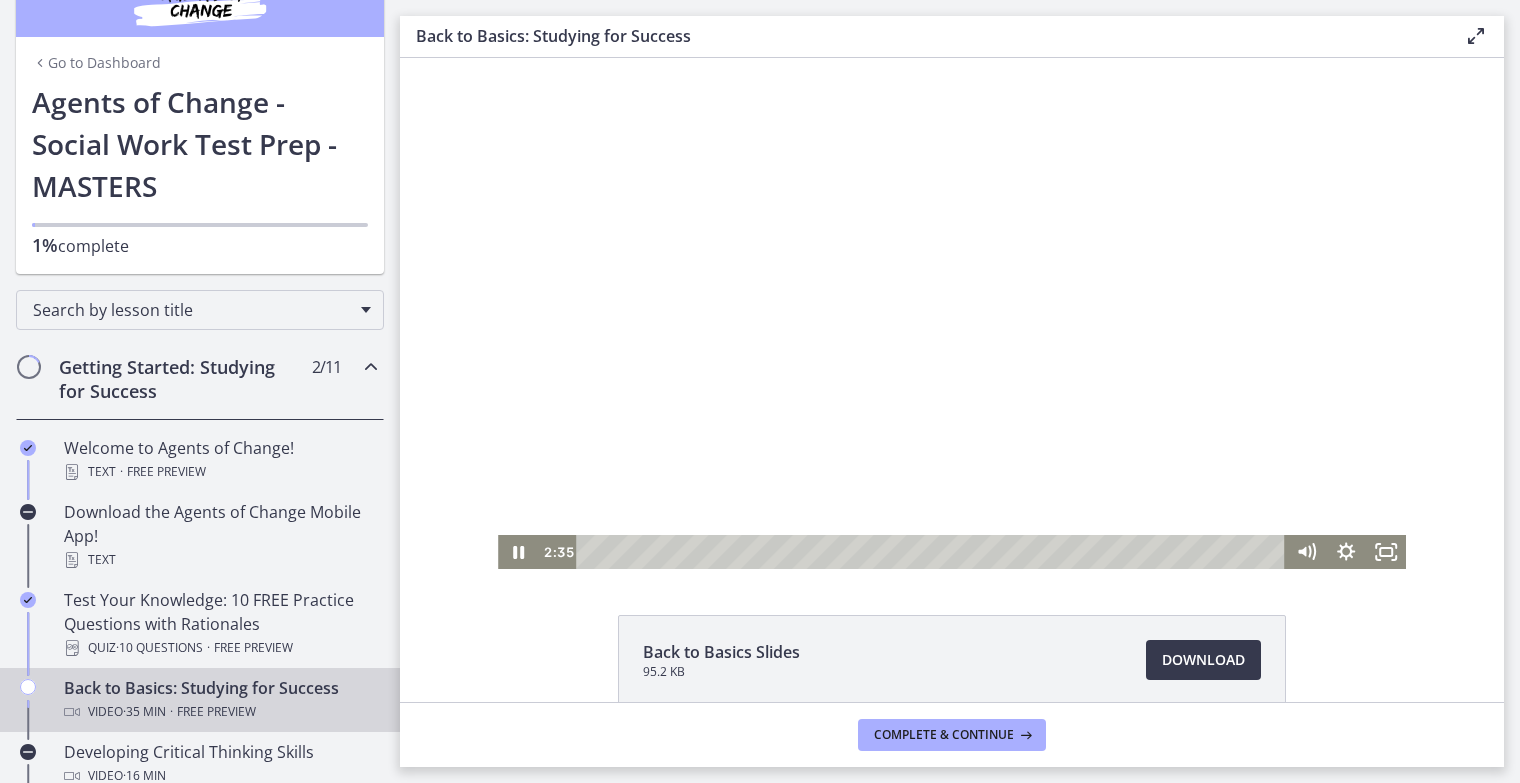 click at bounding box center [952, 313] 